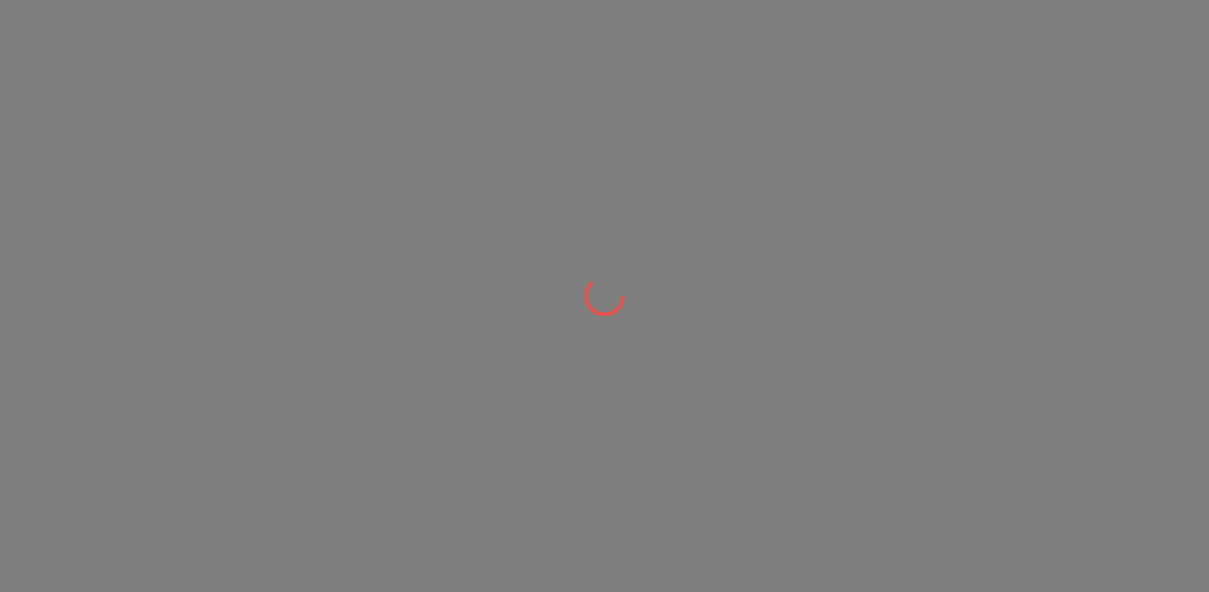scroll, scrollTop: 0, scrollLeft: 0, axis: both 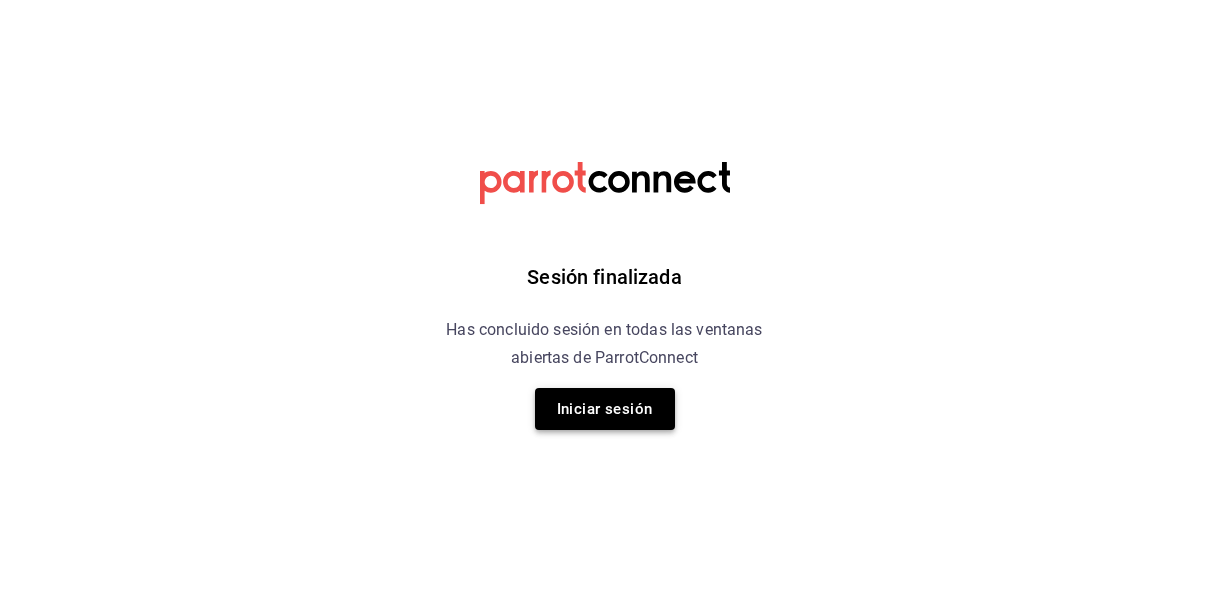 click on "Iniciar sesión" at bounding box center (605, 409) 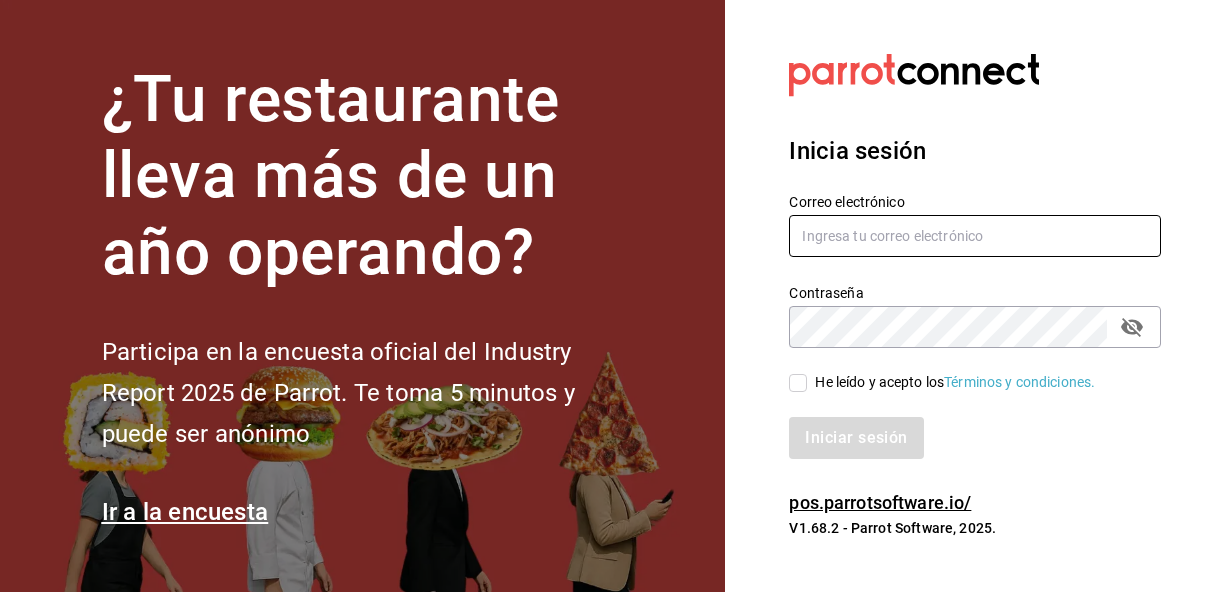 click at bounding box center [975, 236] 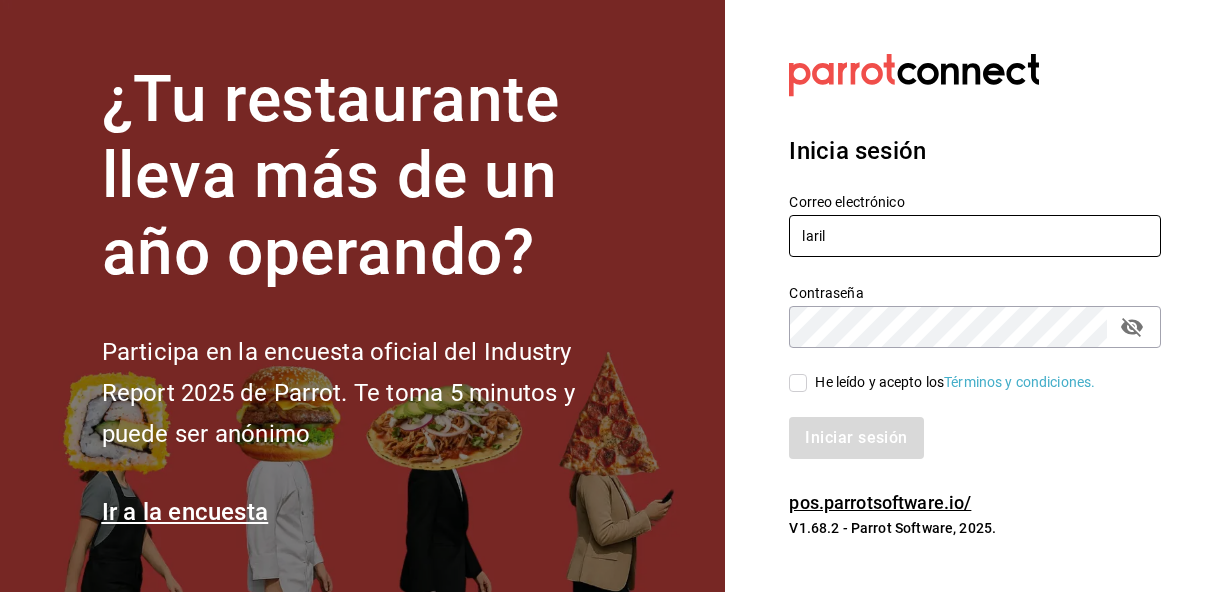 click on "laril" at bounding box center (975, 236) 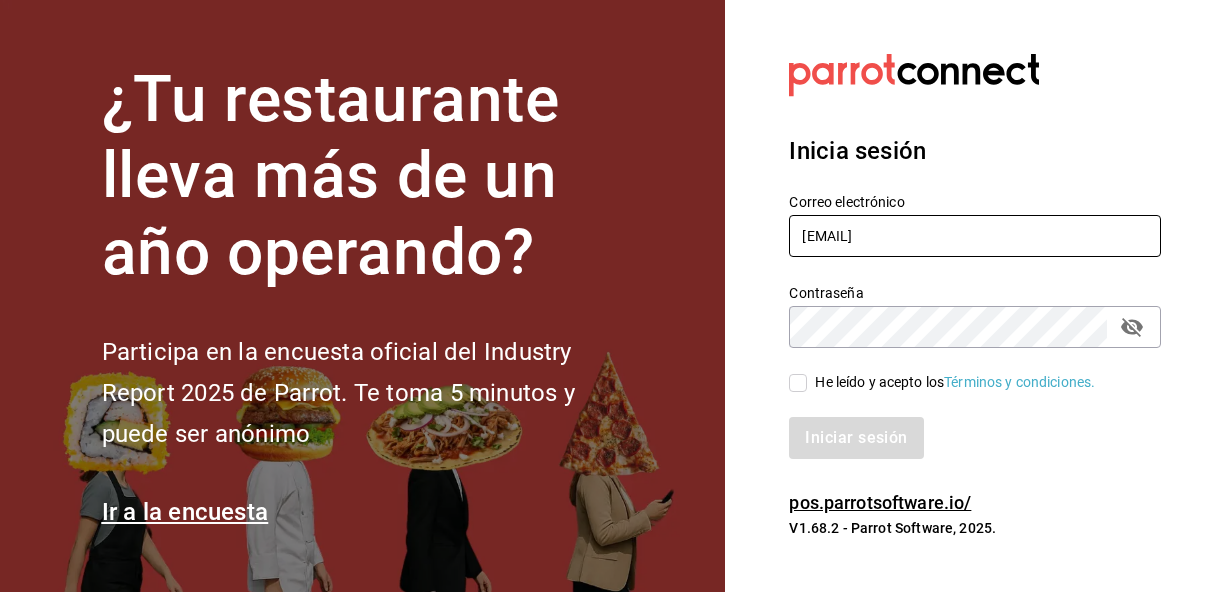 type on "[EMAIL]" 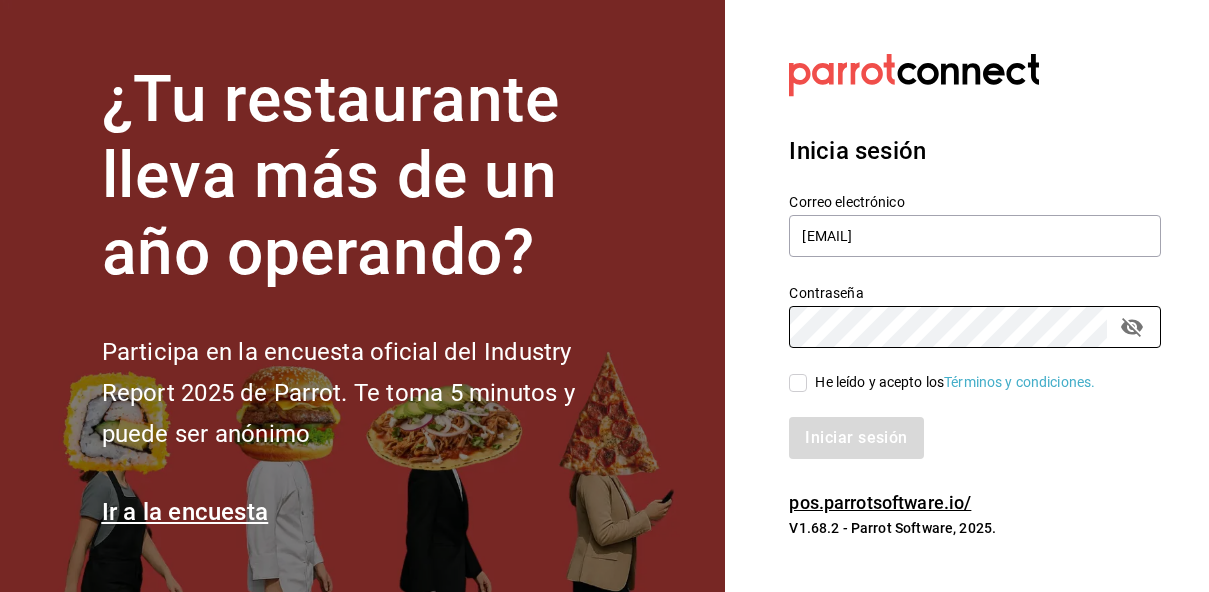 click on "He leído y acepto los  Términos y condiciones." at bounding box center [798, 383] 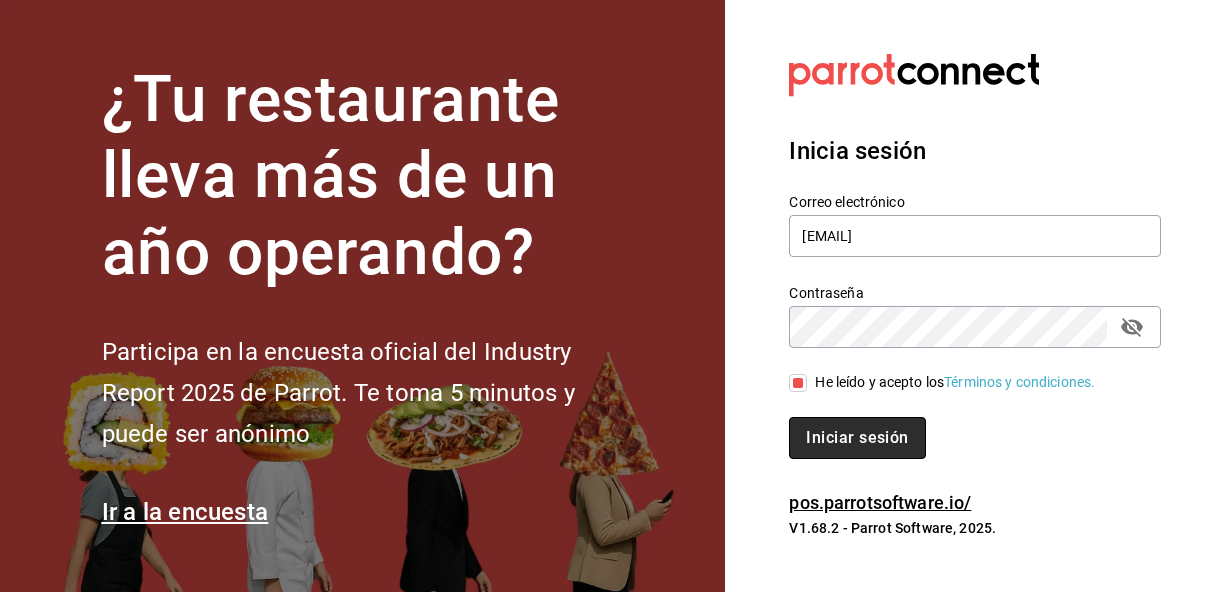 click on "Iniciar sesión" at bounding box center (857, 438) 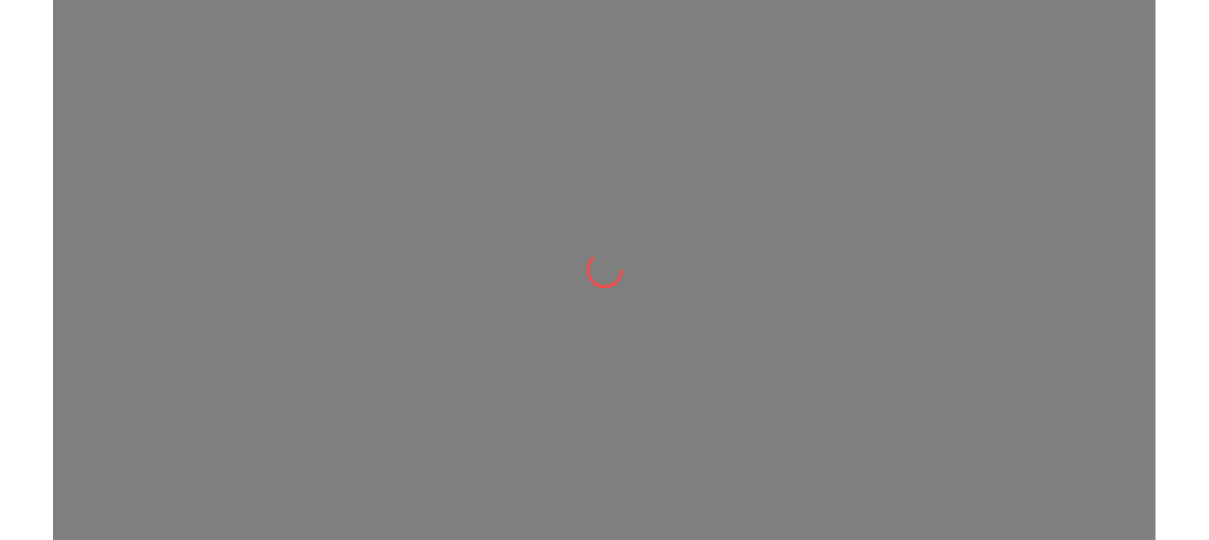 scroll, scrollTop: 0, scrollLeft: 0, axis: both 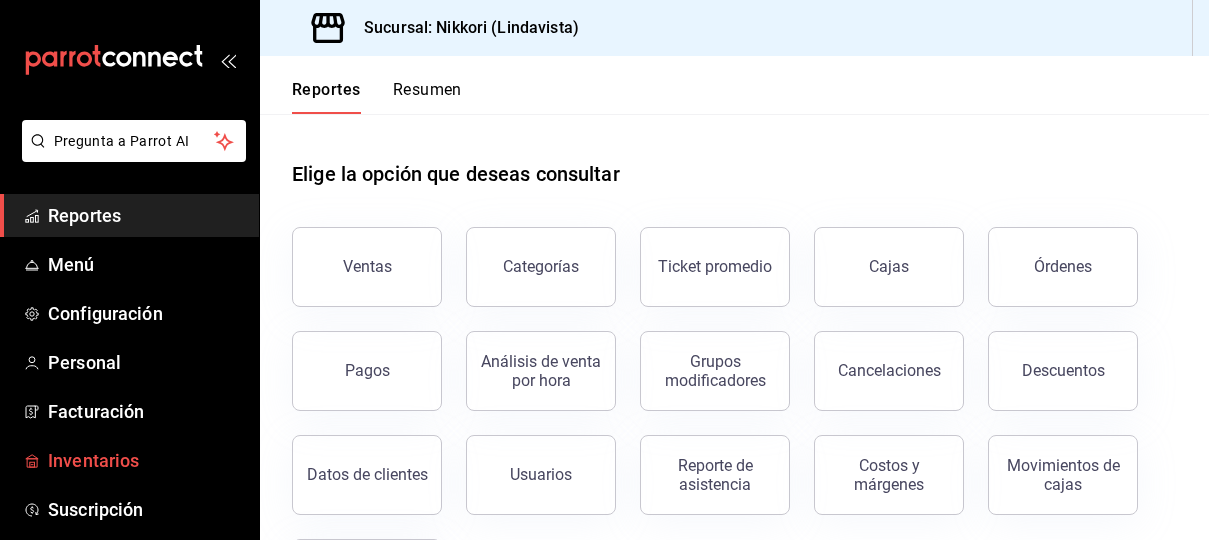 click on "Inventarios" at bounding box center [145, 460] 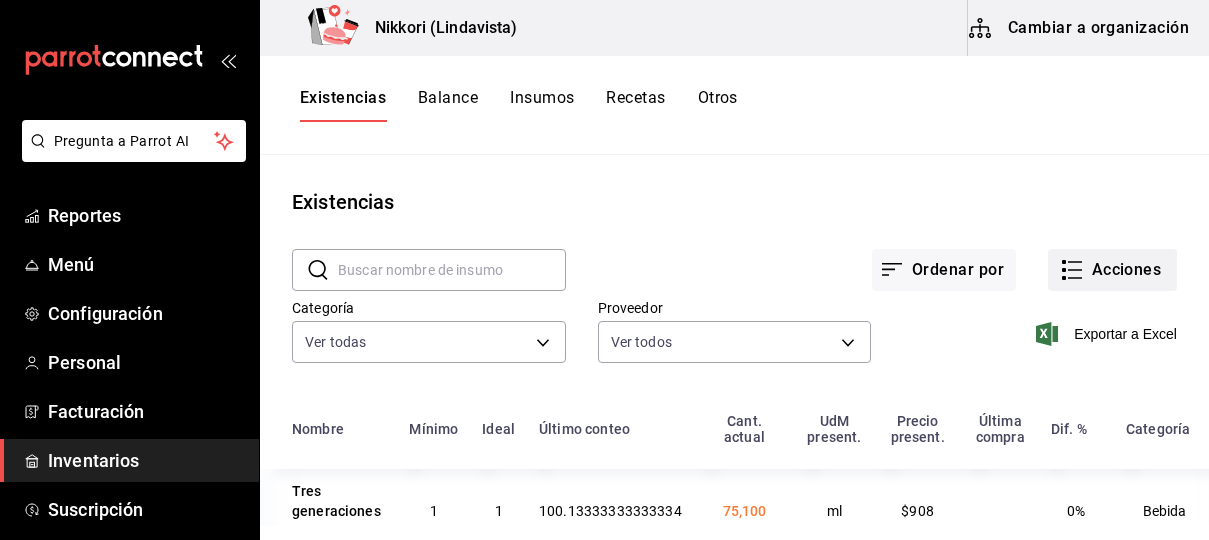 click on "Acciones" at bounding box center (1112, 270) 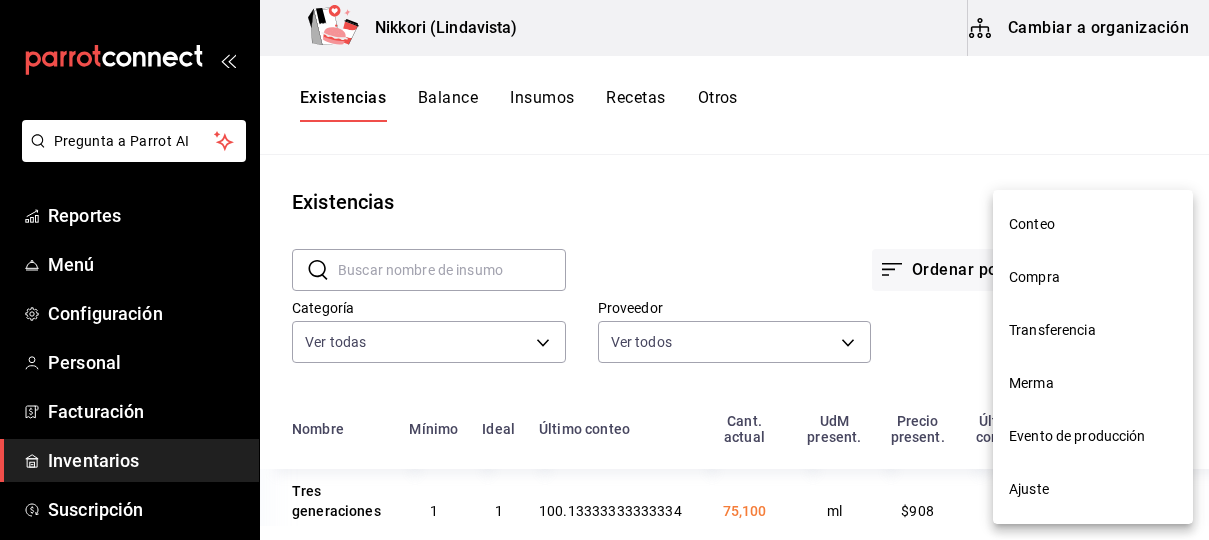 click on "Compra" at bounding box center [1093, 277] 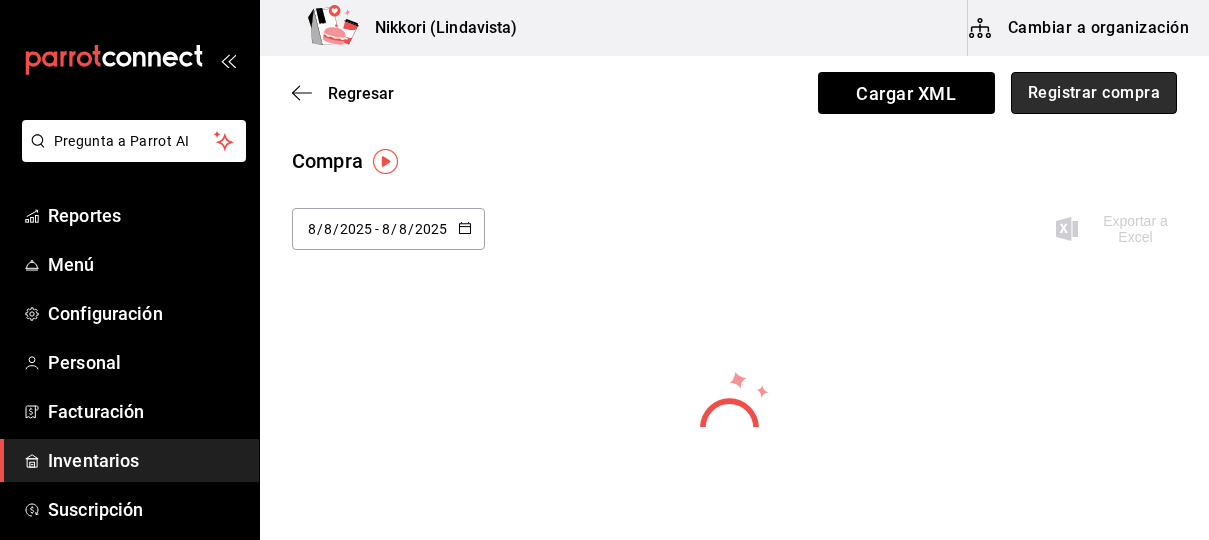 click on "Registrar compra" at bounding box center (1094, 93) 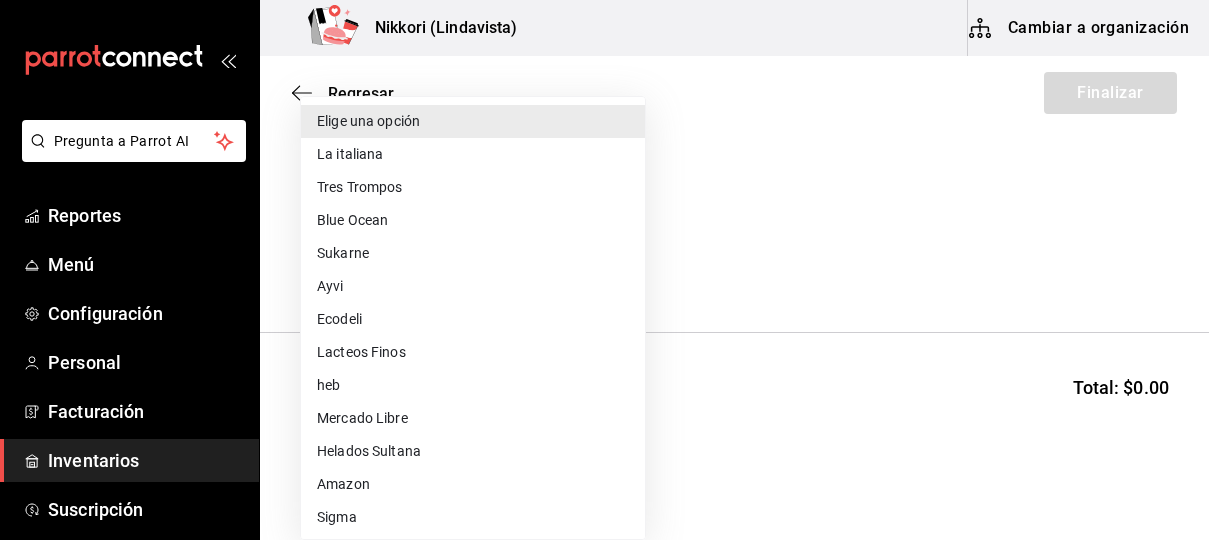 click on "Pregunta a Parrot AI Reportes   Menú   Configuración   Personal   Facturación   Inventarios   Suscripción   Ayuda Recomienda Parrot   [PERSON]   Sugerir nueva función   Nikkori (Lindavista) Cambiar a organización Regresar Finalizar Compra Proveedor Elige una opción default Buscar Total: $0.00 No hay insumos a mostrar. Busca un insumo para agregarlo a la lista GANA 1 MES GRATIS EN TU SUSCRIPCIÓN AQUÍ ¿Recuerdas cómo empezó tu restaurante?
Hoy puedes ayudar a un colega a tener el mismo cambio que tú viviste.
Recomienda Parrot directamente desde tu Portal Administrador.
Es fácil y rápido.
🎁 Por cada restaurante que se una, ganas 1 mes gratis. Ver video tutorial Ir a video Pregunta a Parrot AI Reportes   Menú   Configuración   Personal   Facturación   Inventarios   Suscripción   Ayuda Recomienda Parrot   [PERSON]   Sugerir nueva función   Editar Eliminar Visitar centro de ayuda ([PHONE]) [EMAIL] Visitar centro de ayuda ([PHONE]) Elige una opción heb" at bounding box center [604, 213] 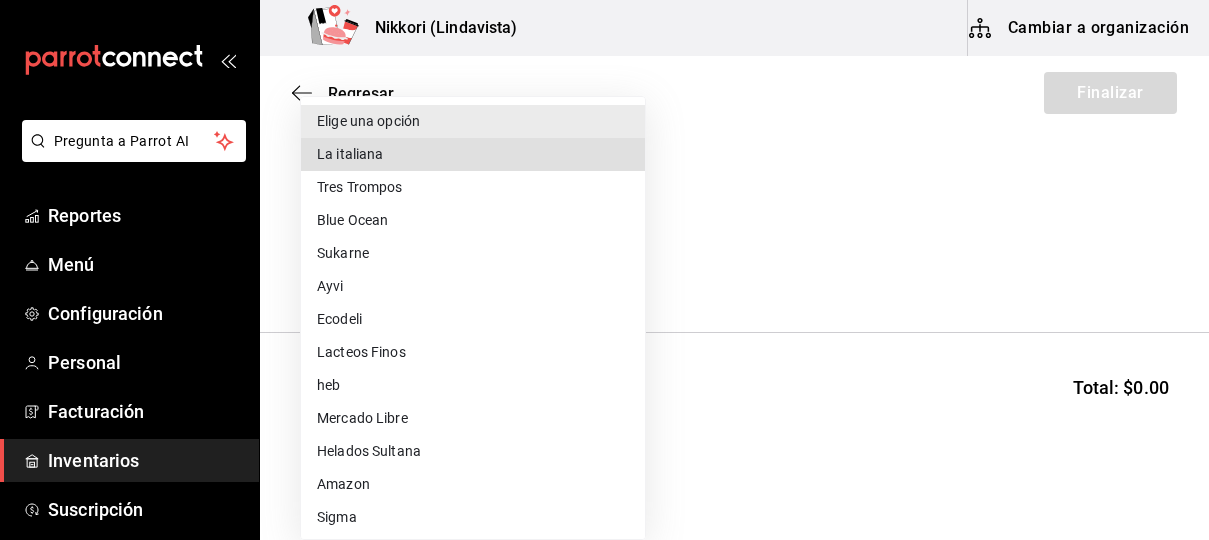 type 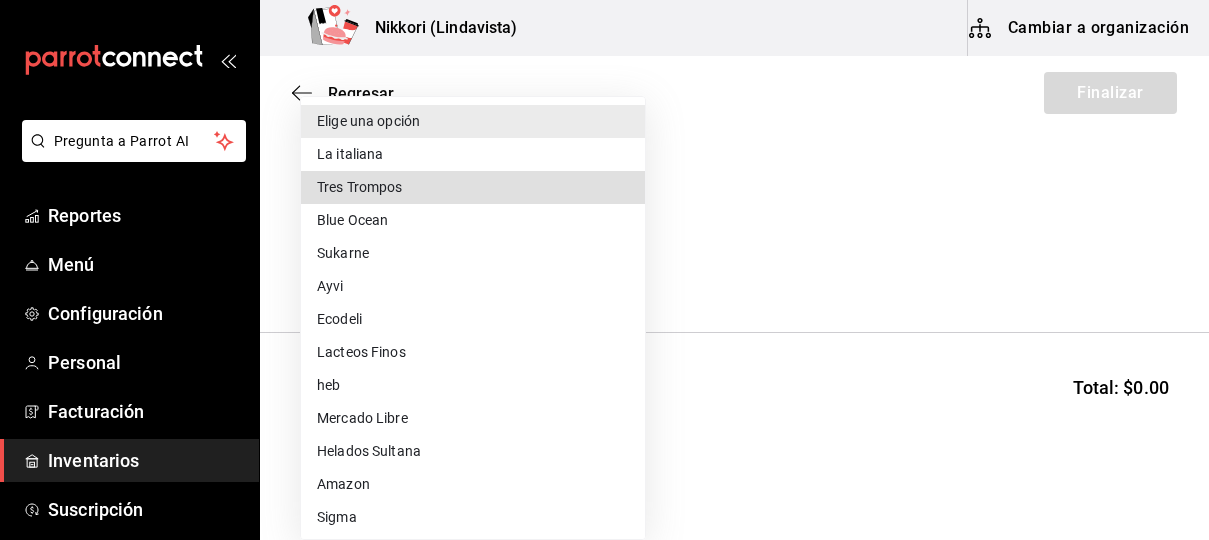 type 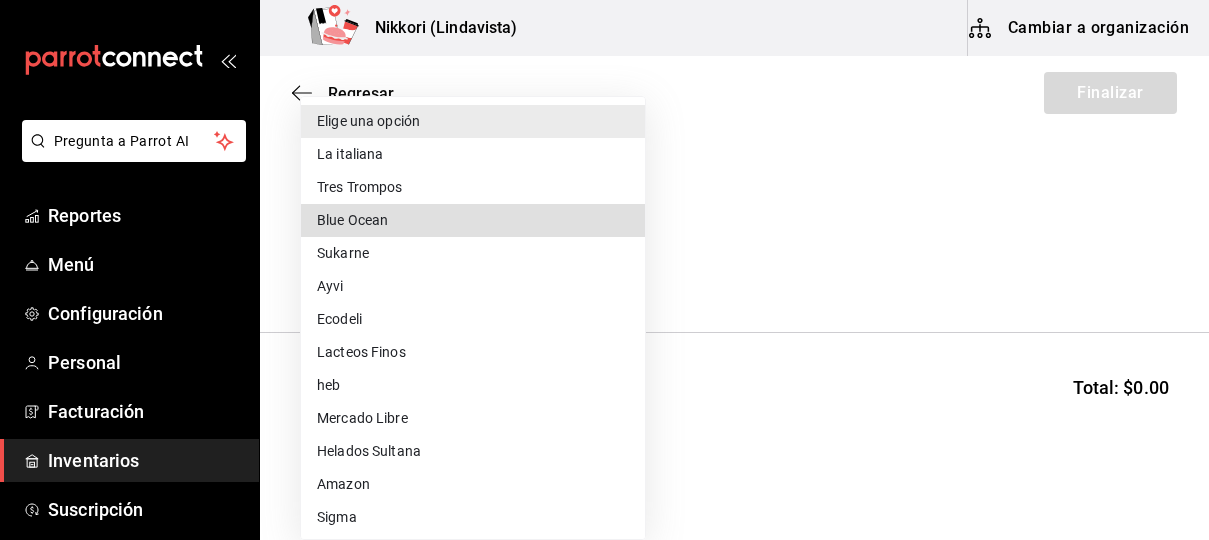 type 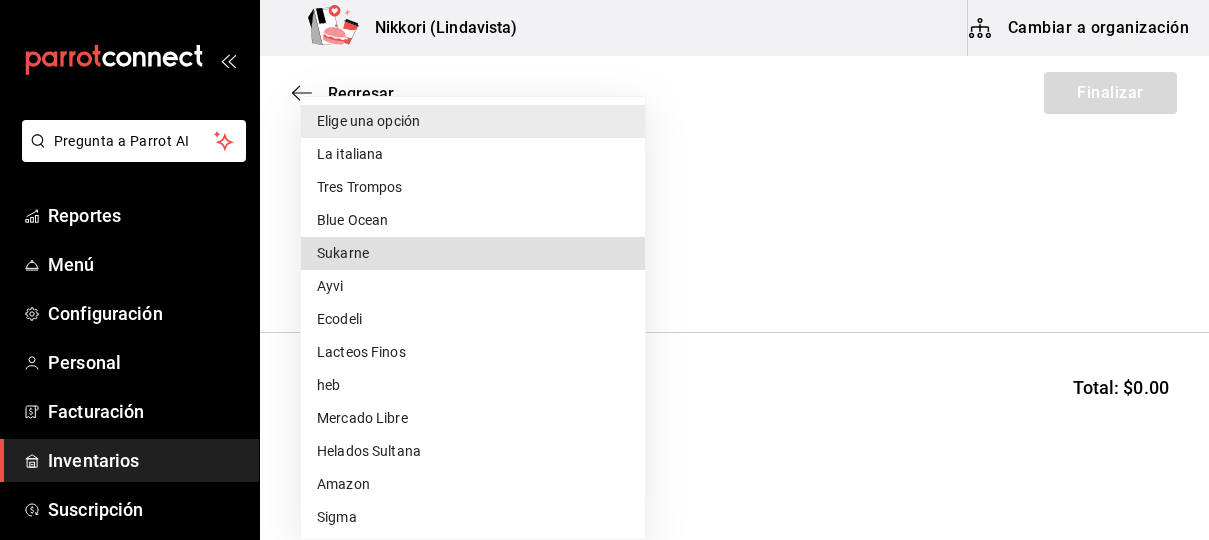 type 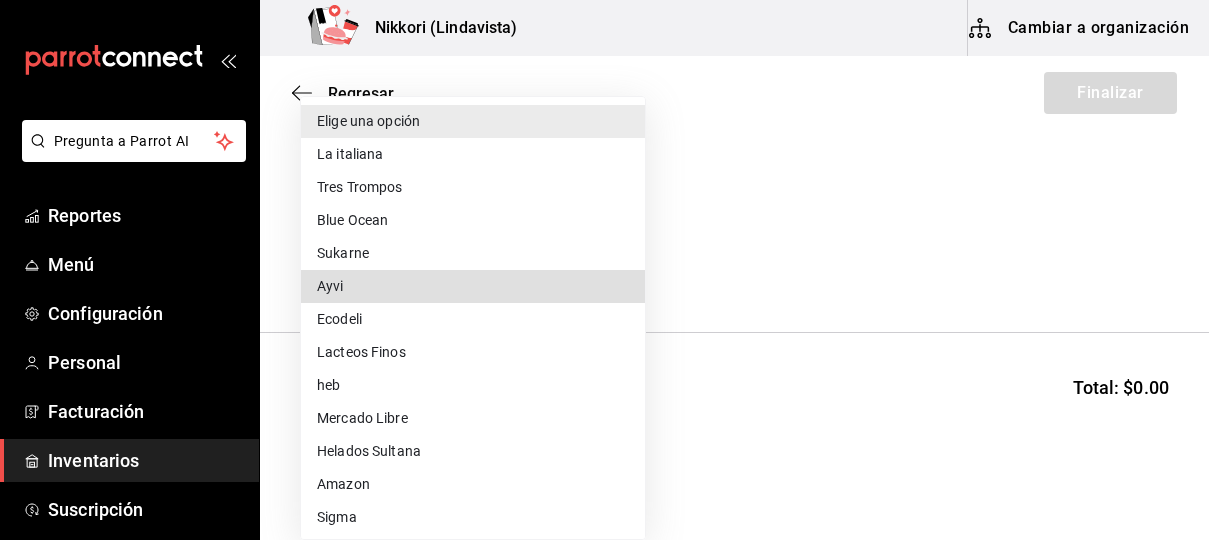 type 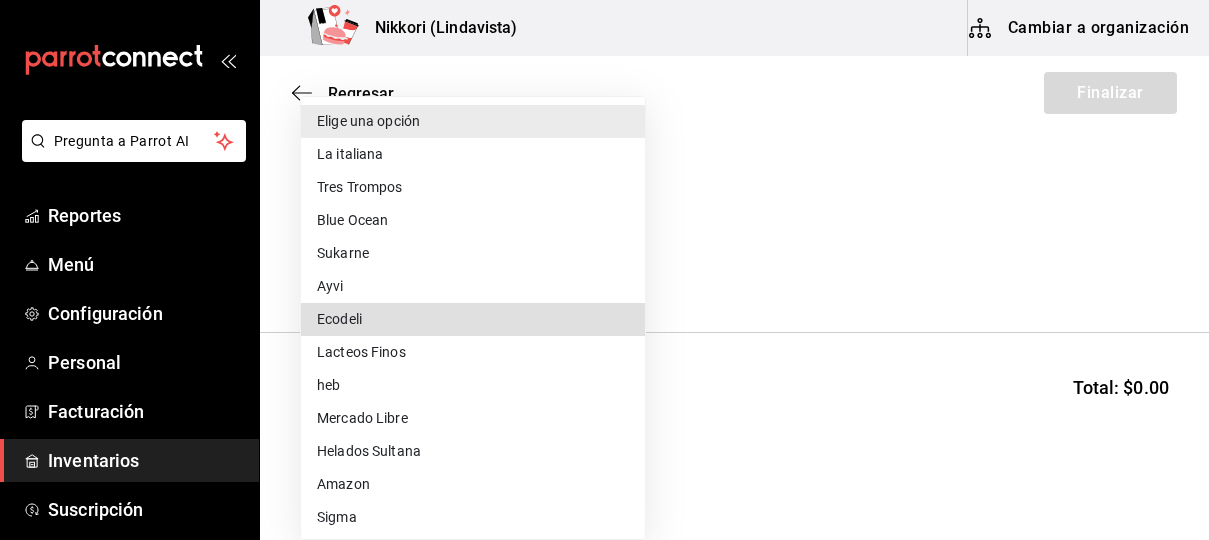type 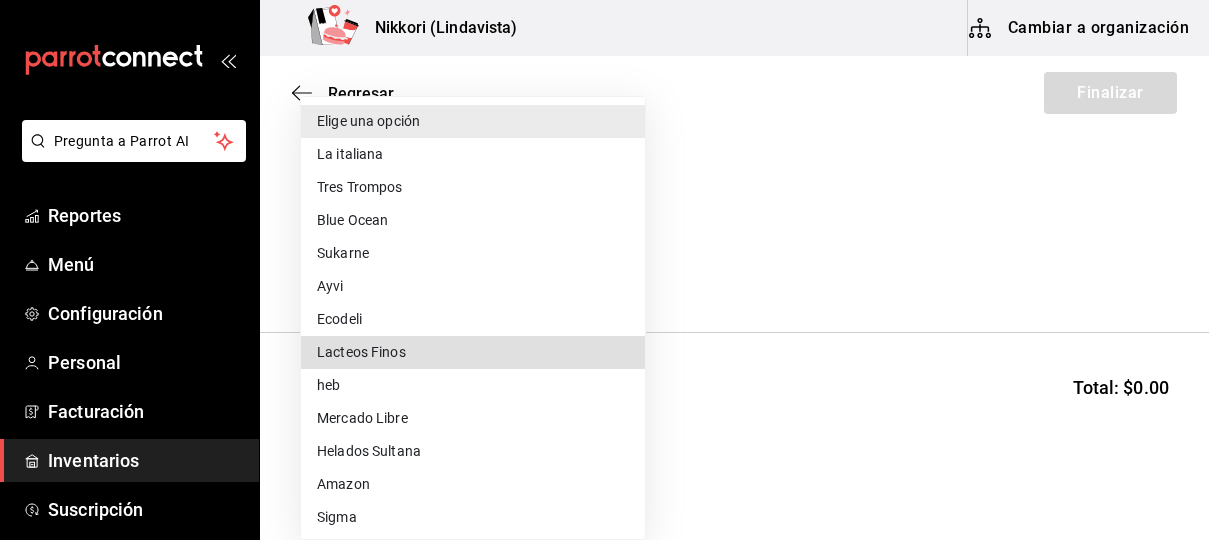 type 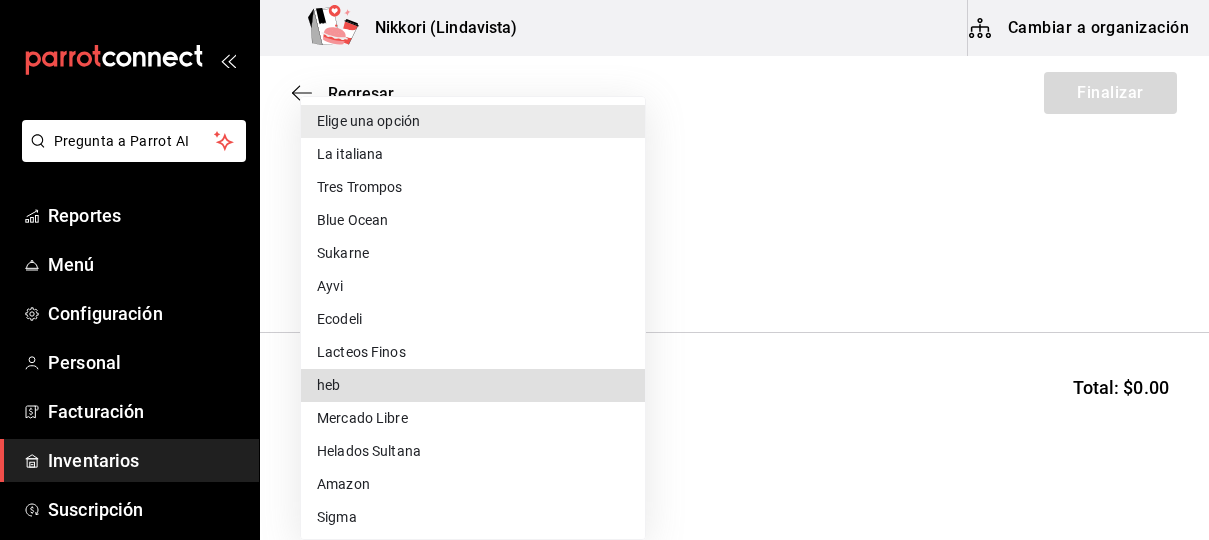 type 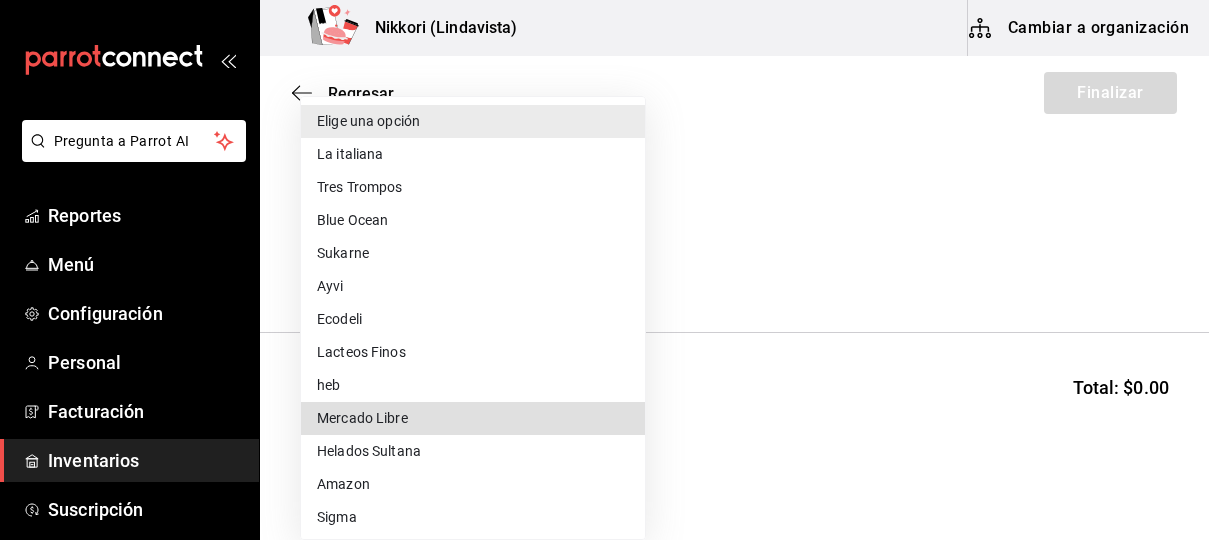 type 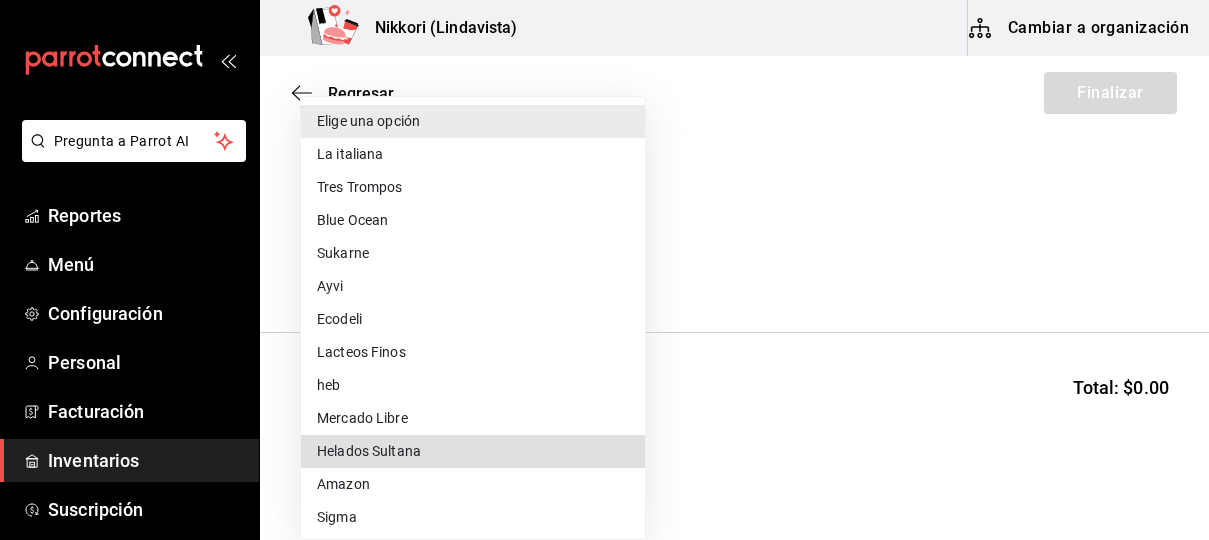 type 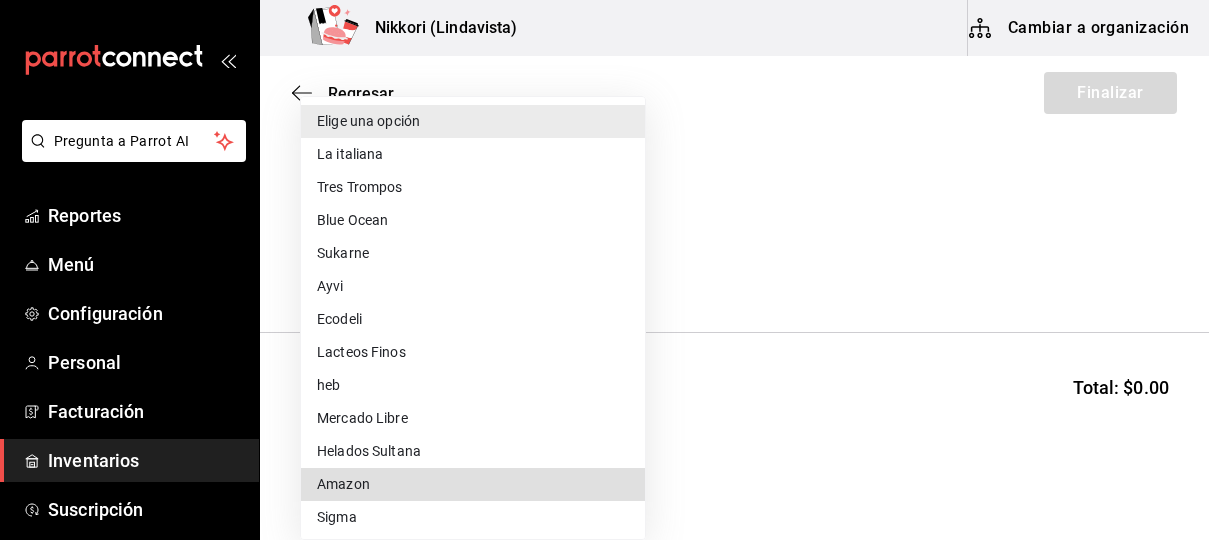 type 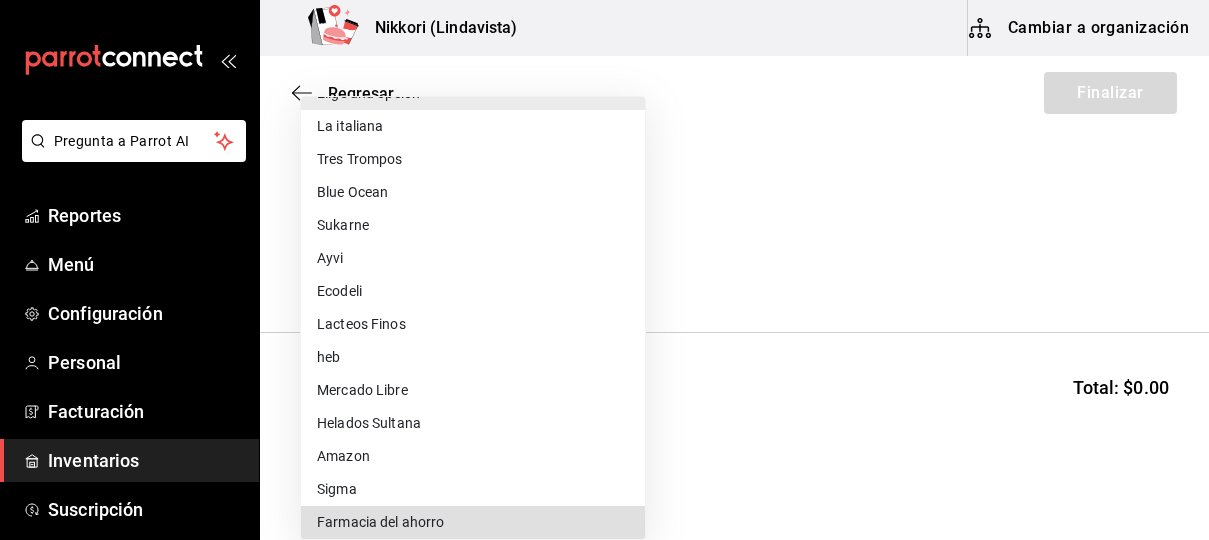 type 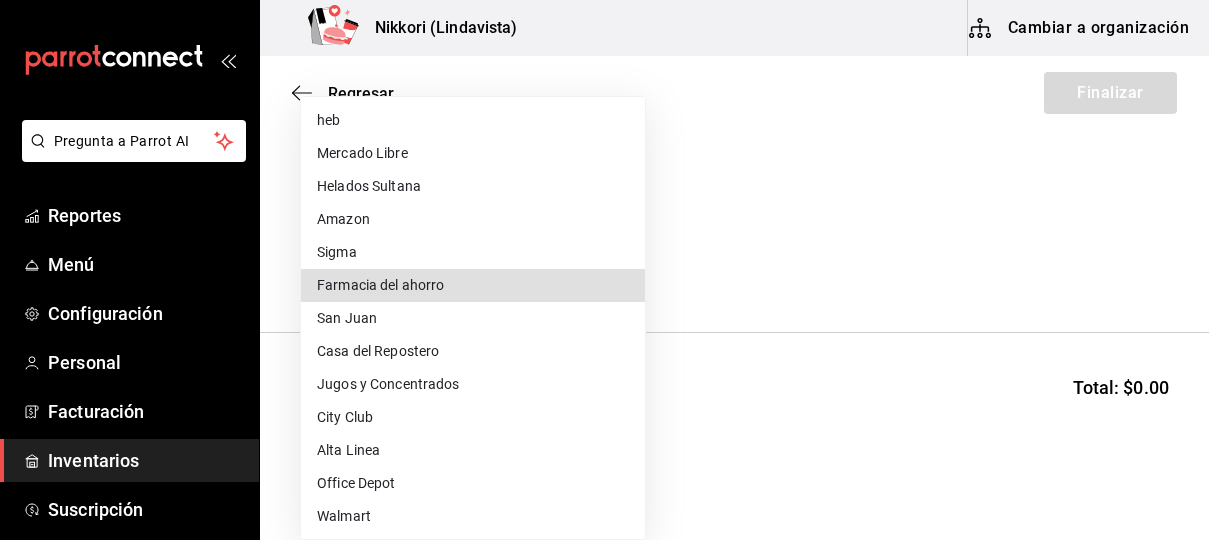 type 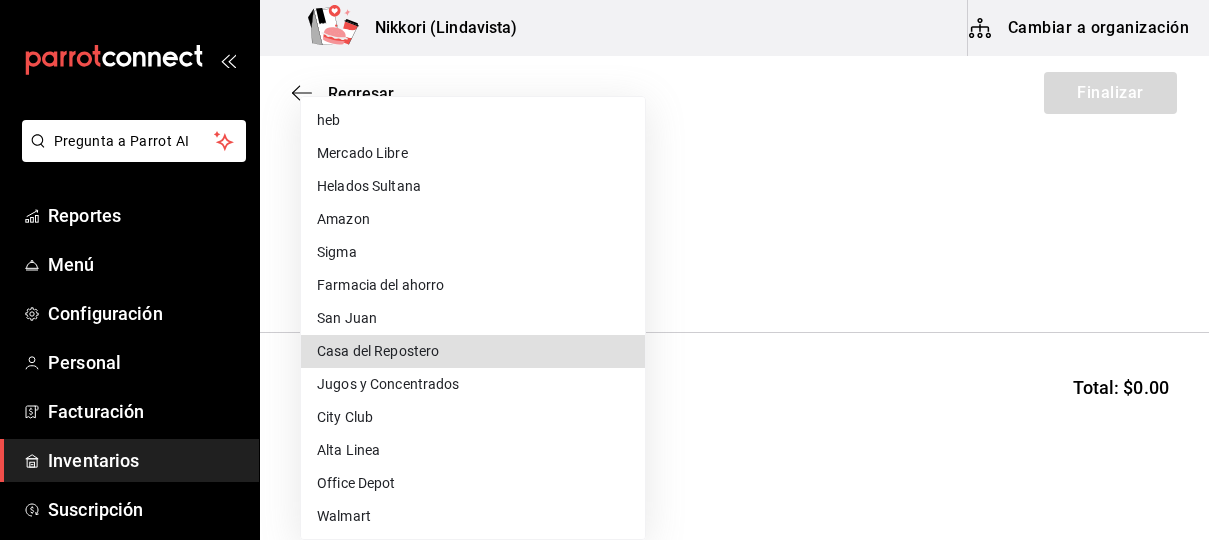 type 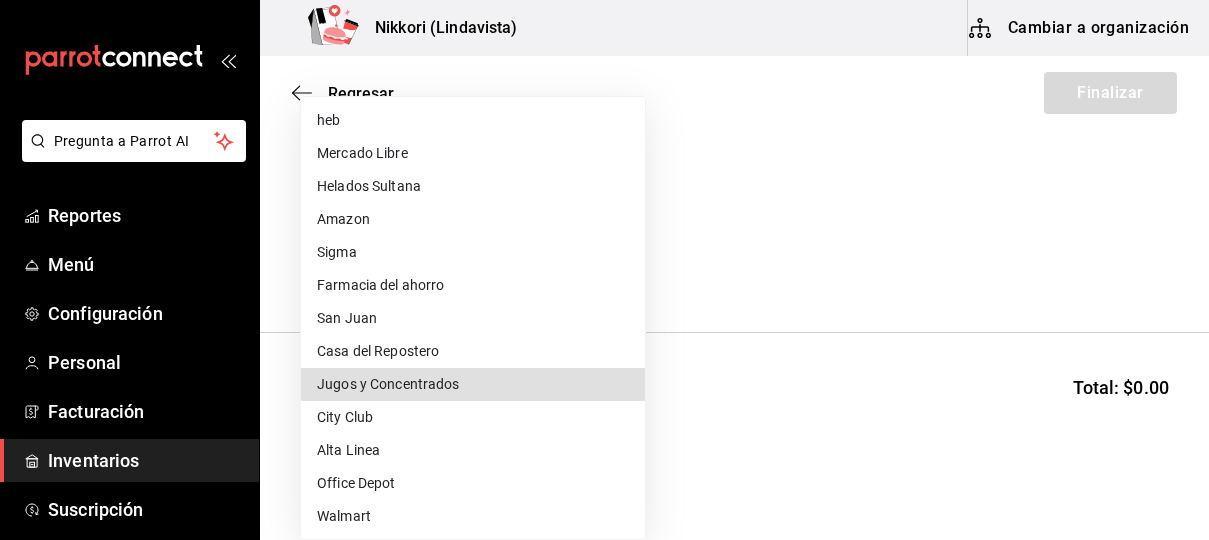 type 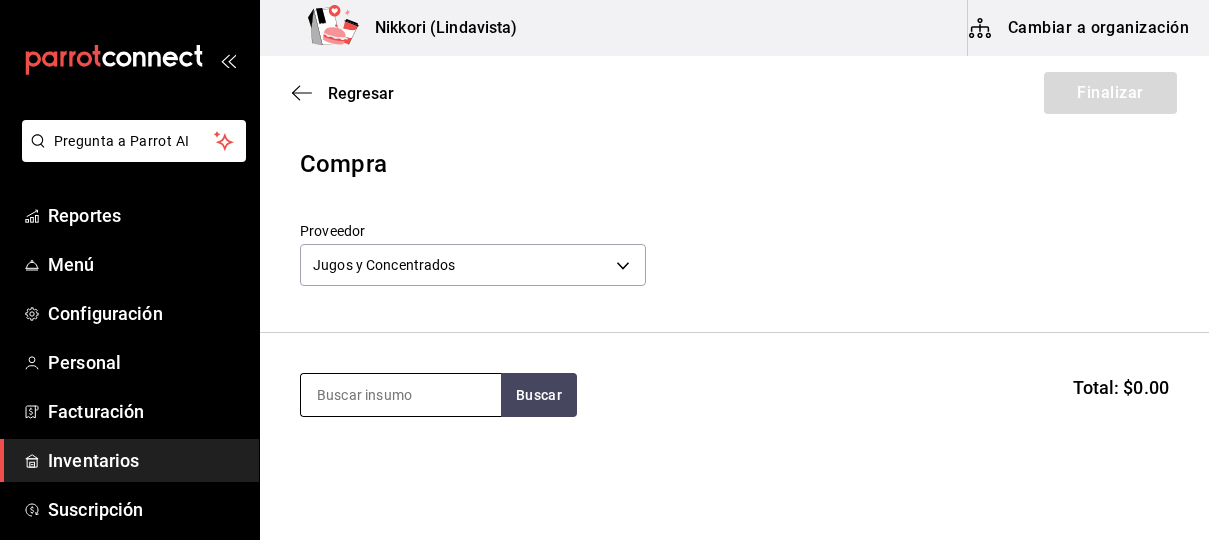 click at bounding box center (401, 395) 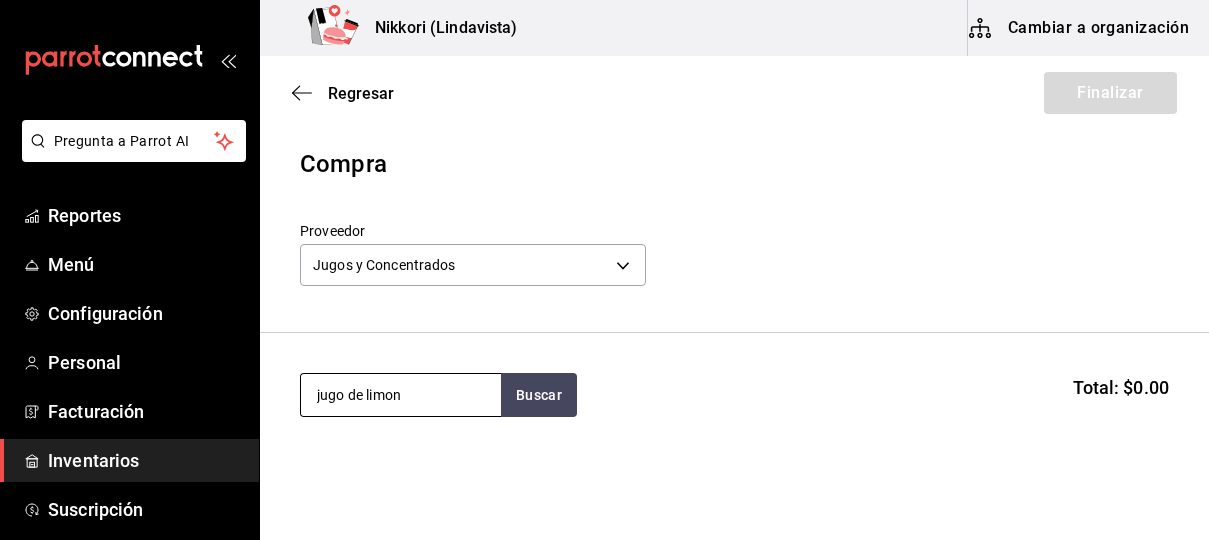 type on "jugo de limon" 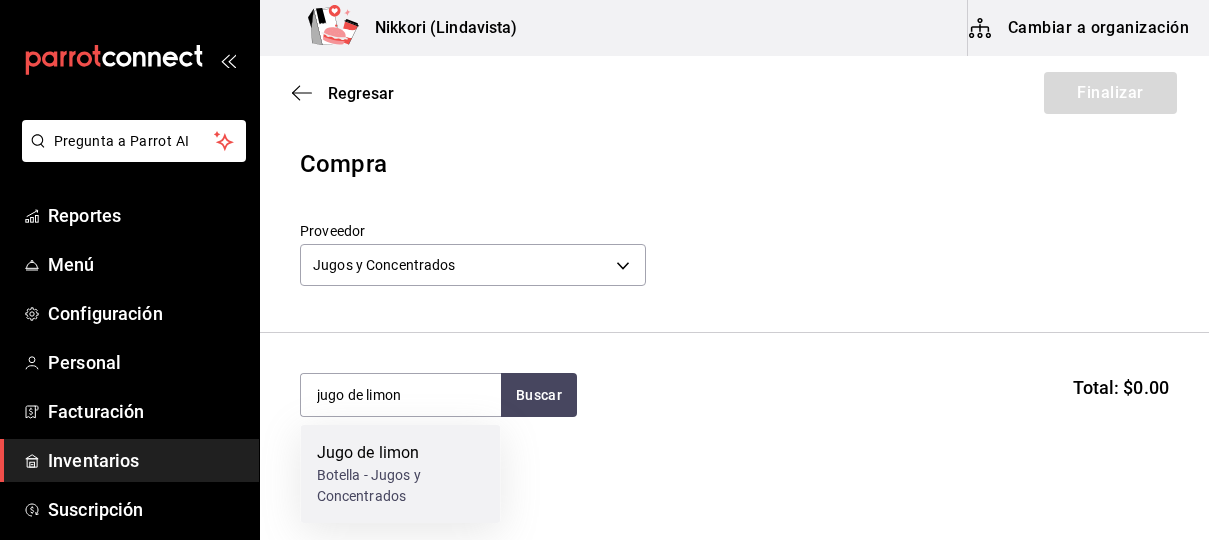 click on "Botella - Jugos y Concentrados" at bounding box center [401, 486] 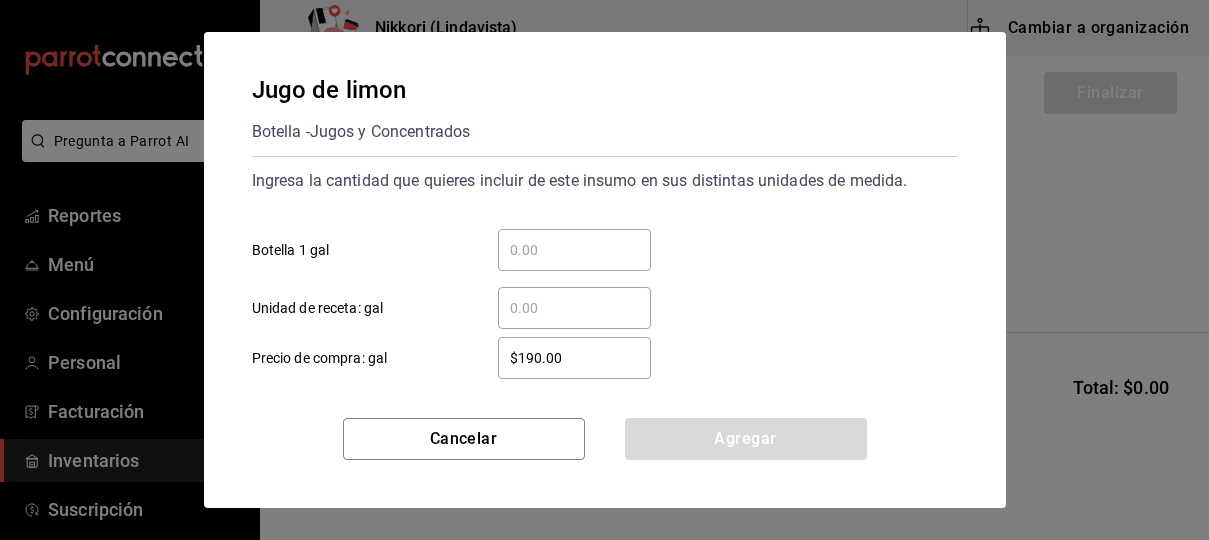 click on "​ Botella 1 gal" at bounding box center (574, 250) 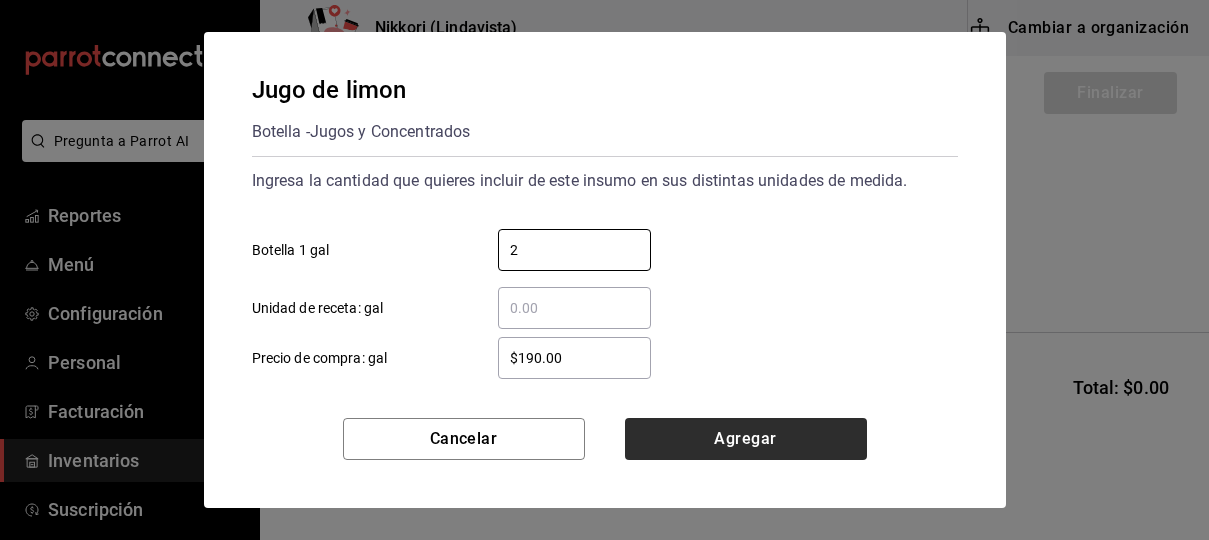 type on "2" 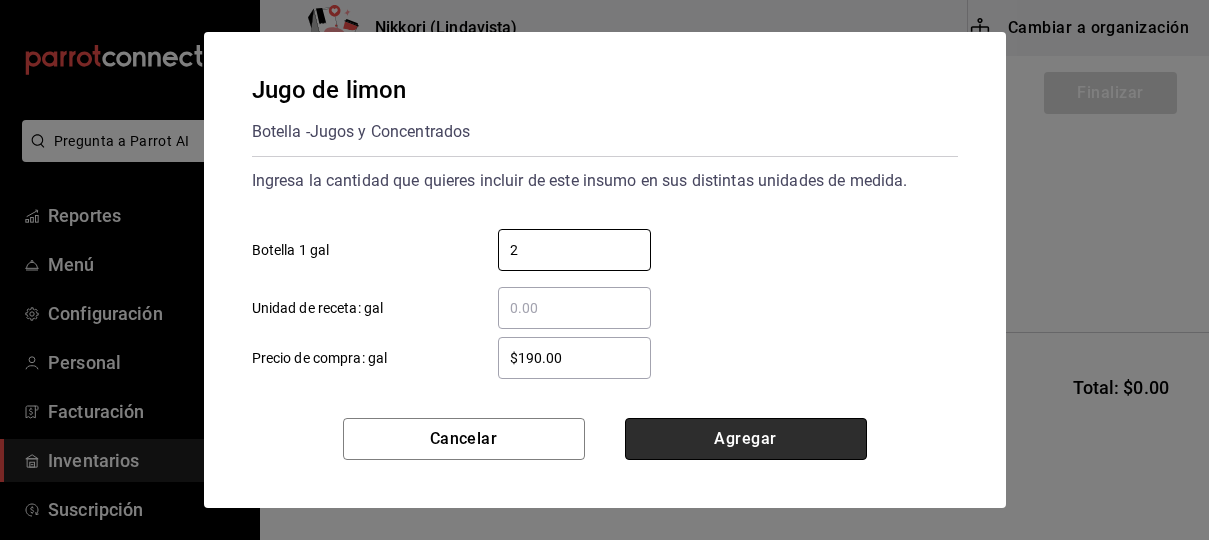 click on "Agregar" at bounding box center (746, 439) 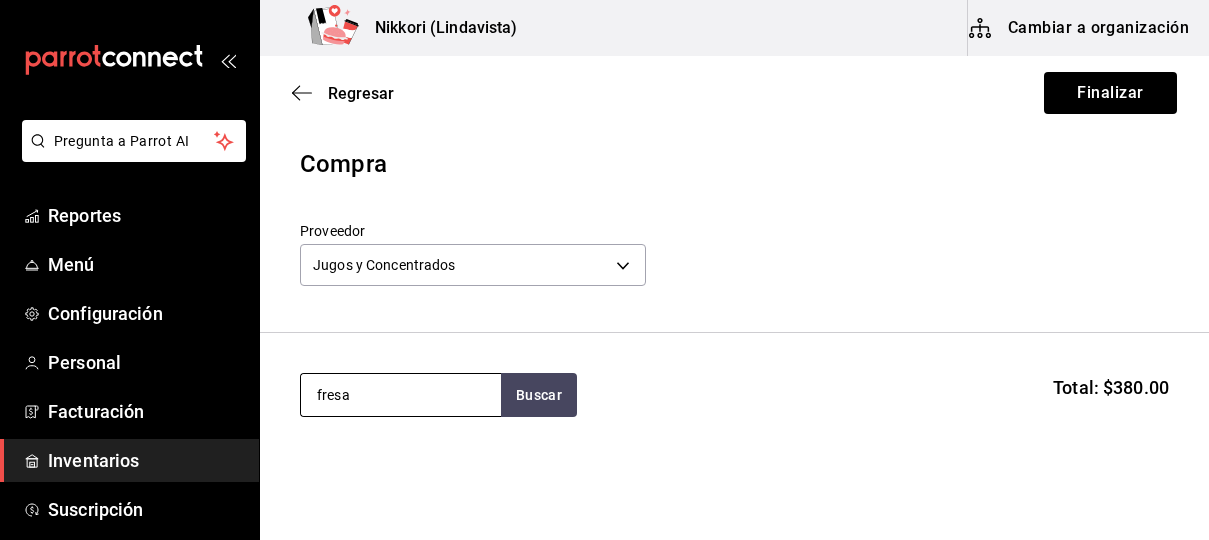 type on "fresa" 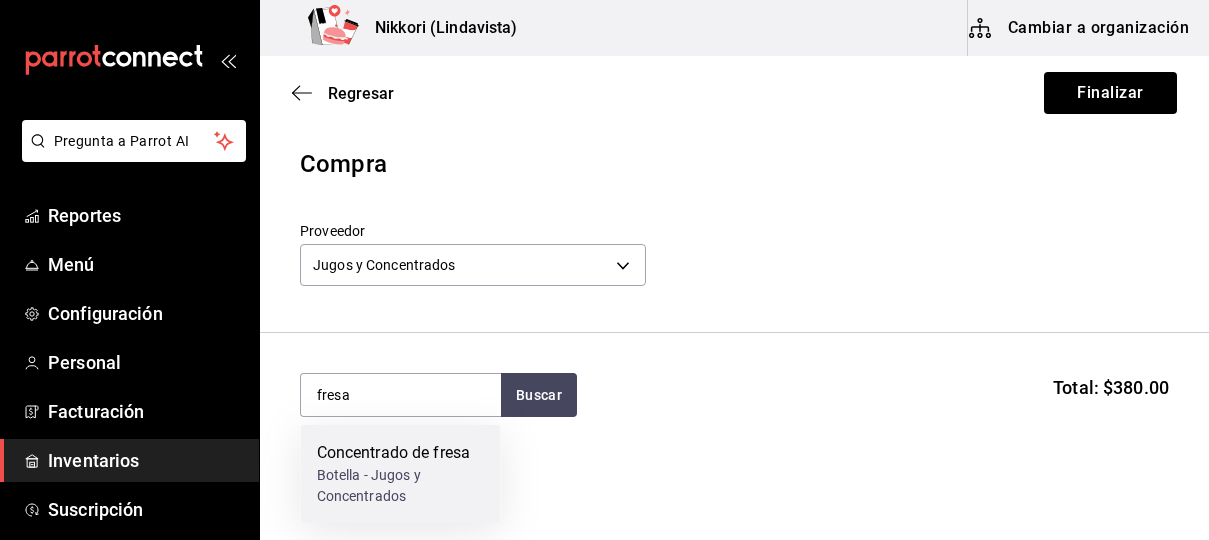 click on "Concentrado de fresa" at bounding box center (401, 453) 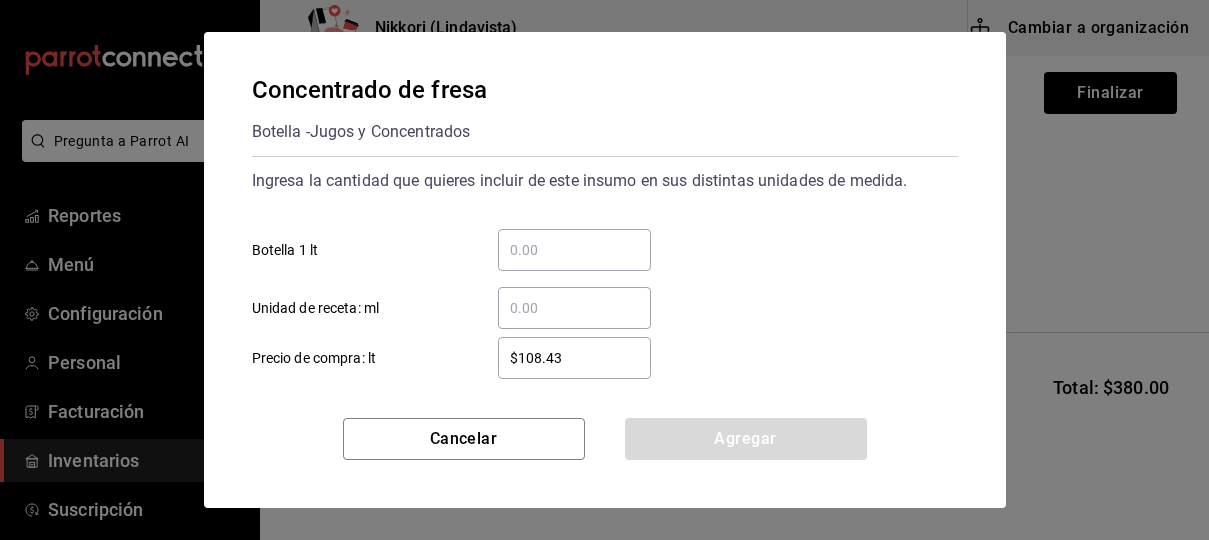 click on "​" at bounding box center (574, 250) 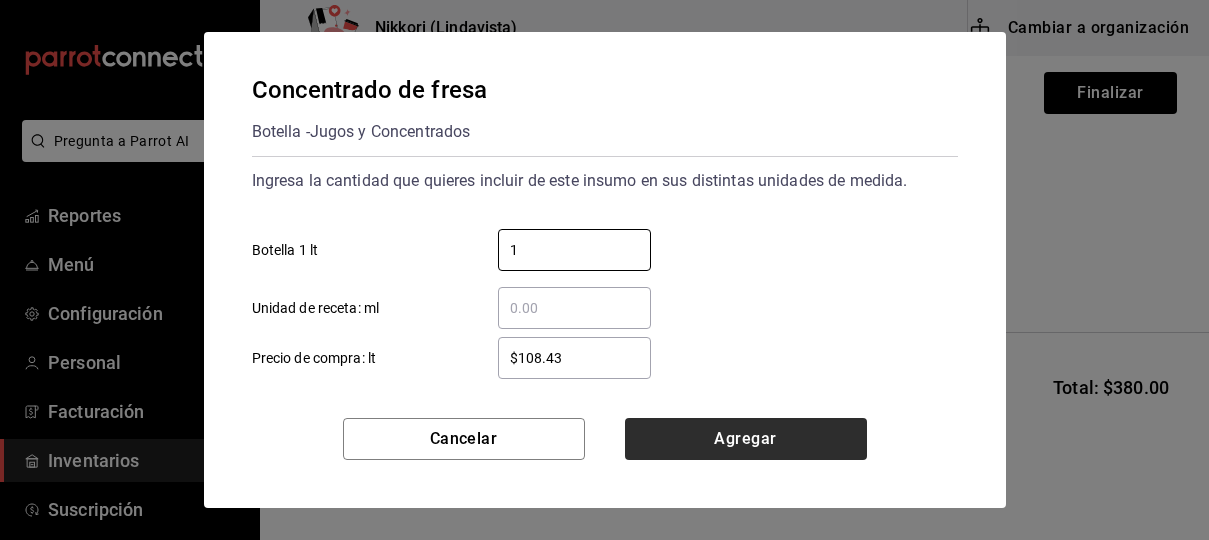 type on "1" 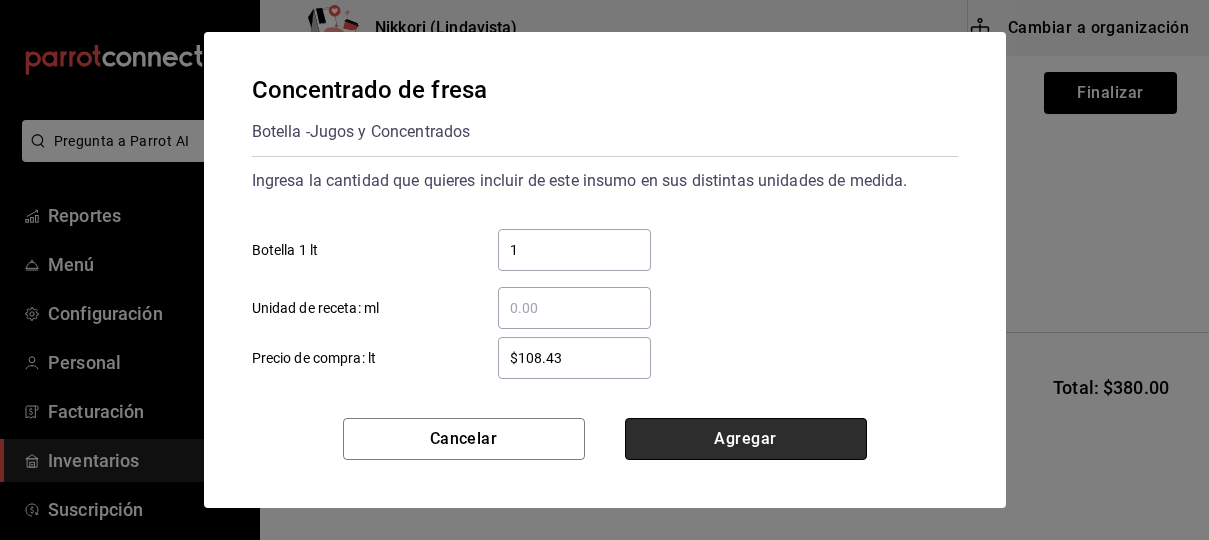 click on "Agregar" at bounding box center [746, 439] 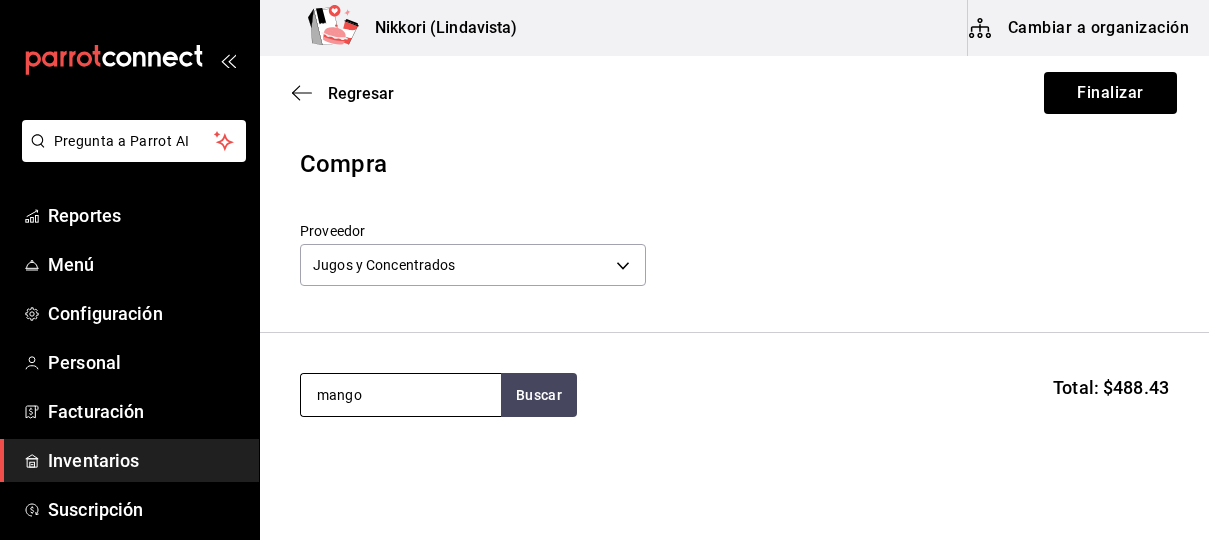 type on "mango" 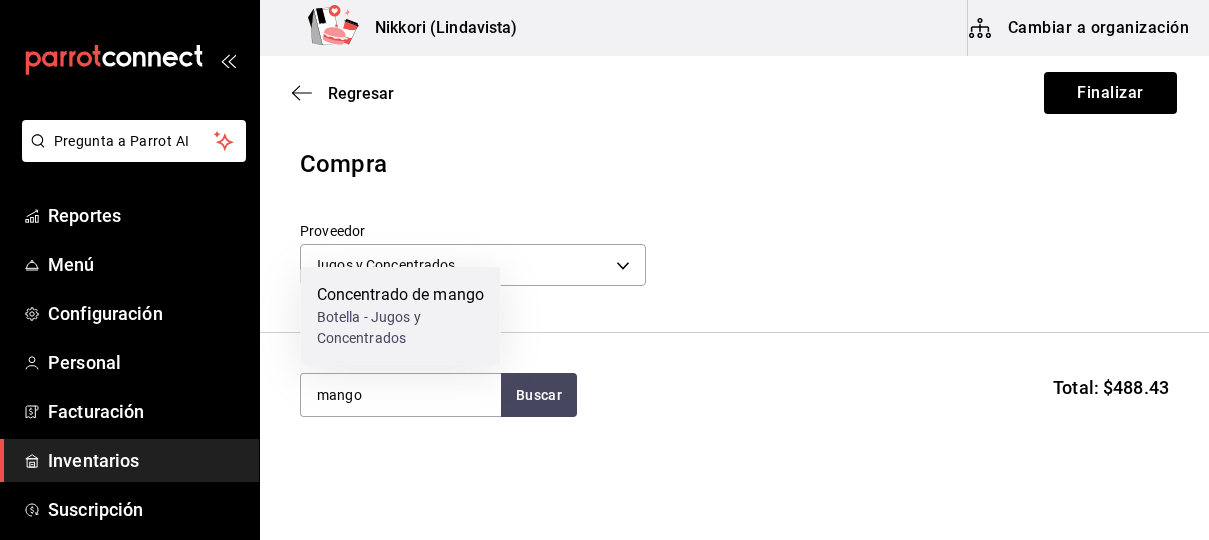 click on "Concentrado de mango" at bounding box center (401, 295) 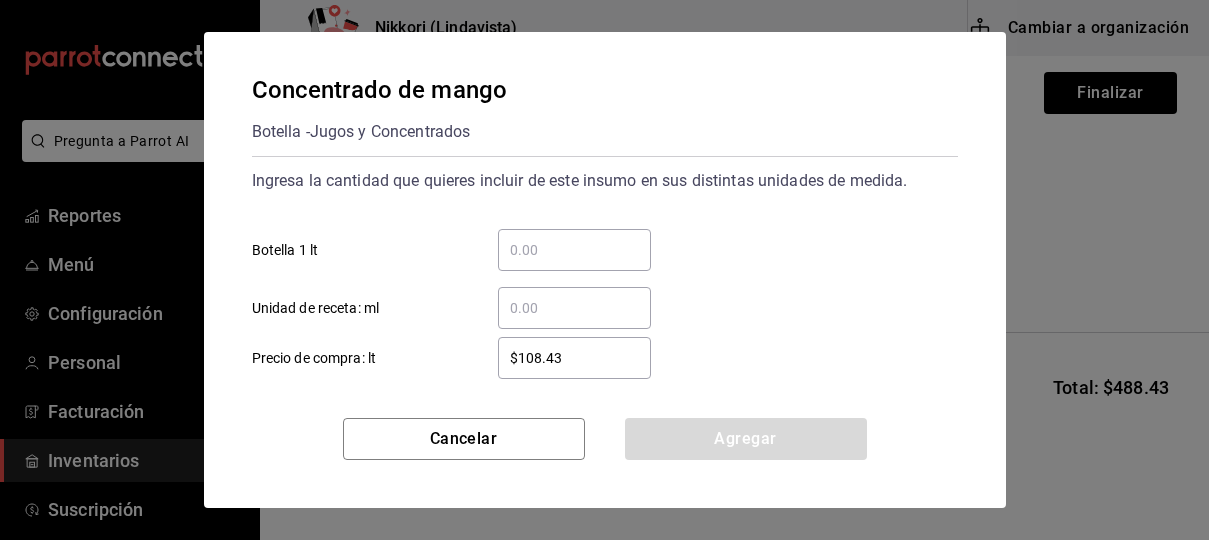 click on "​ Botella 1 lt" at bounding box center [574, 250] 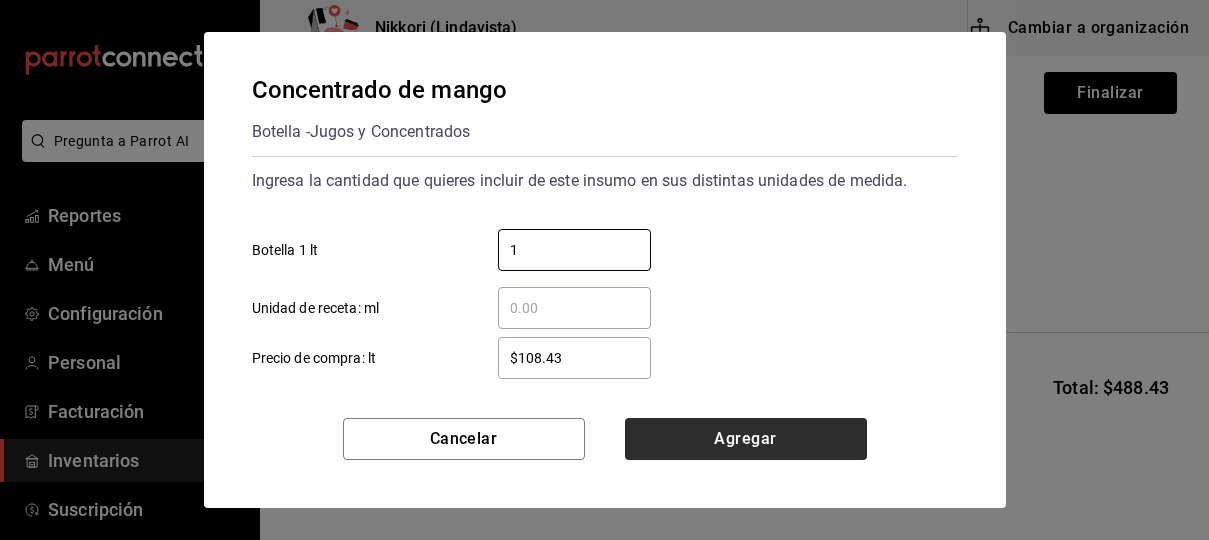 type on "1" 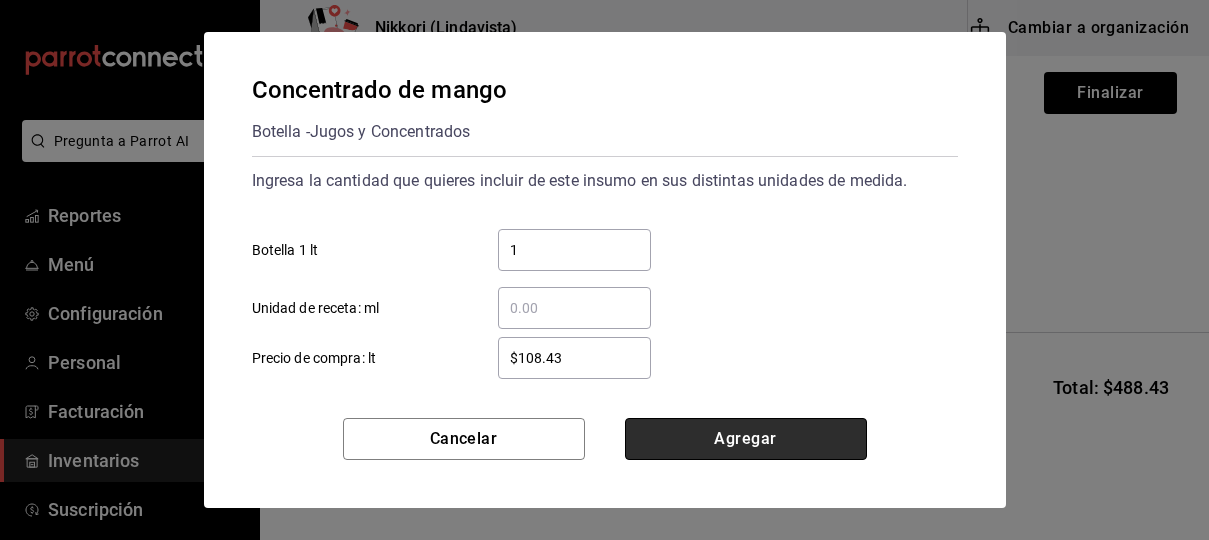 click on "Agregar" at bounding box center (746, 439) 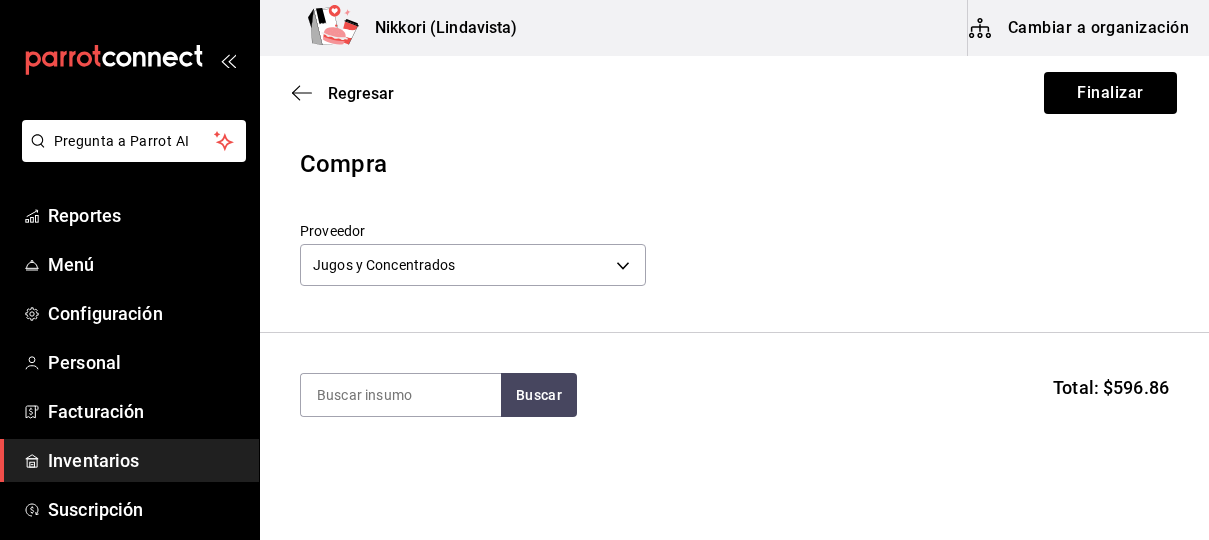 click on "Buscar Total: $596.86" at bounding box center (734, 395) 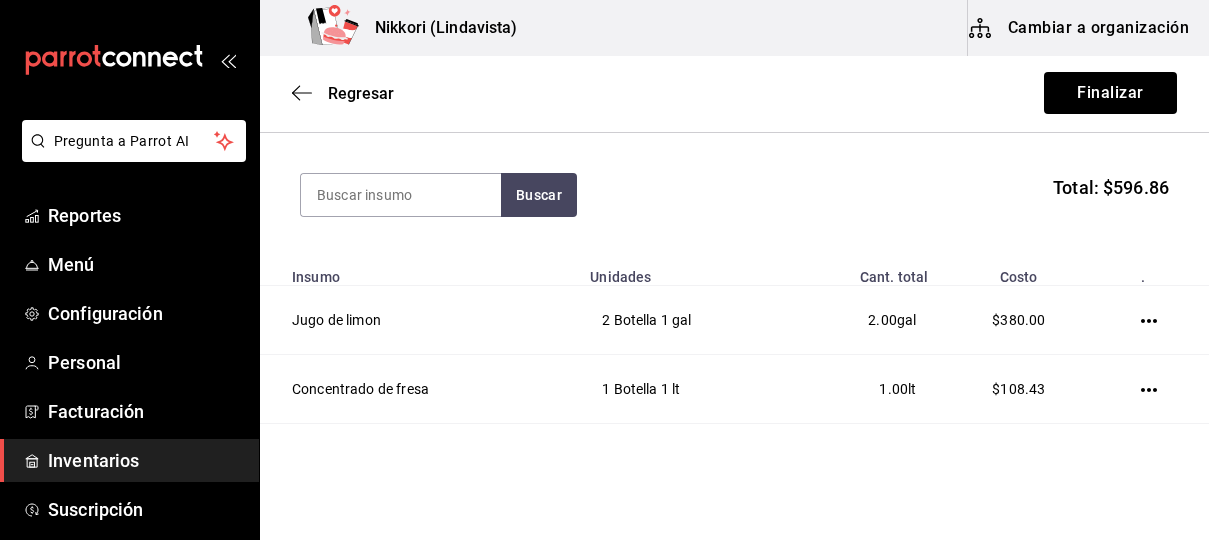 scroll, scrollTop: 160, scrollLeft: 0, axis: vertical 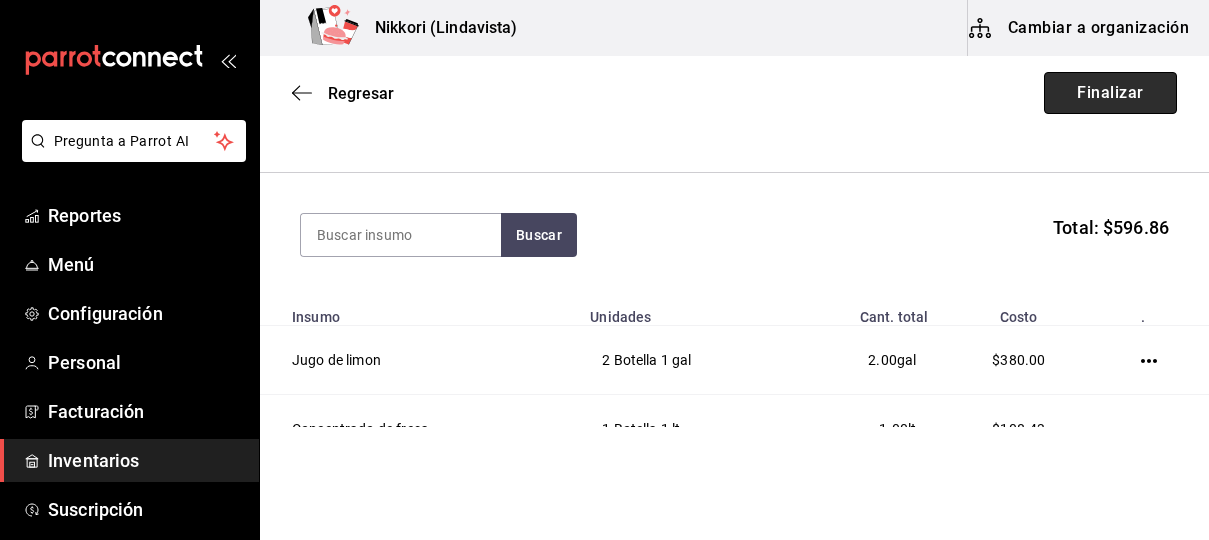 click on "Finalizar" at bounding box center [1110, 93] 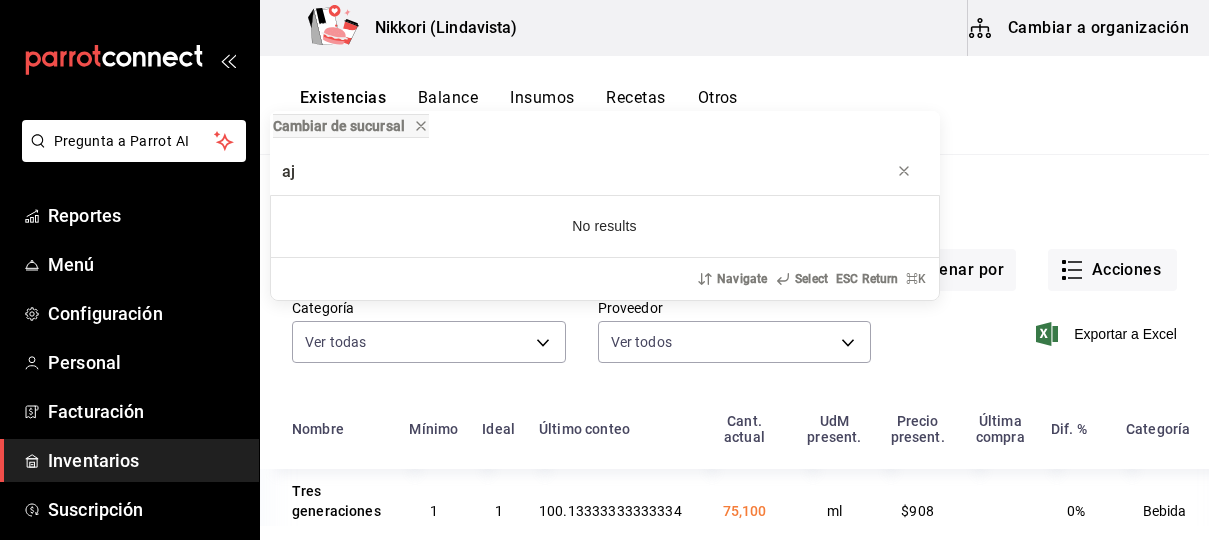 type on "a" 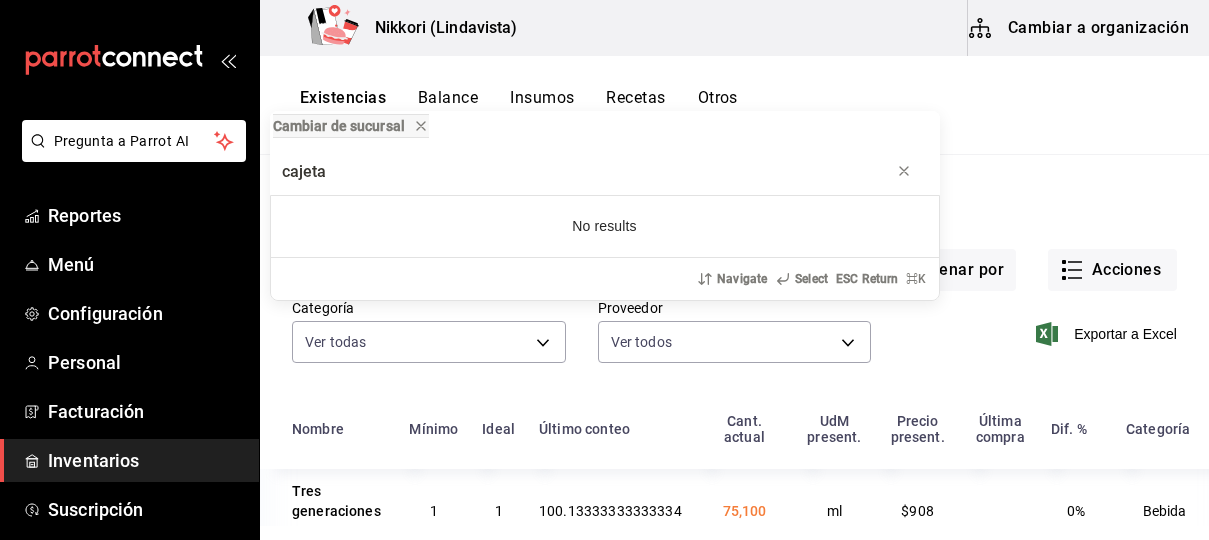 click on "cajeta" at bounding box center (605, 171) 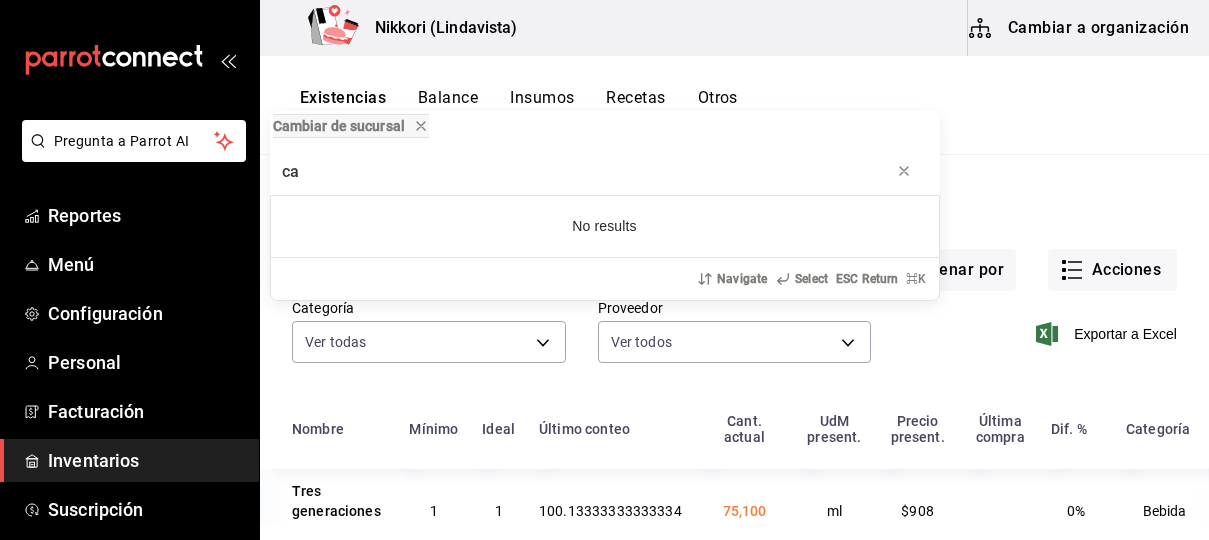 type on "c" 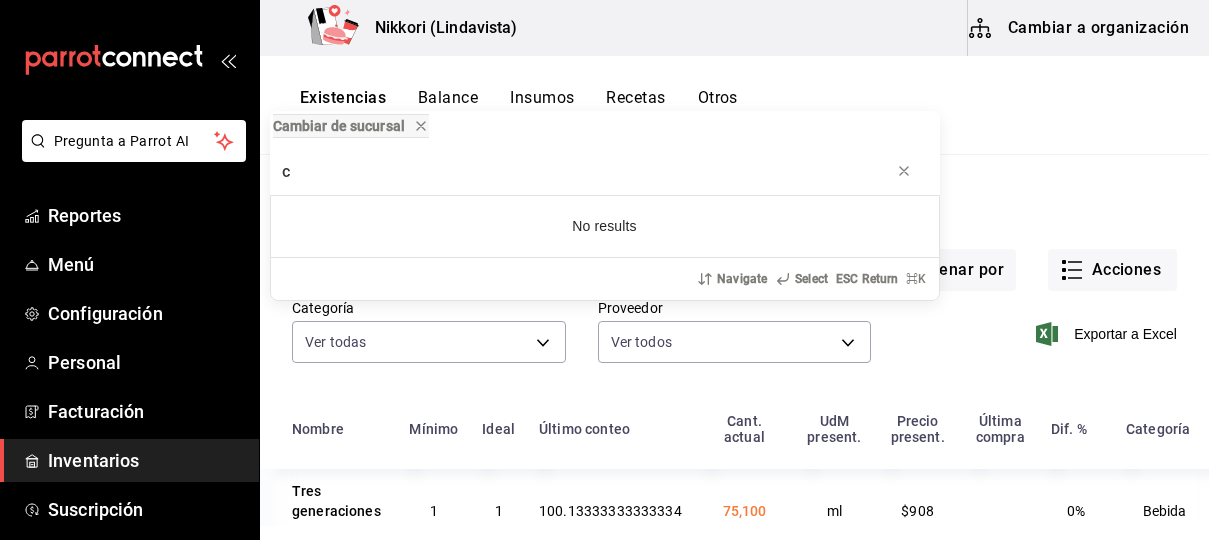 type 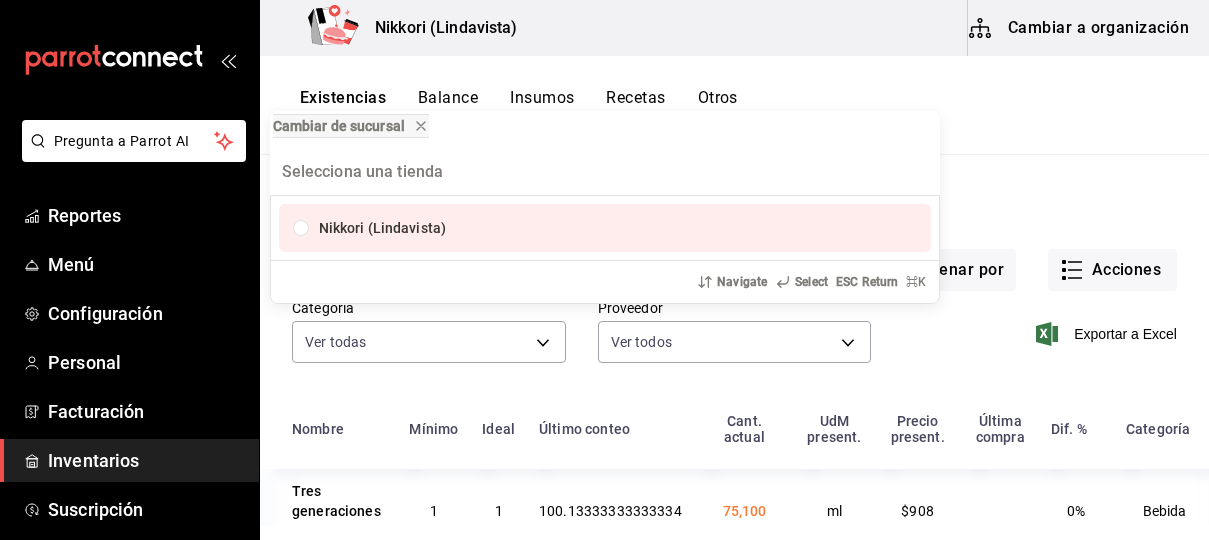 click on "Cambiar de sucursal Nikkori (Lindavista) Navigate Select ESC Return ⌘ K" at bounding box center [604, 270] 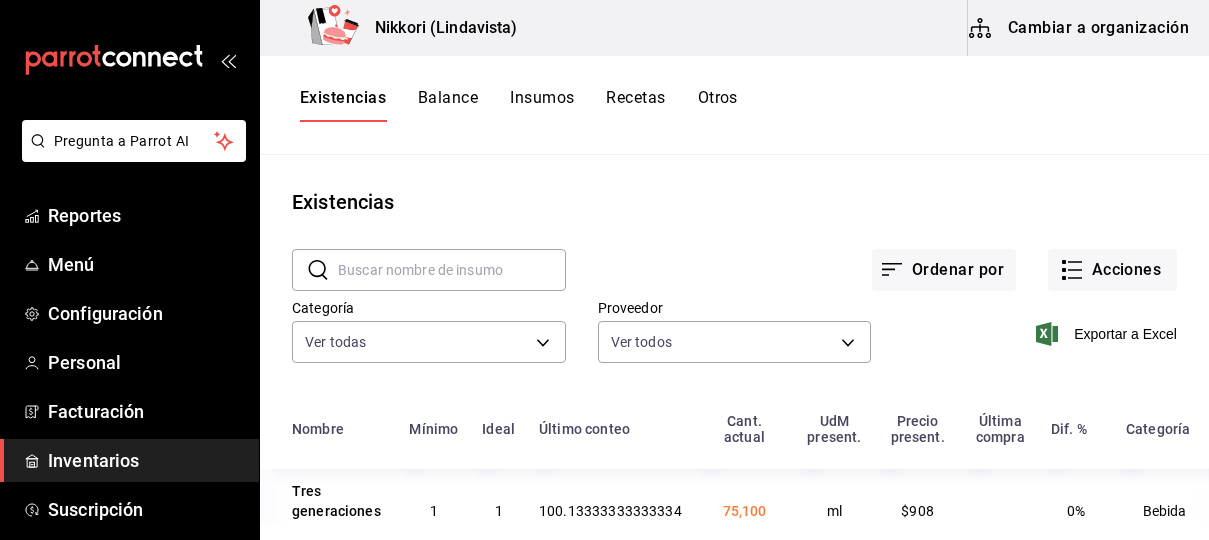 click at bounding box center (452, 270) 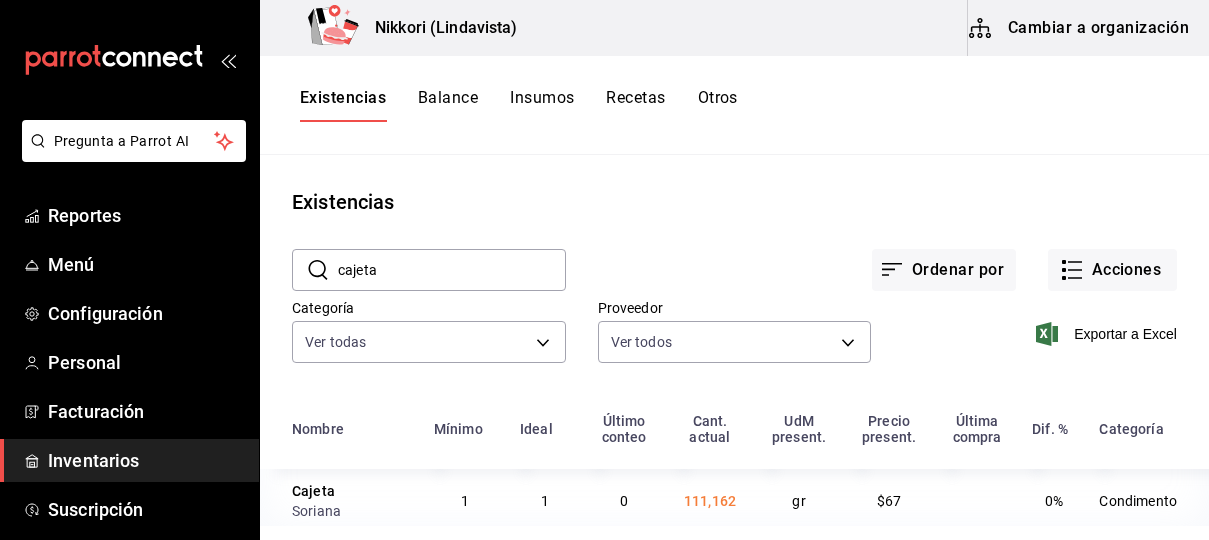 type on "cajeta" 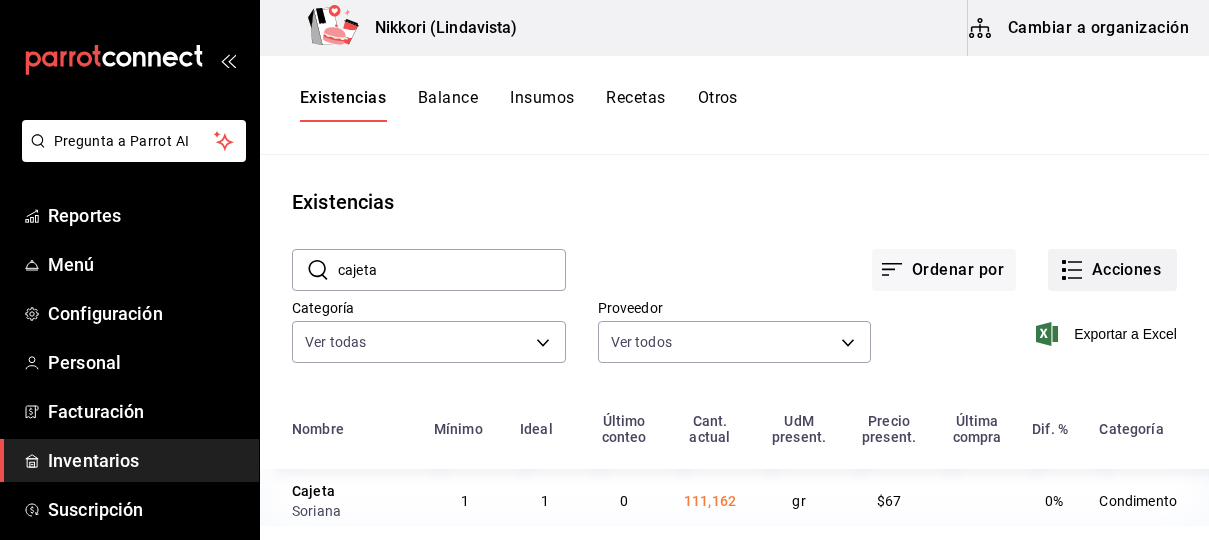 click on "Acciones" at bounding box center [1112, 270] 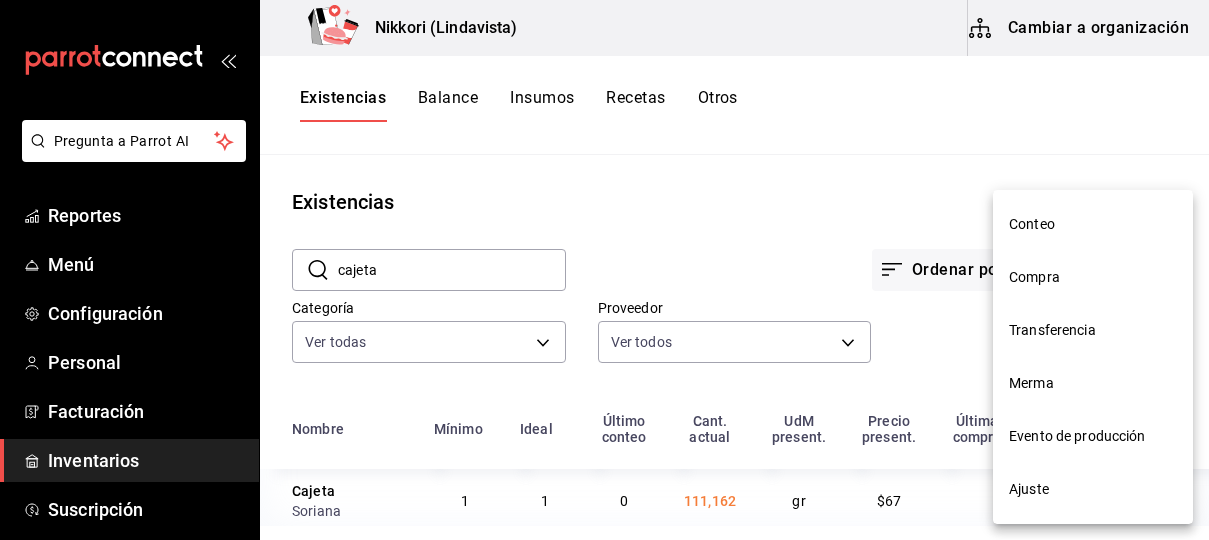 click on "Compra" at bounding box center [1093, 277] 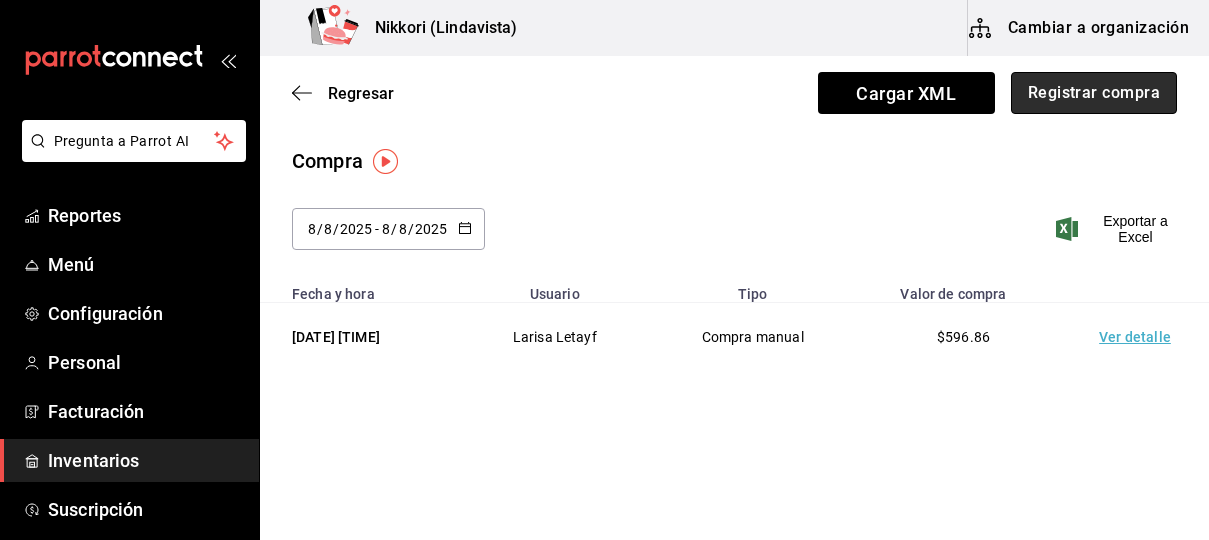 click on "Registrar compra" at bounding box center (1094, 93) 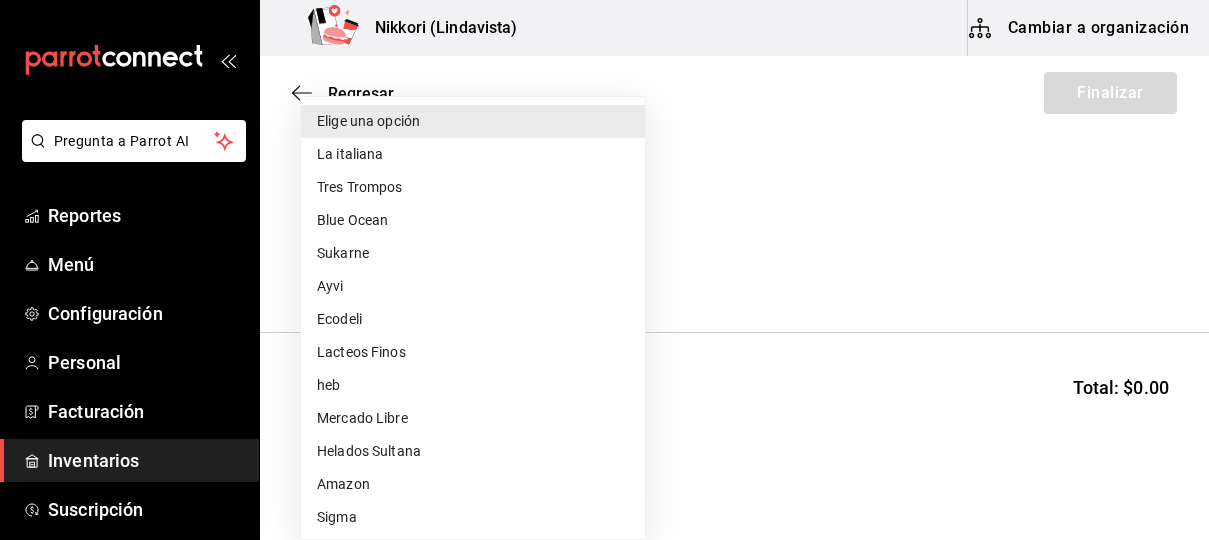 click on "Pregunta a Parrot AI Reportes   Menú   Configuración   Personal   Facturación   Inventarios   Suscripción   Ayuda Recomienda Parrot   [PERSON]   Sugerir nueva función   Nikkori (Lindavista) Cambiar a organización Regresar Finalizar Compra Proveedor Elige una opción default Buscar Total: $0.00 No hay insumos a mostrar. Busca un insumo para agregarlo a la lista GANA 1 MES GRATIS EN TU SUSCRIPCIÓN AQUÍ ¿Recuerdas cómo empezó tu restaurante?
Hoy puedes ayudar a un colega a tener el mismo cambio que tú viviste.
Recomienda Parrot directamente desde tu Portal Administrador.
Es fácil y rápido.
🎁 Por cada restaurante que se una, ganas 1 mes gratis. Ver video tutorial Ir a video Pregunta a Parrot AI Reportes   Menú   Configuración   Personal   Facturación   Inventarios   Suscripción   Ayuda Recomienda Parrot   [PERSON]   Sugerir nueva función   Editar Eliminar Visitar centro de ayuda ([PHONE]) [EMAIL] Visitar centro de ayuda ([PHONE]) Elige una opción heb" at bounding box center [604, 213] 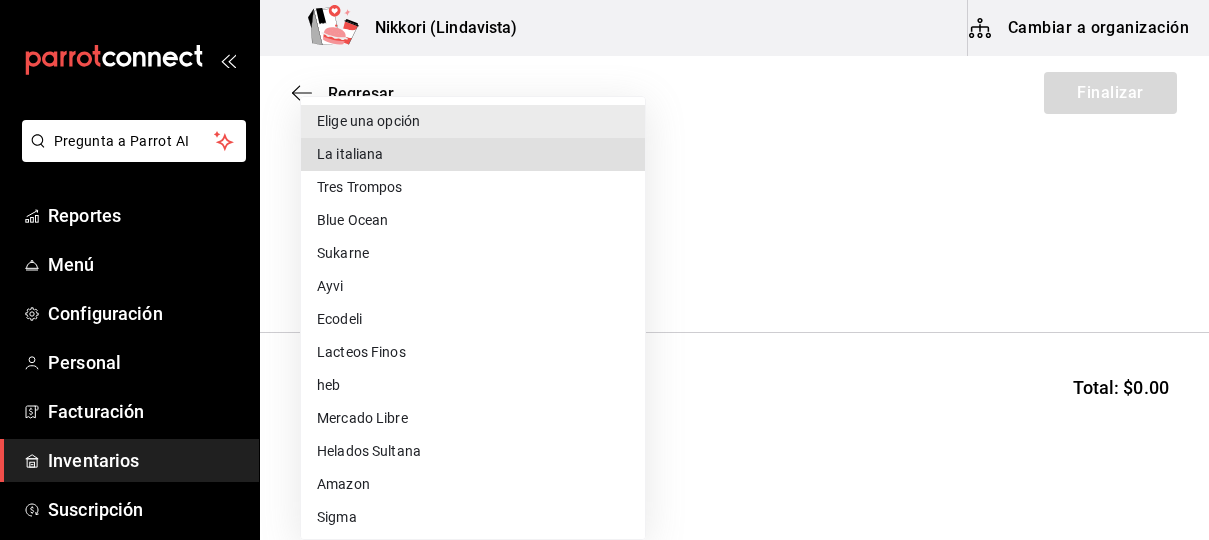 type 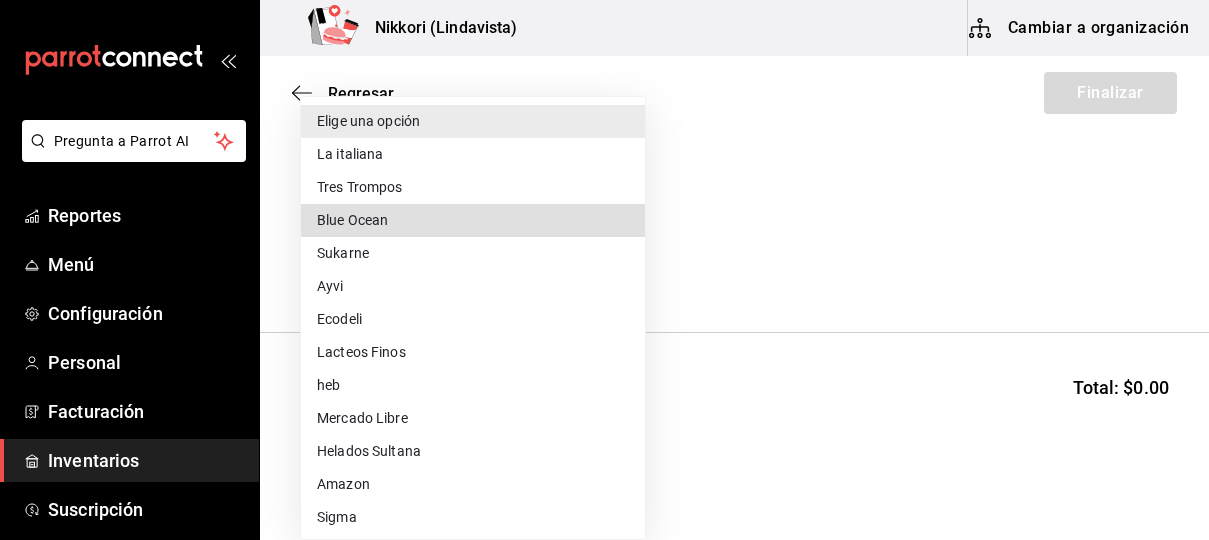 type 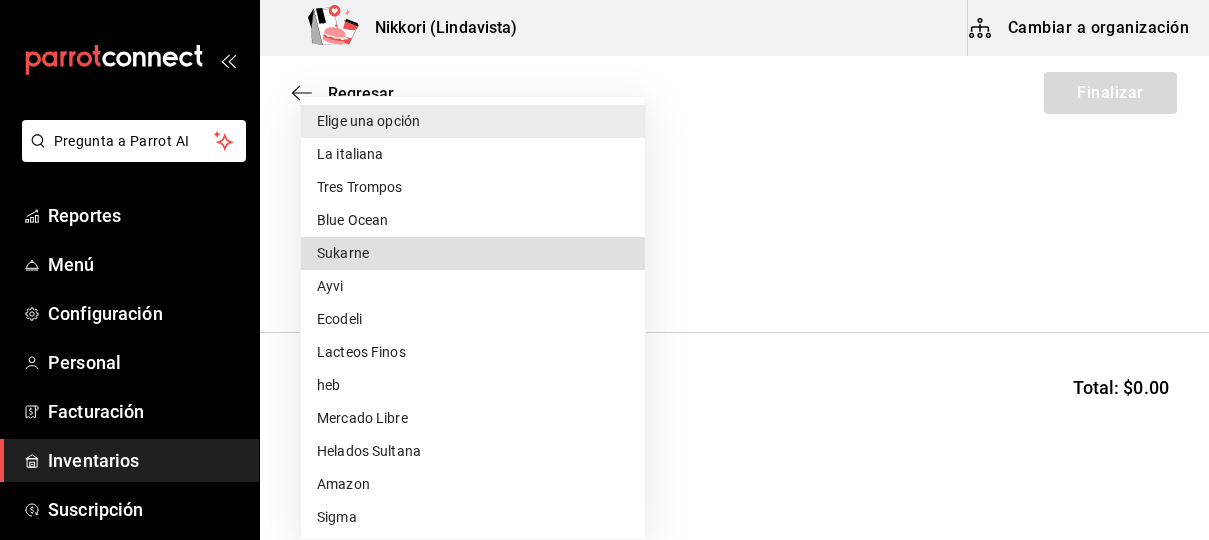 type 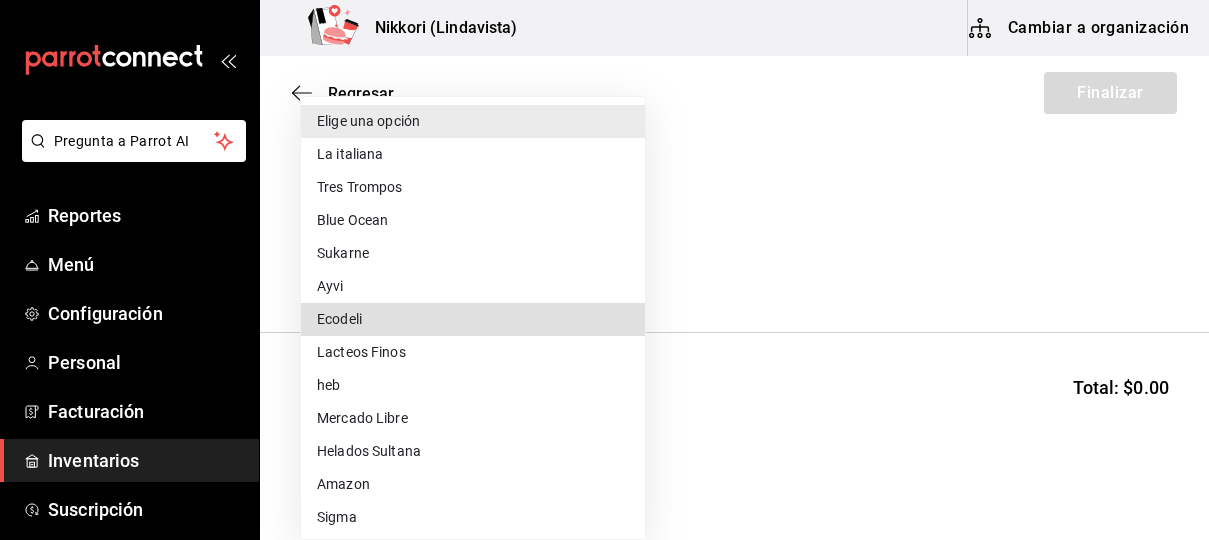 type 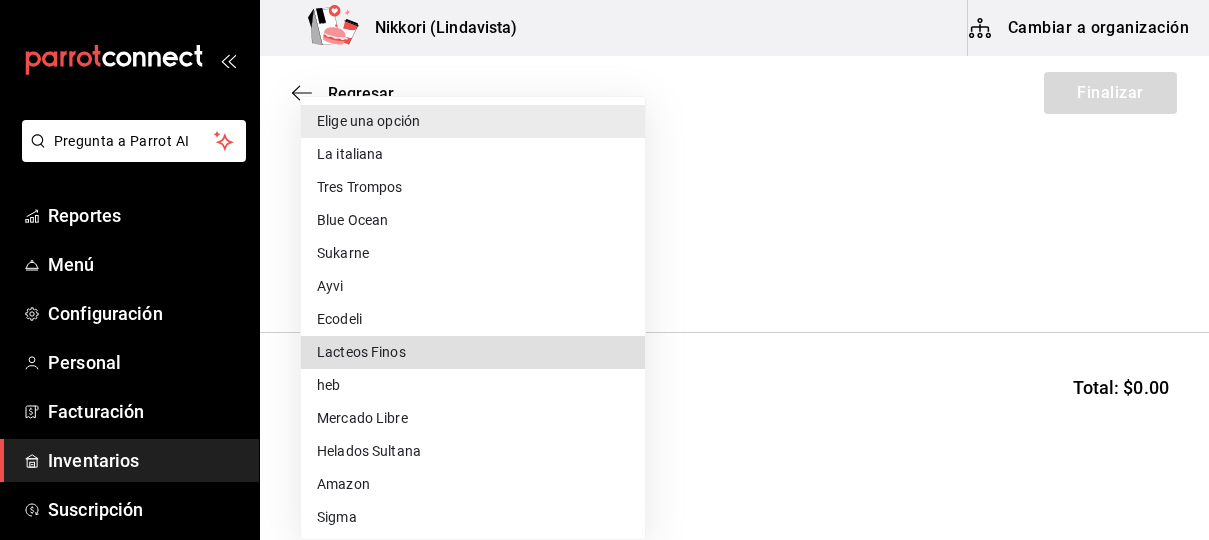 type 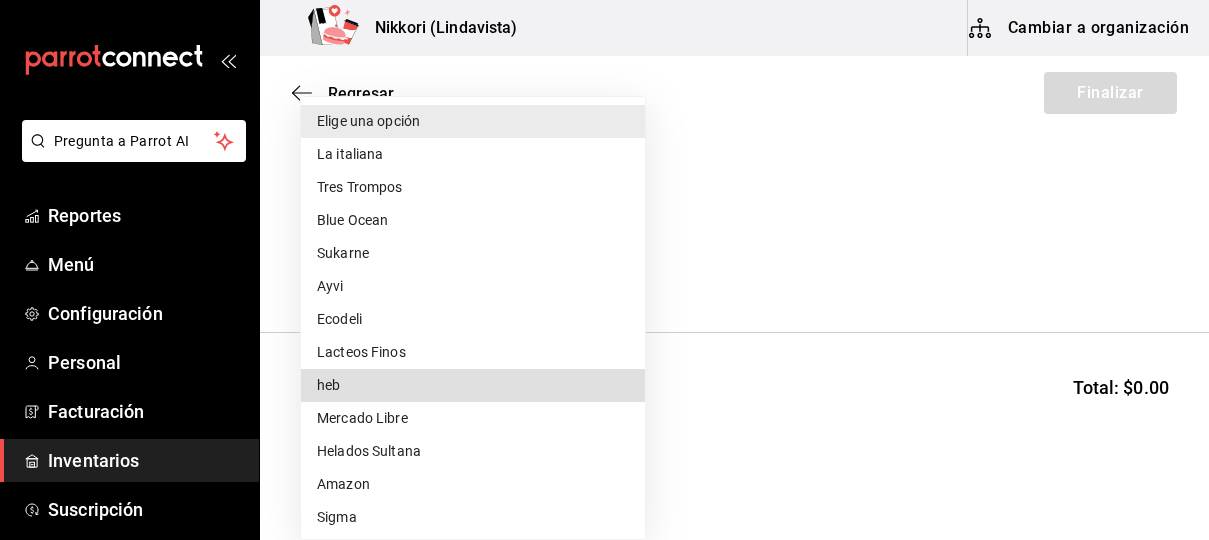 type 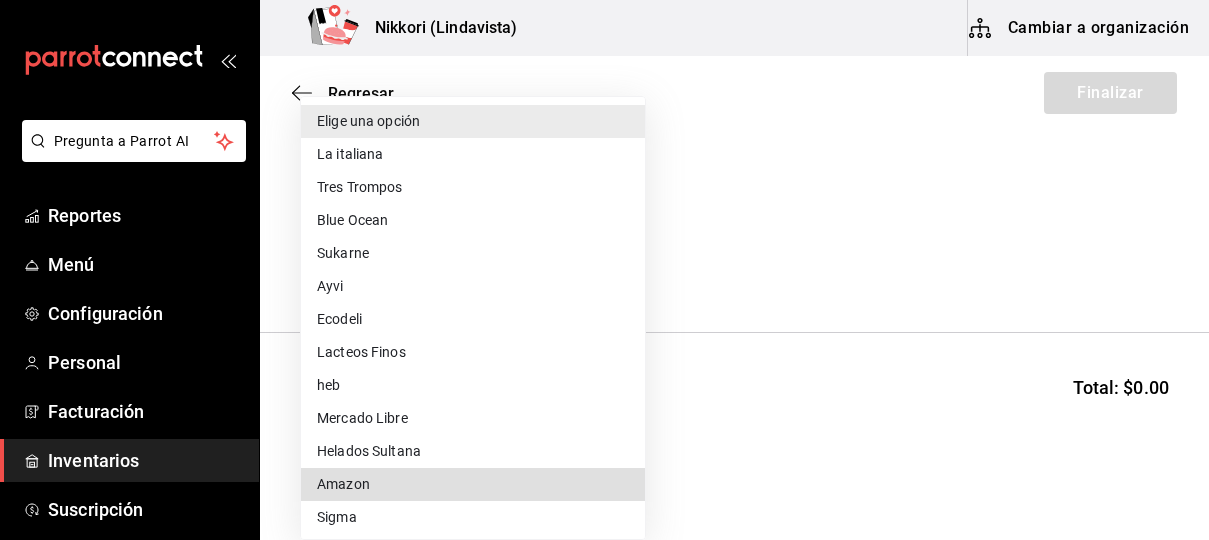type 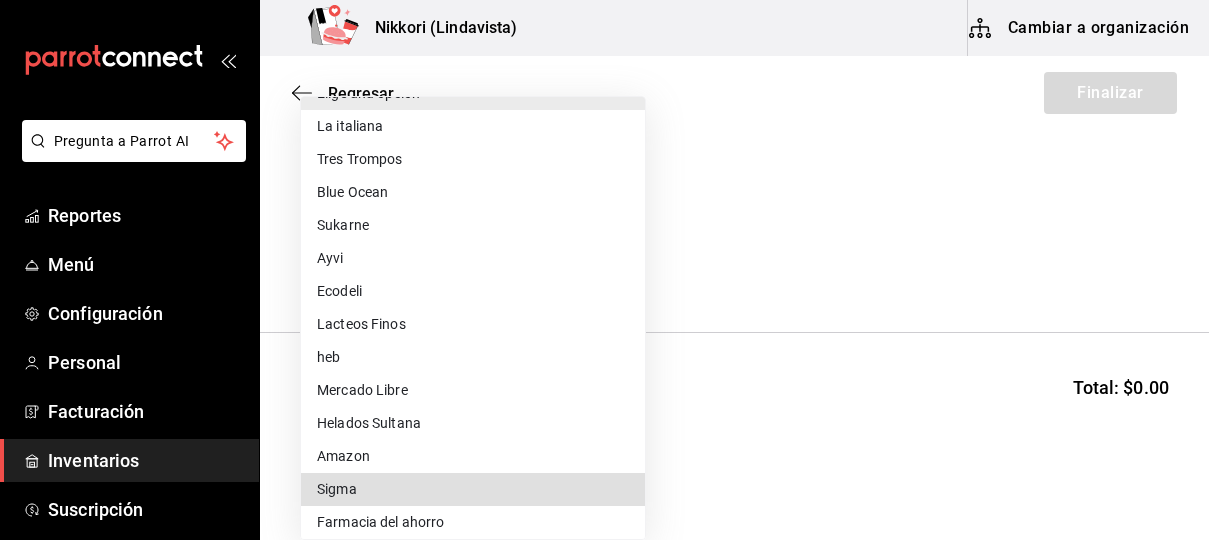 type 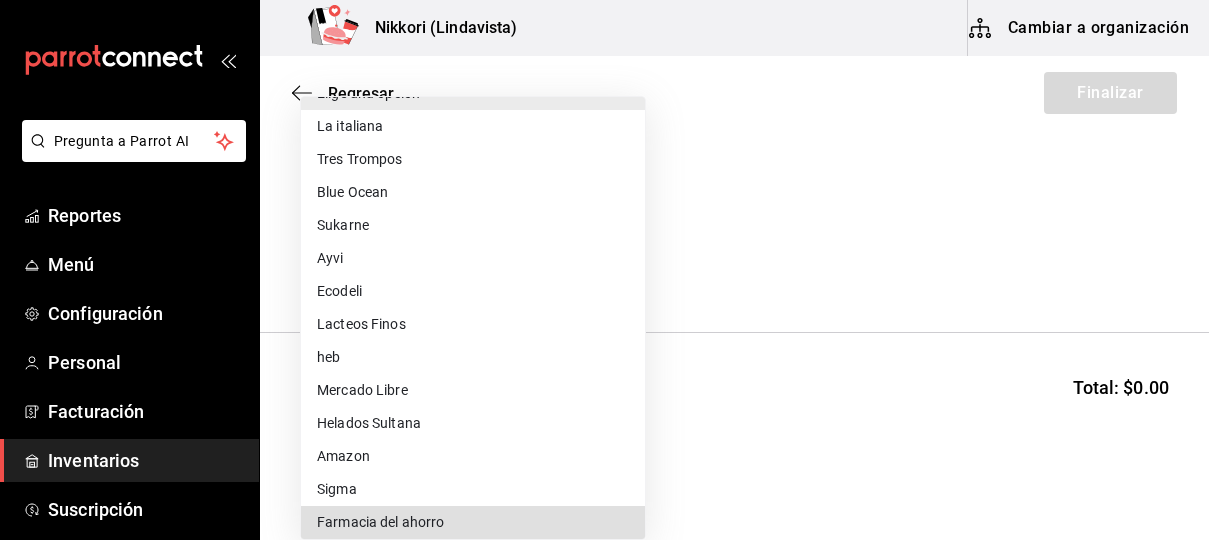 scroll, scrollTop: 265, scrollLeft: 0, axis: vertical 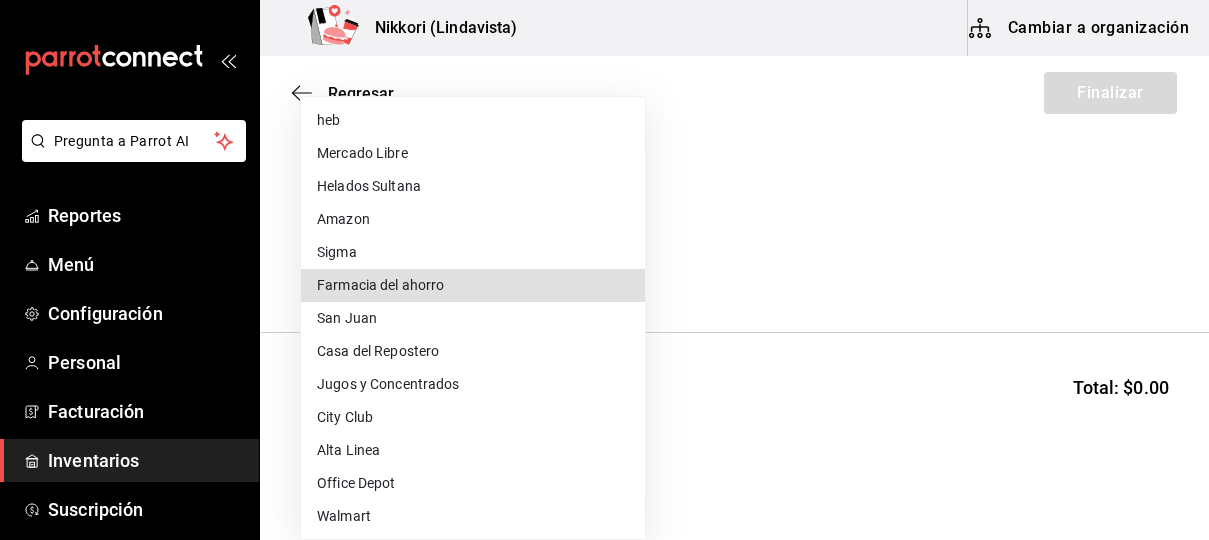 type 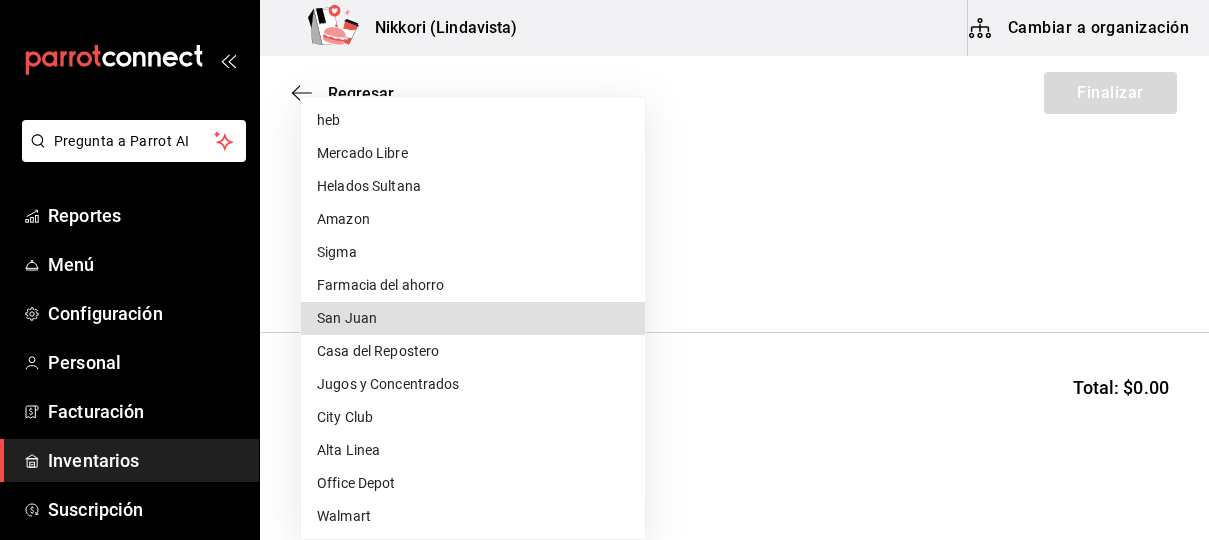 type 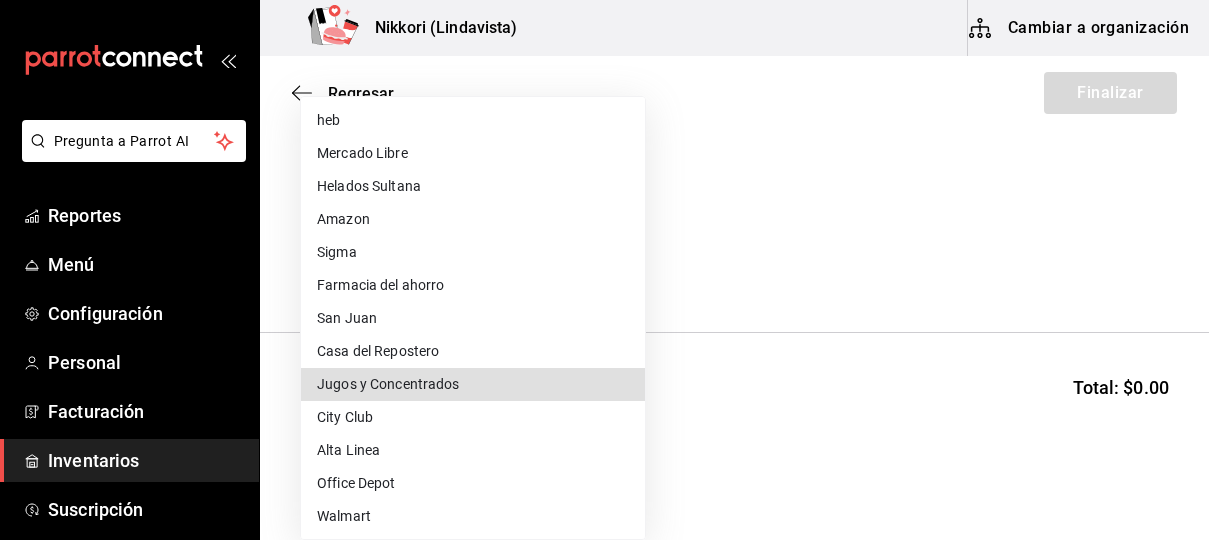 type 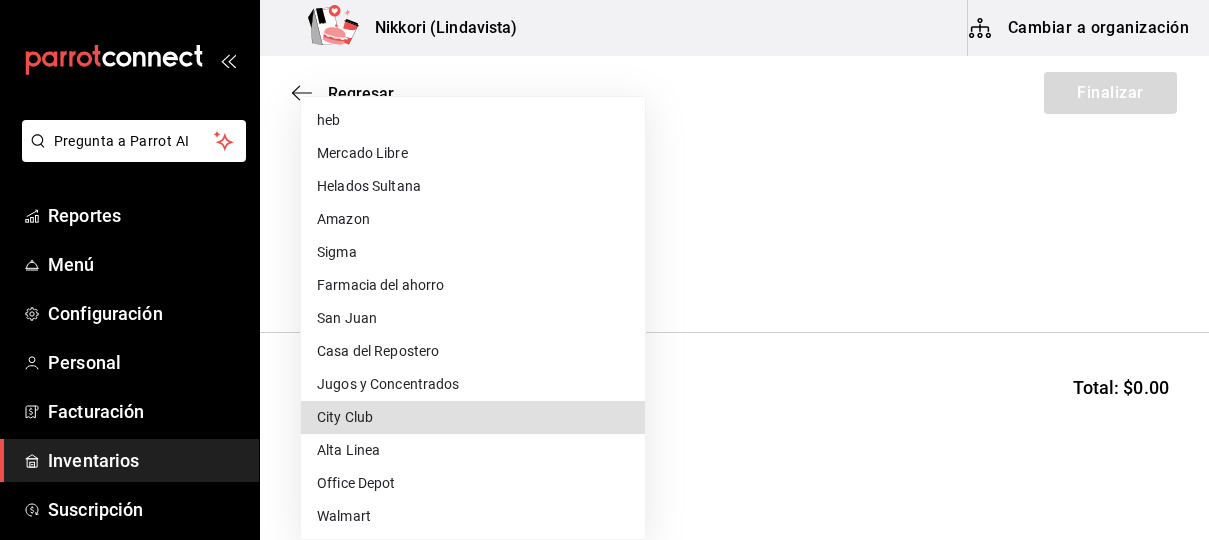type 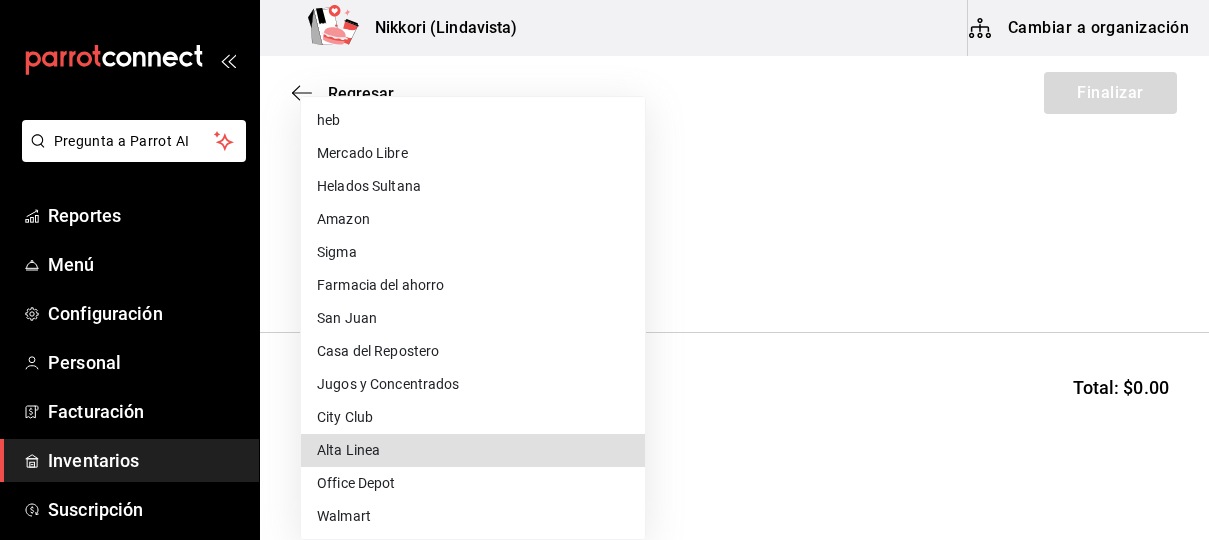 type 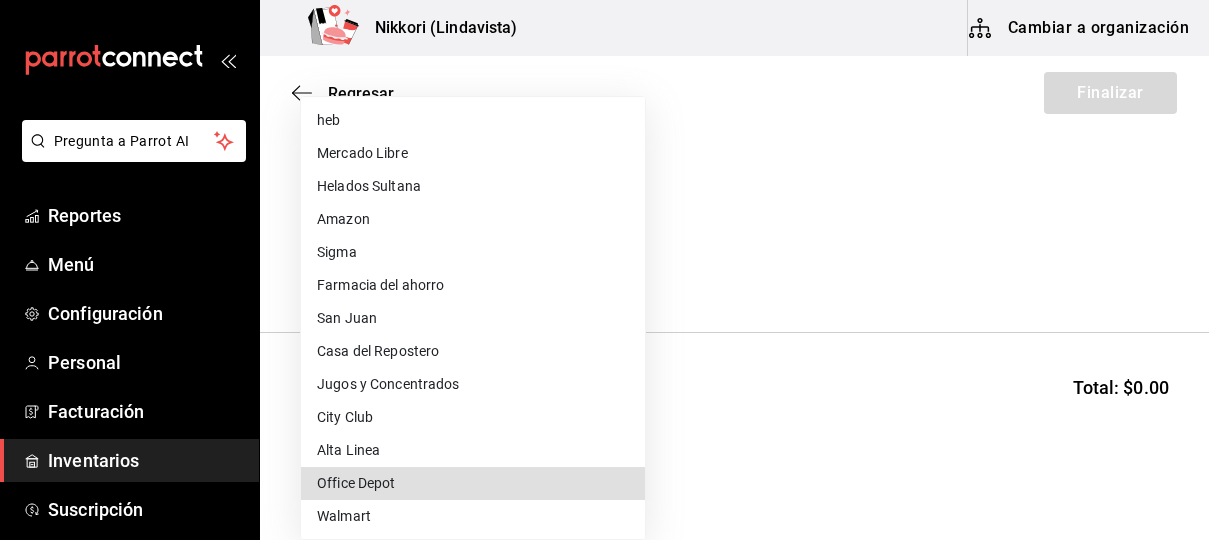 type 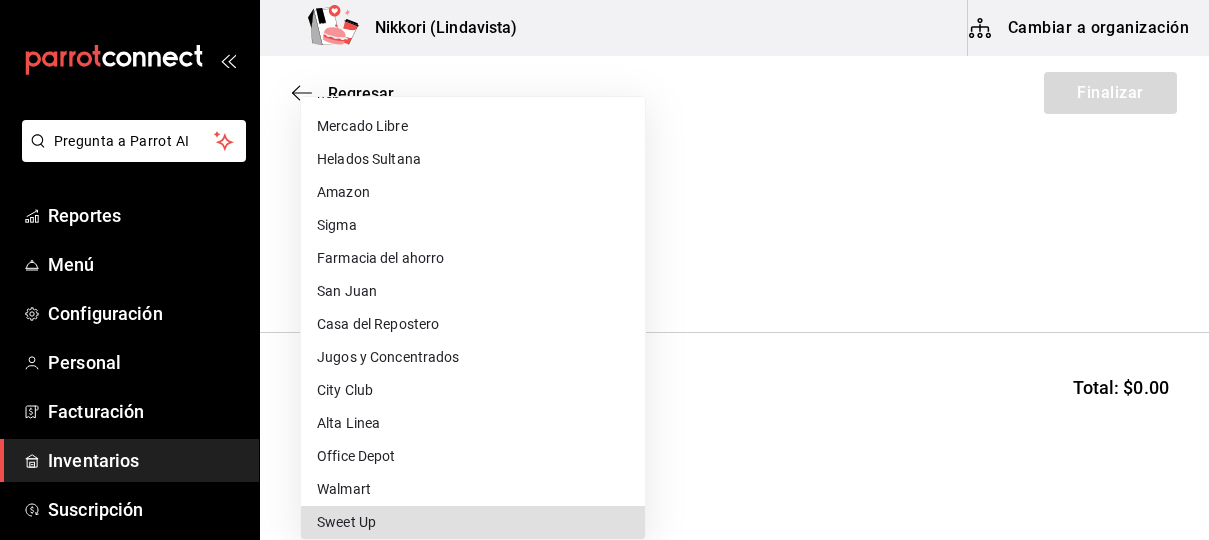 type 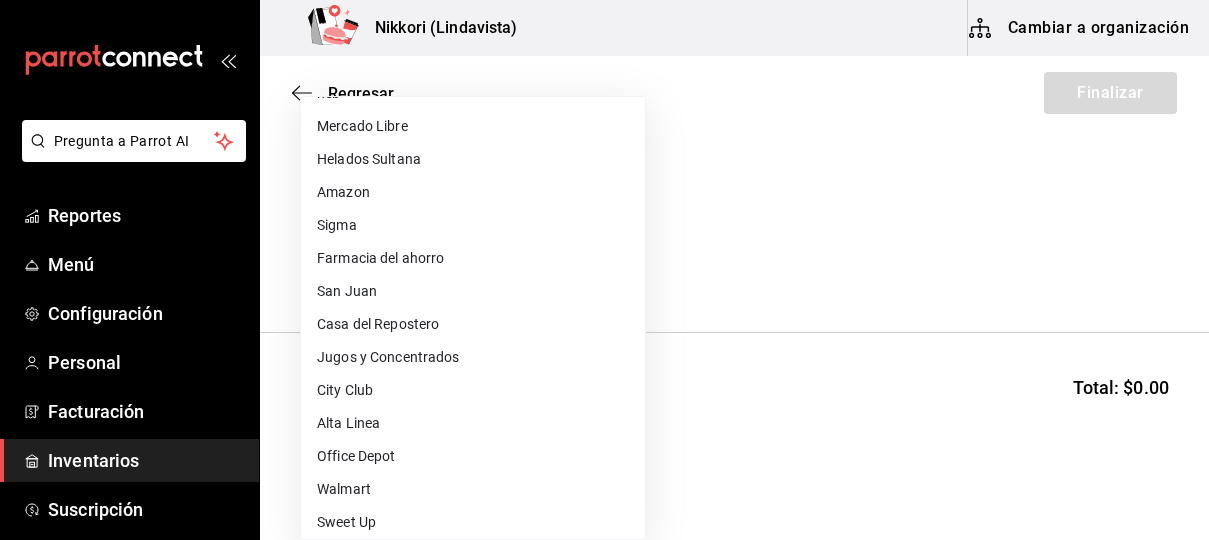 scroll, scrollTop: 529, scrollLeft: 0, axis: vertical 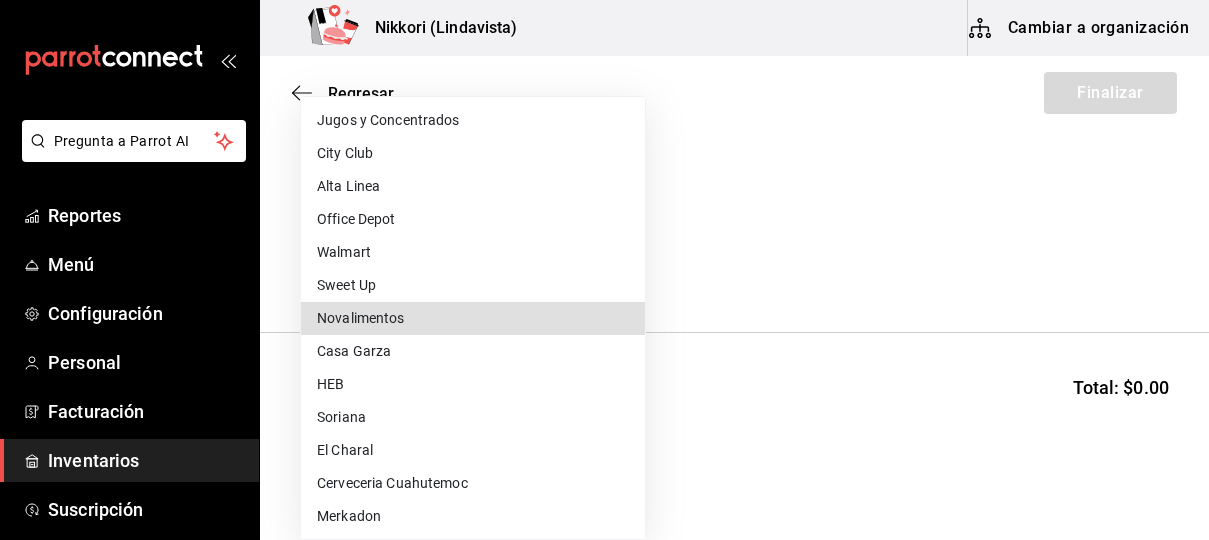 type 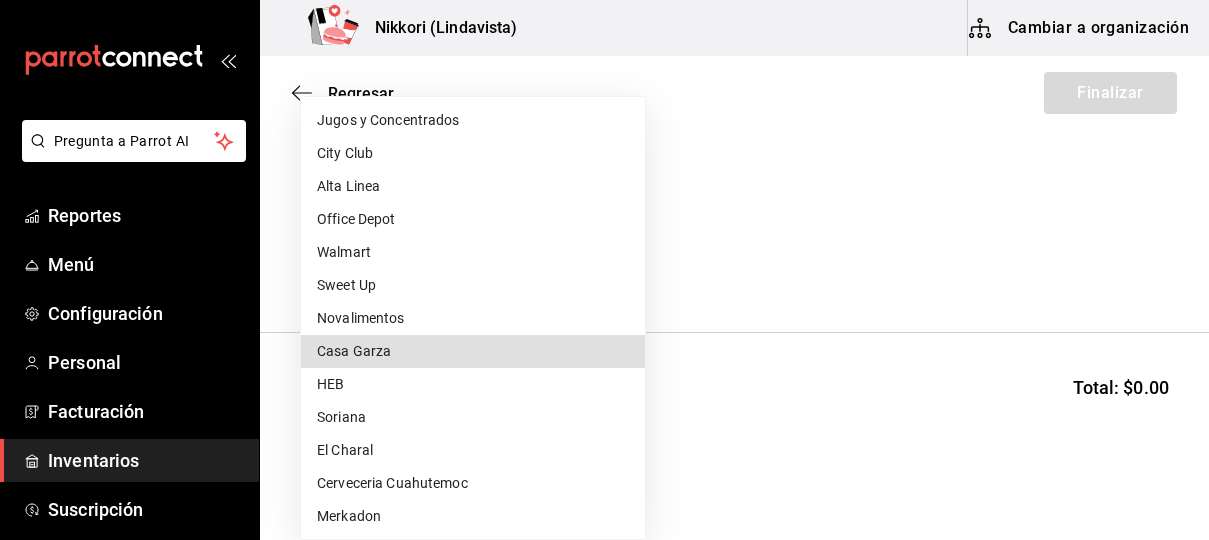type 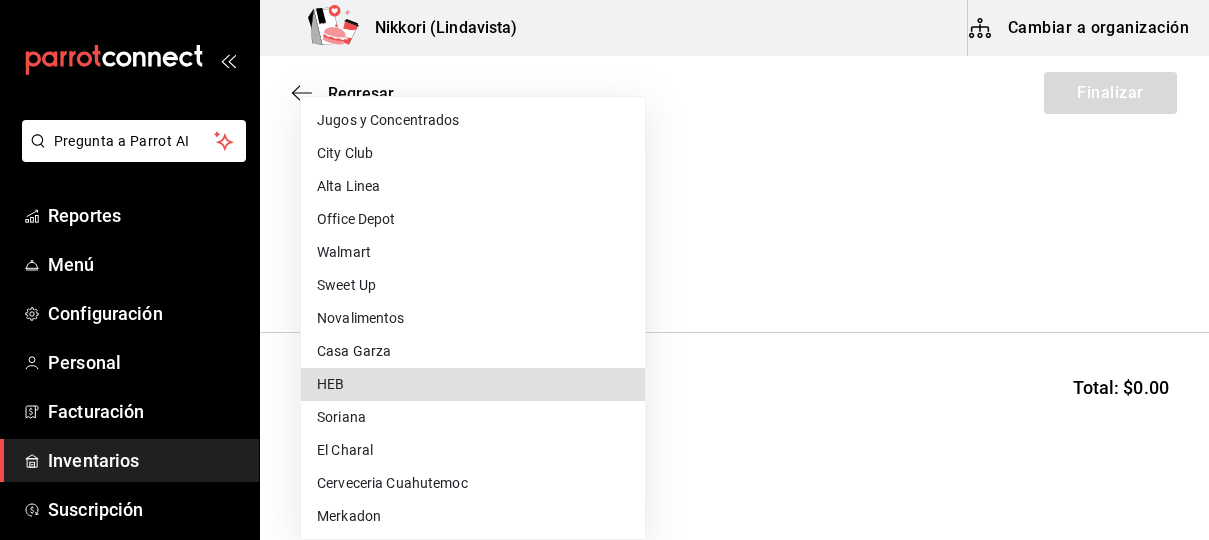 type 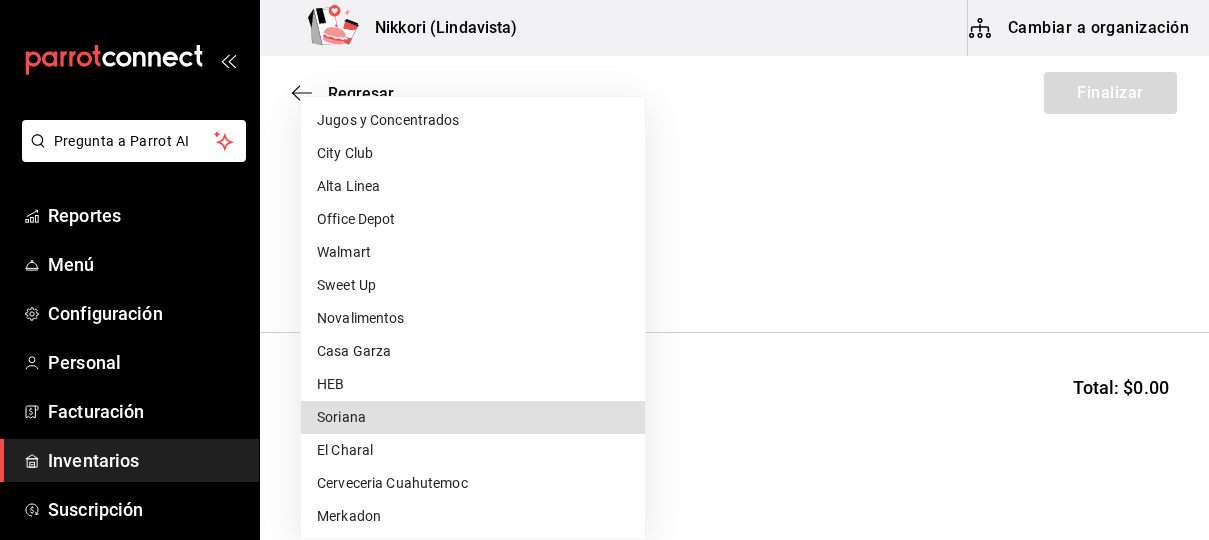 type on "4f08a436-c4c7-44fe-ad78-f50a253ded3c" 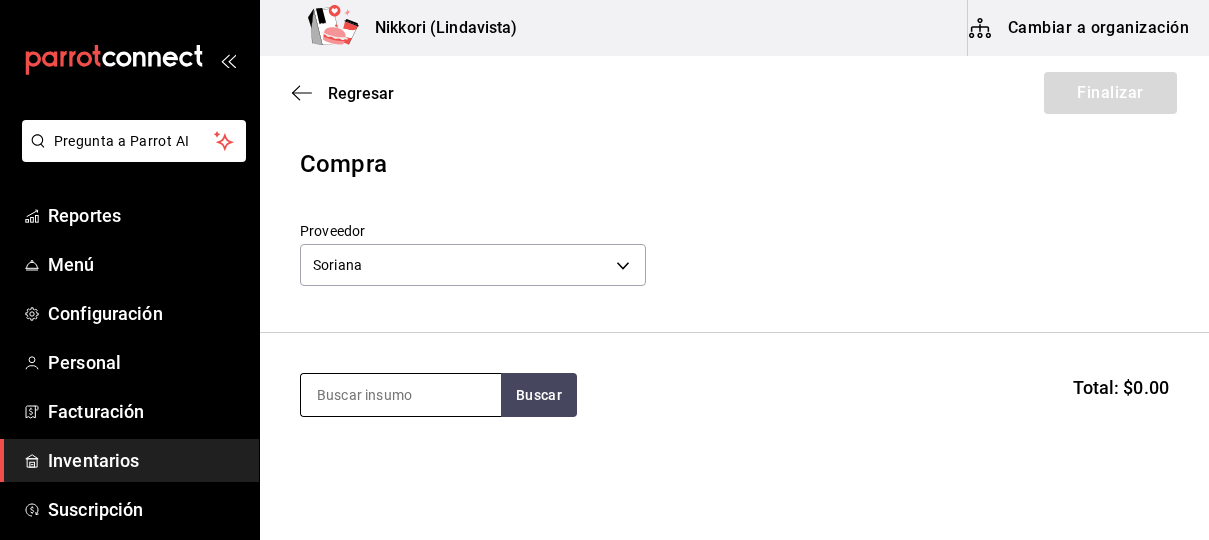 click at bounding box center [401, 395] 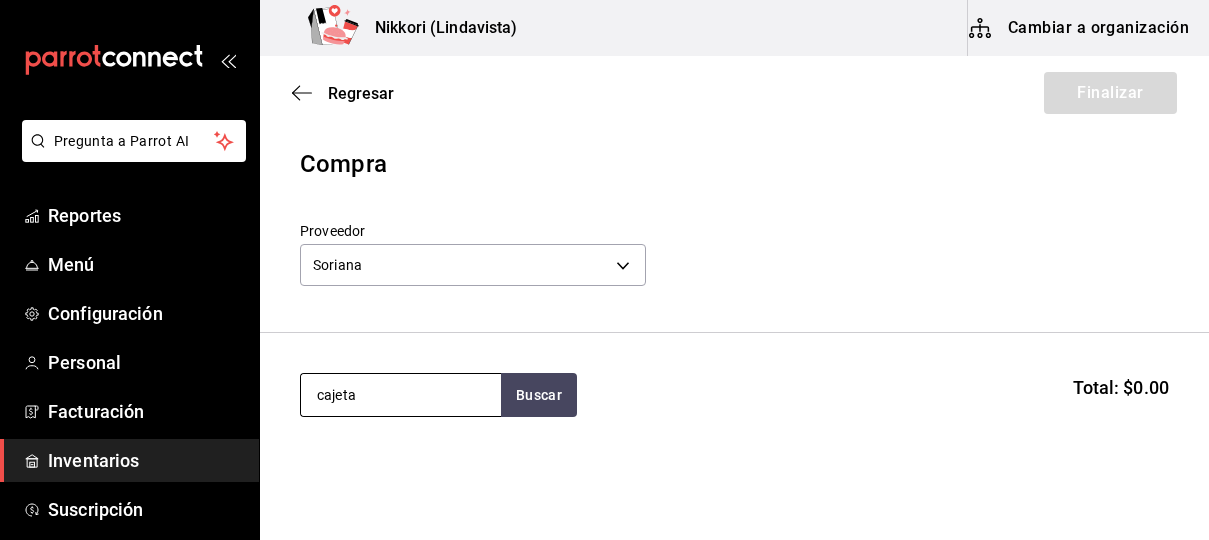 type on "cajeta" 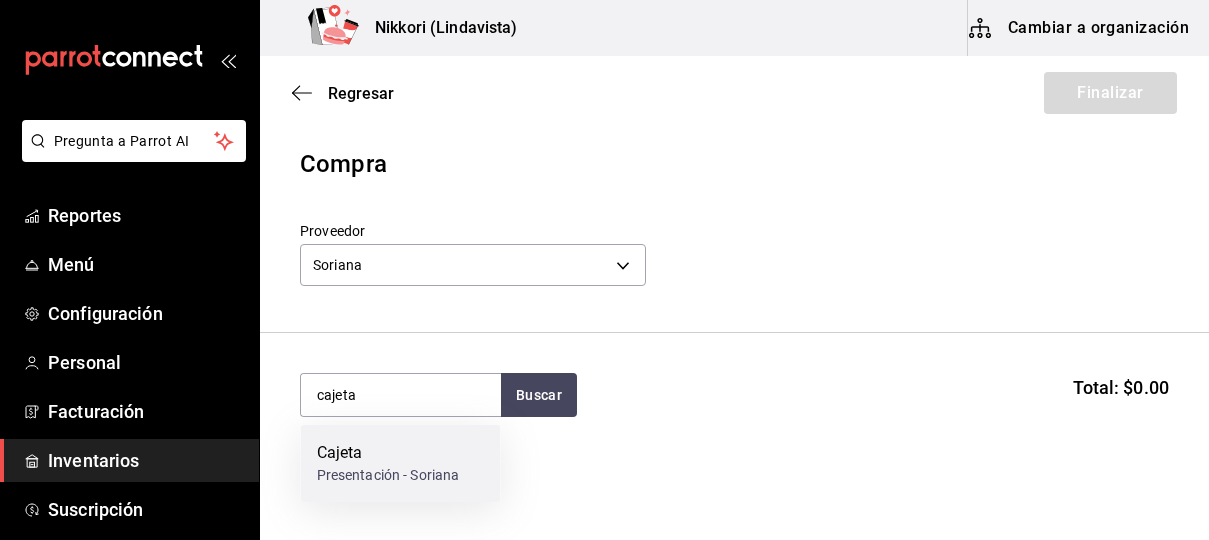 click on "Cajeta" at bounding box center [388, 453] 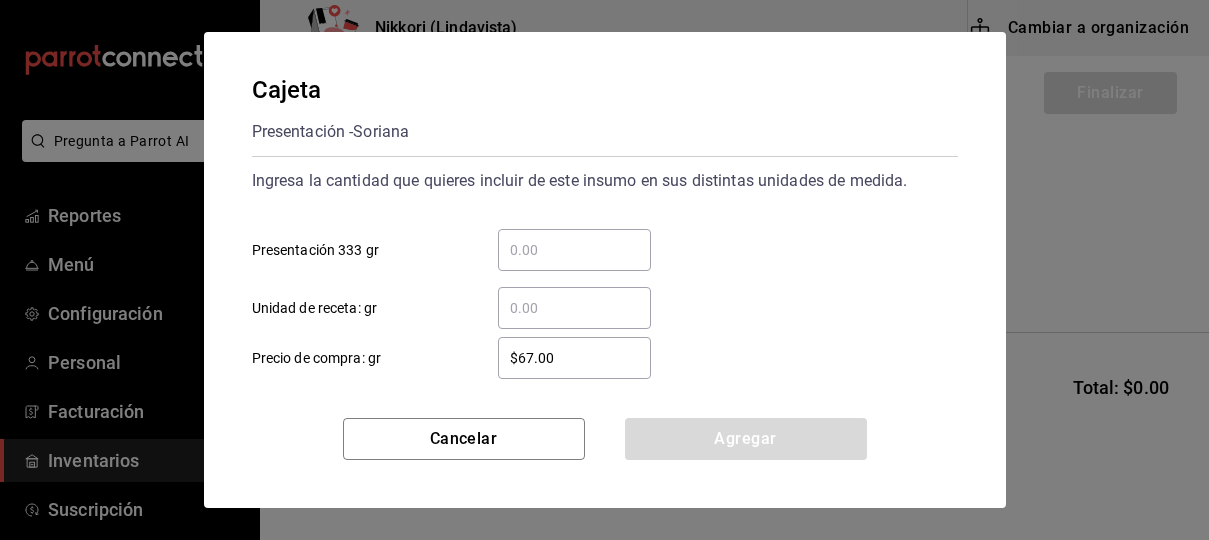 click on "​ Presentación 333 gr" at bounding box center (574, 250) 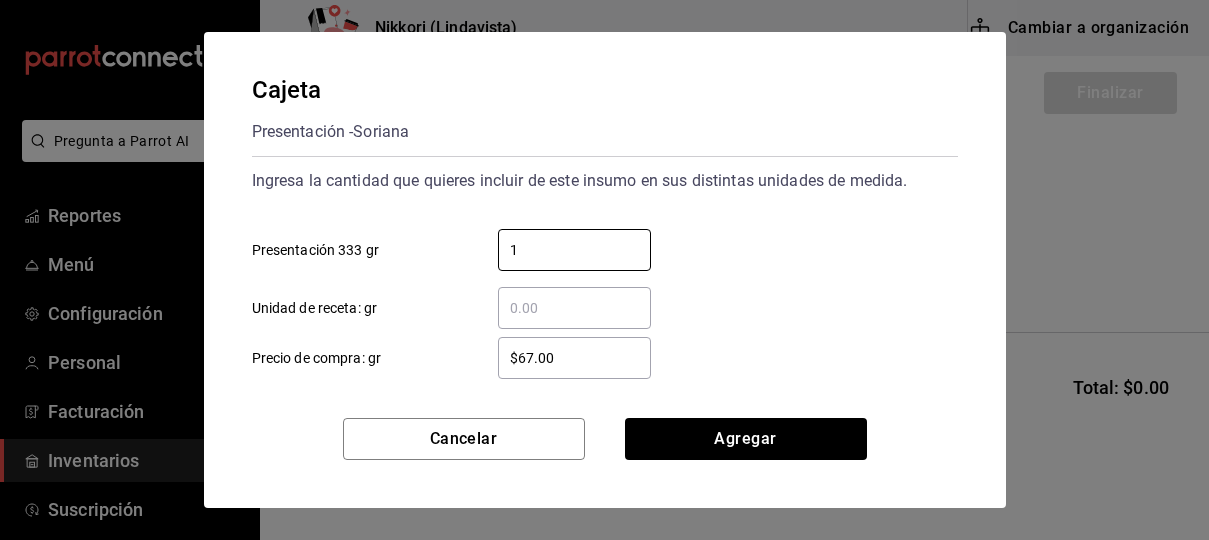 type on "1" 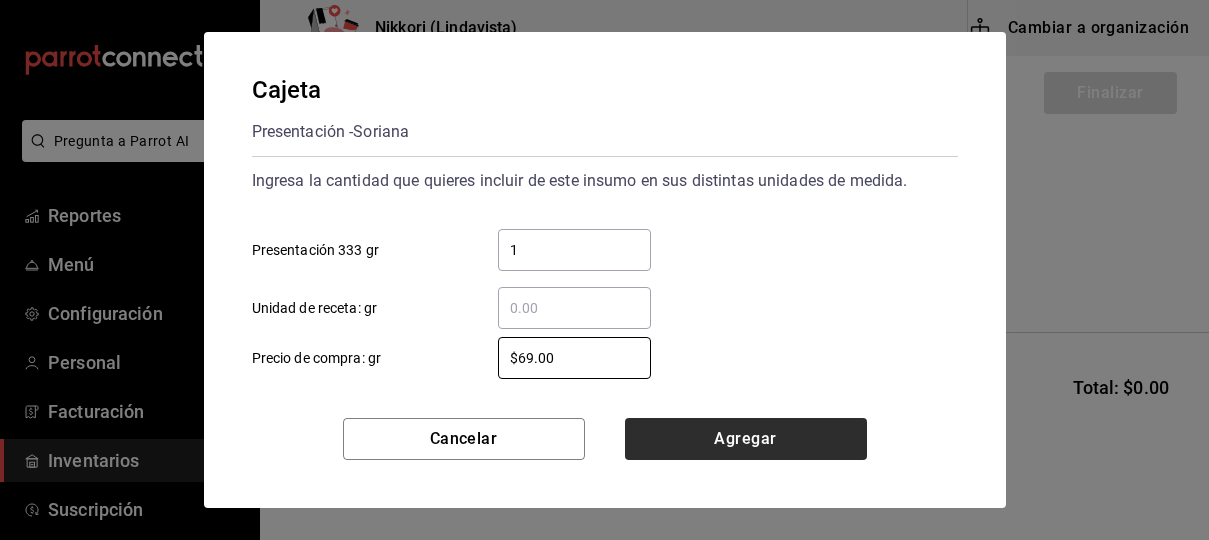 type on "$69.00" 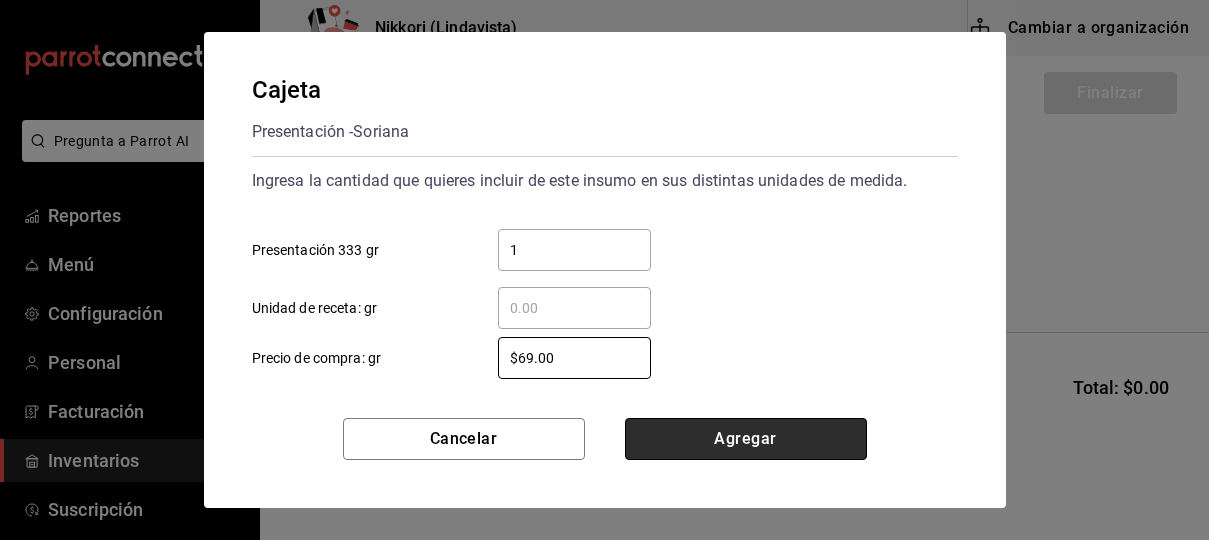 click on "Agregar" at bounding box center (746, 439) 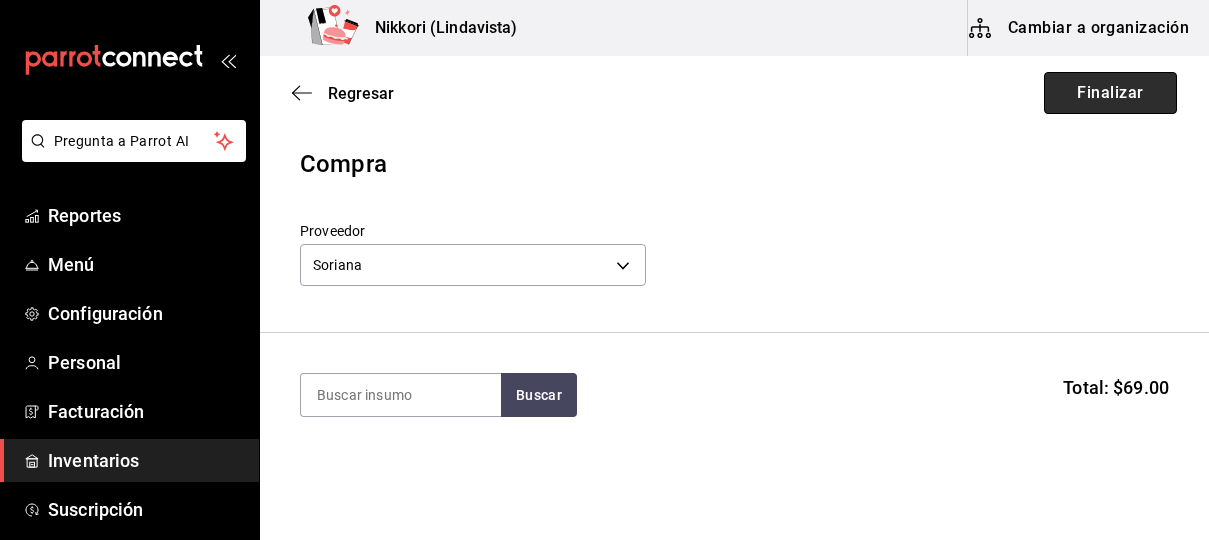 click on "Finalizar" at bounding box center [1110, 93] 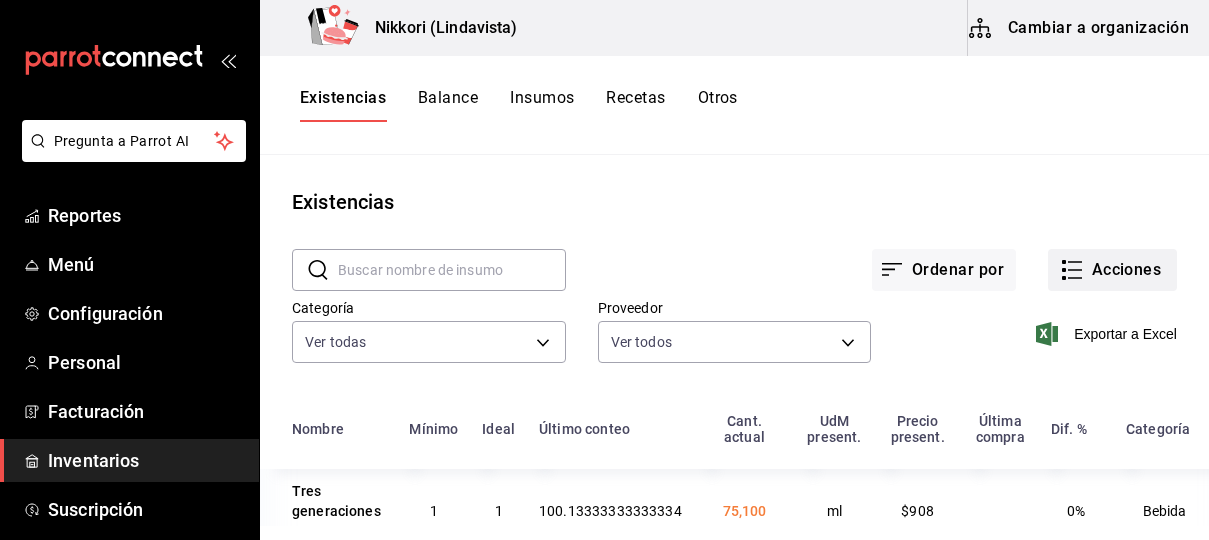 click on "Acciones" at bounding box center [1112, 270] 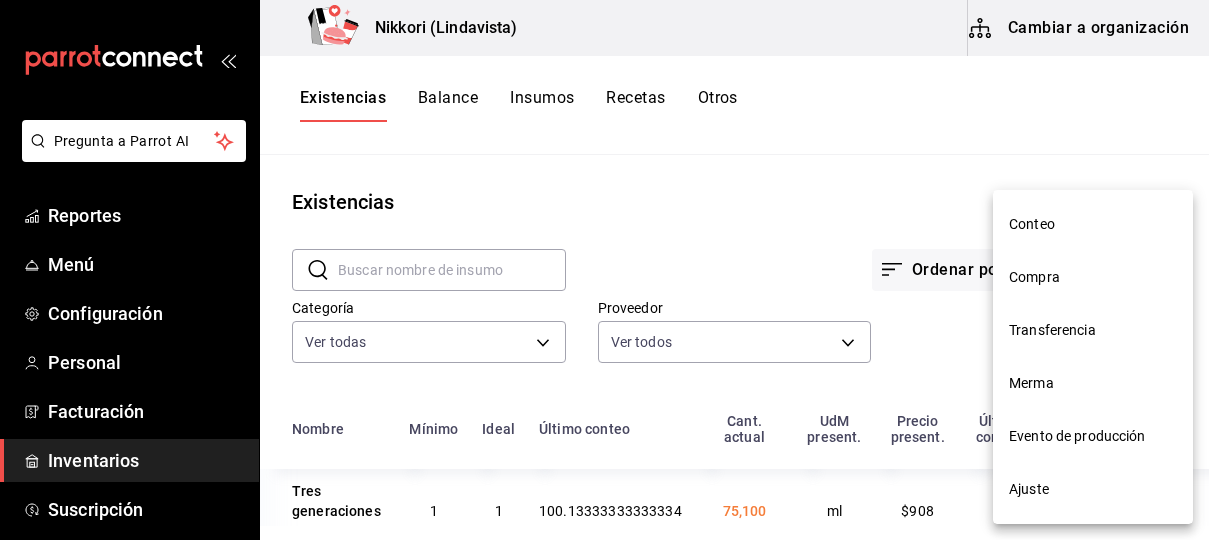 click on "Compra" at bounding box center (1093, 277) 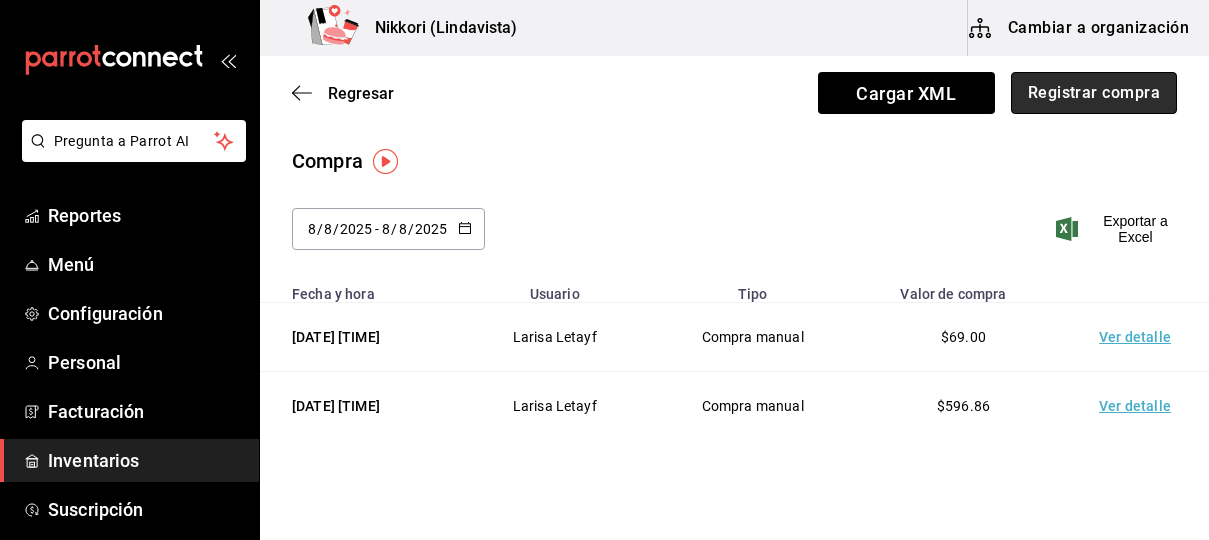 click on "Registrar compra" at bounding box center (1094, 93) 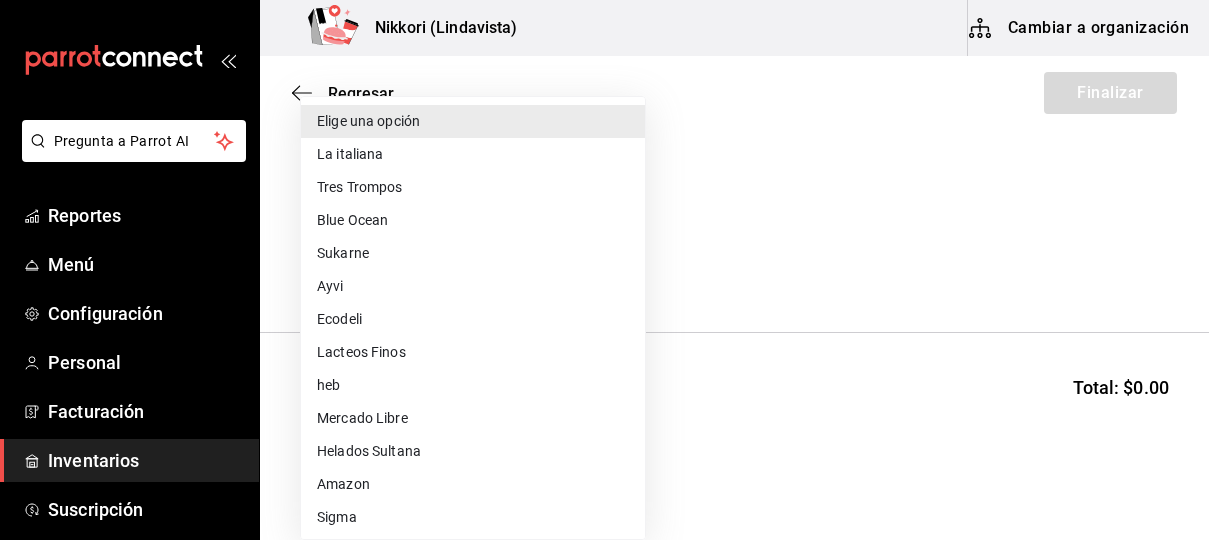 click on "Pregunta a Parrot AI Reportes   Menú   Configuración   Personal   Facturación   Inventarios   Suscripción   Ayuda Recomienda Parrot   [PERSON]   Sugerir nueva función   Nikkori (Lindavista) Cambiar a organización Regresar Finalizar Compra Proveedor Elige una opción default Buscar Total: $0.00 No hay insumos a mostrar. Busca un insumo para agregarlo a la lista GANA 1 MES GRATIS EN TU SUSCRIPCIÓN AQUÍ ¿Recuerdas cómo empezó tu restaurante?
Hoy puedes ayudar a un colega a tener el mismo cambio que tú viviste.
Recomienda Parrot directamente desde tu Portal Administrador.
Es fácil y rápido.
🎁 Por cada restaurante que se una, ganas 1 mes gratis. Ver video tutorial Ir a video Pregunta a Parrot AI Reportes   Menú   Configuración   Personal   Facturación   Inventarios   Suscripción   Ayuda Recomienda Parrot   [PERSON]   Sugerir nueva función   Editar Eliminar Visitar centro de ayuda ([PHONE]) [EMAIL] Visitar centro de ayuda ([PHONE]) Elige una opción heb" at bounding box center [604, 213] 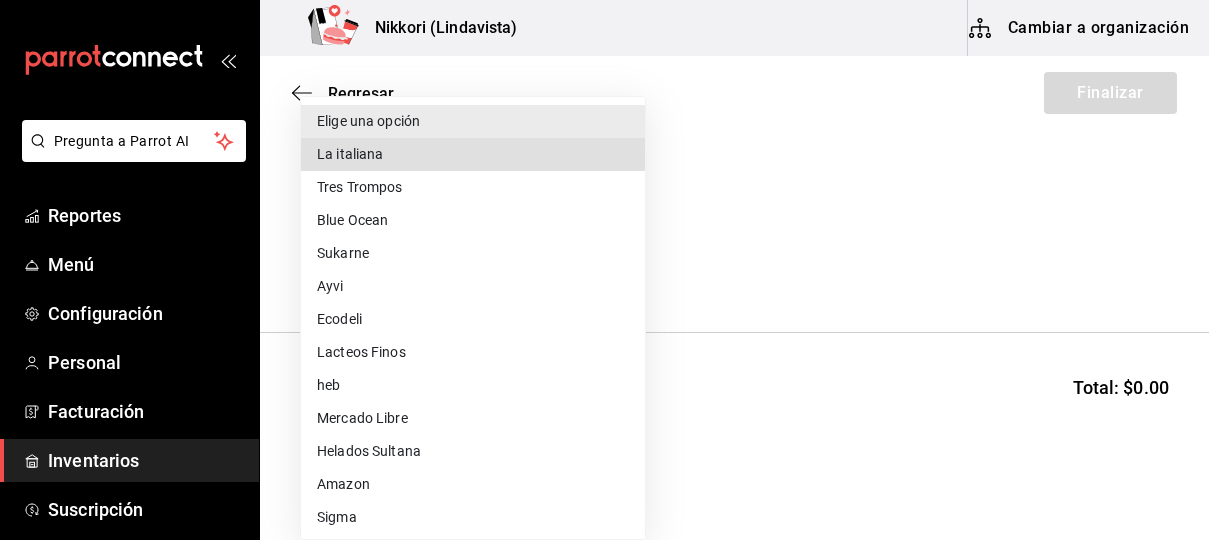 type 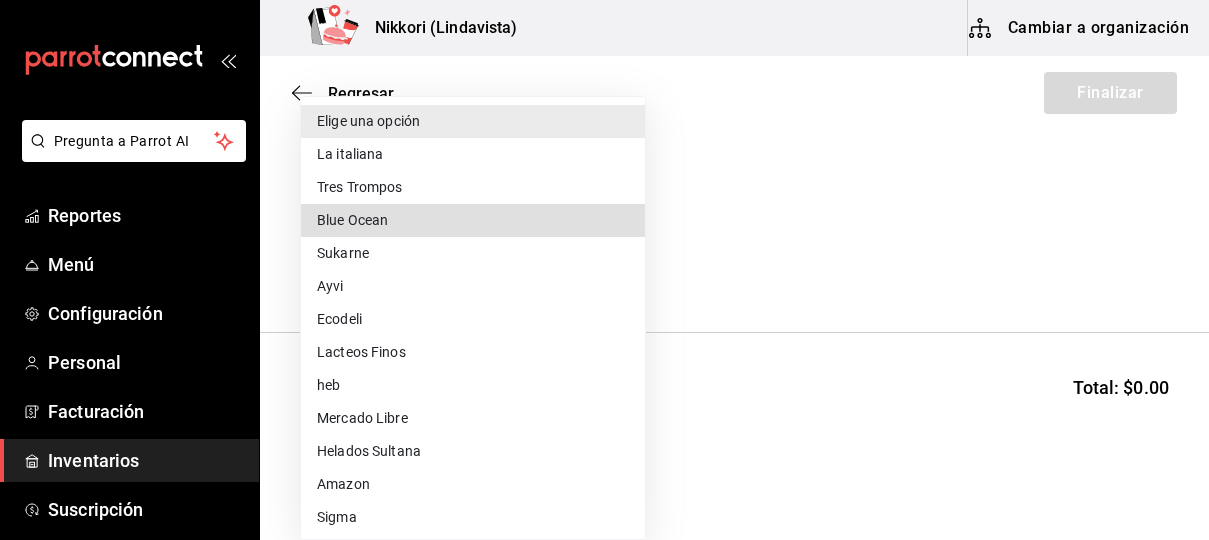 type 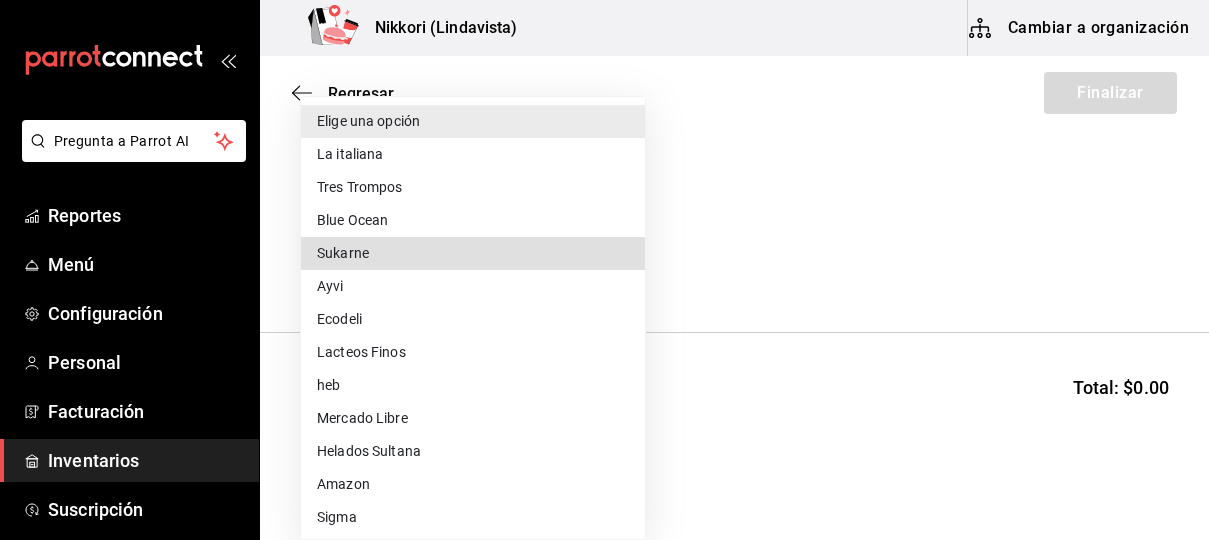 type 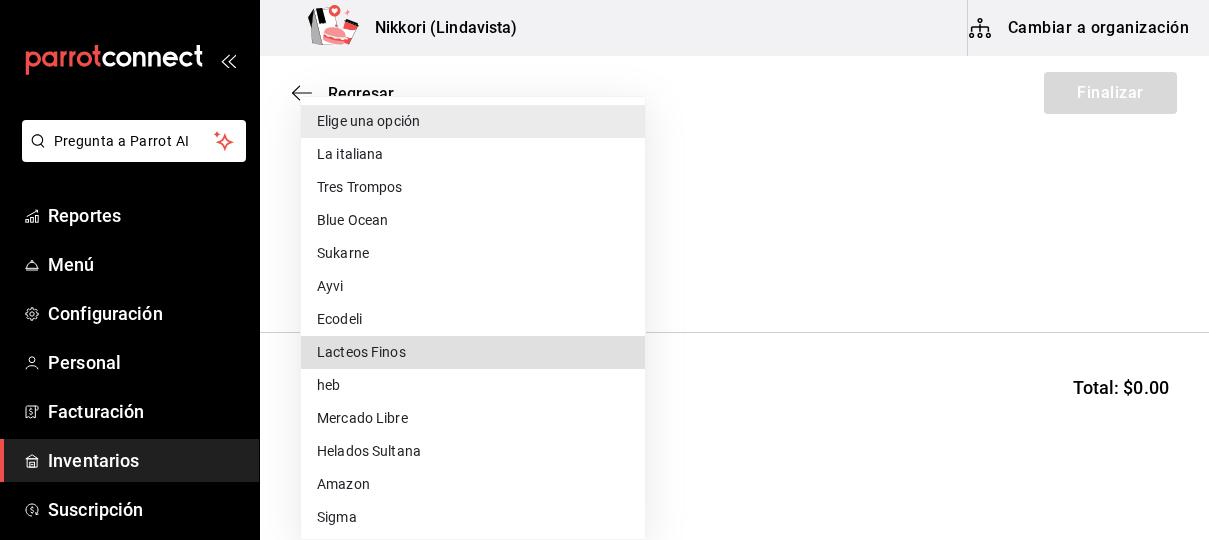 type 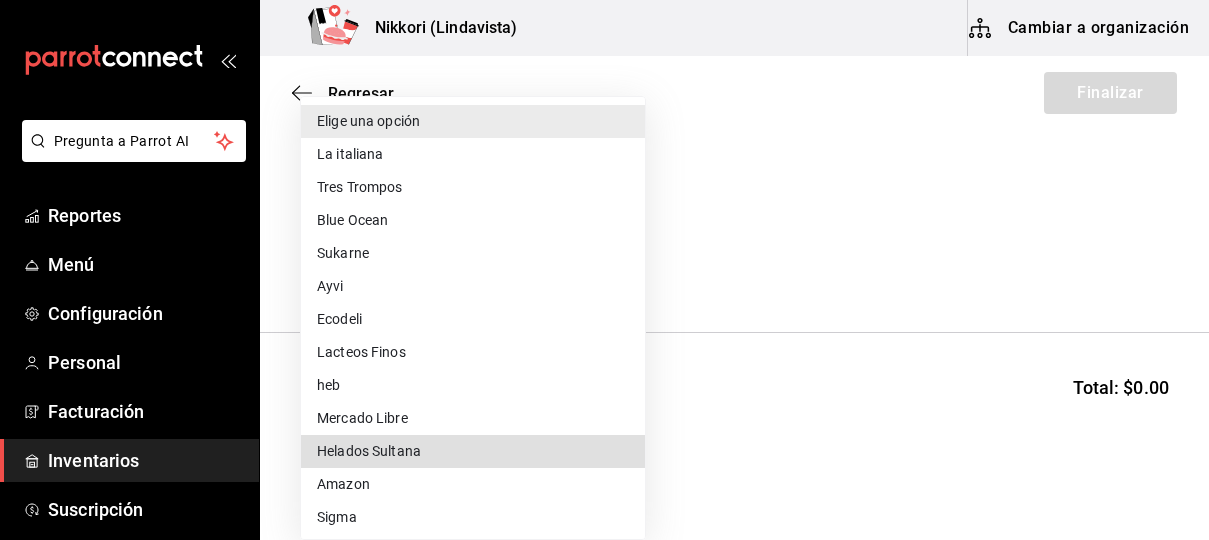 type 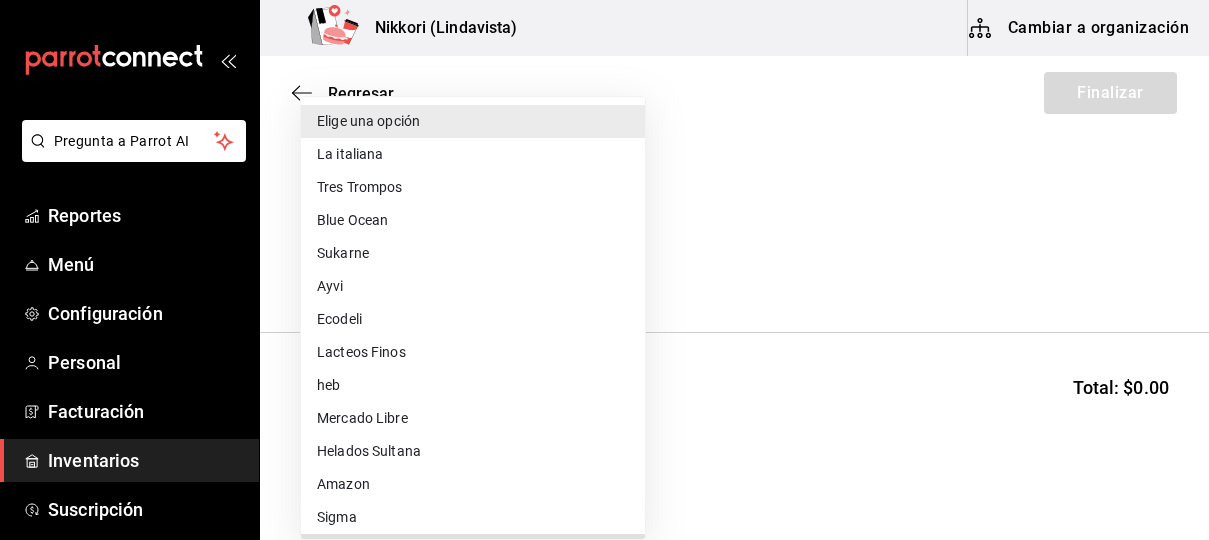 type 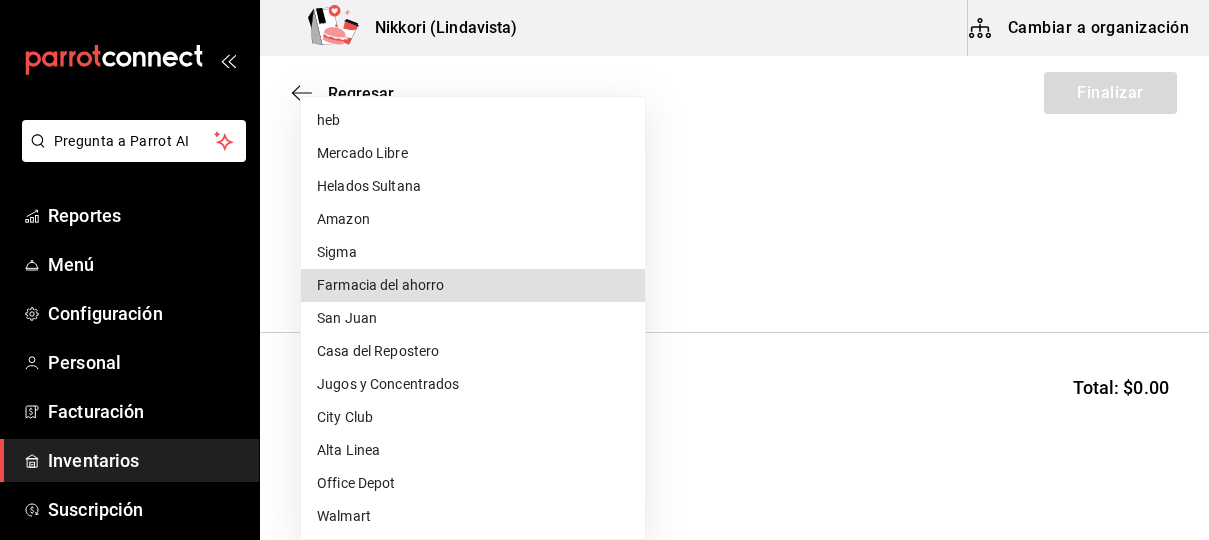 type 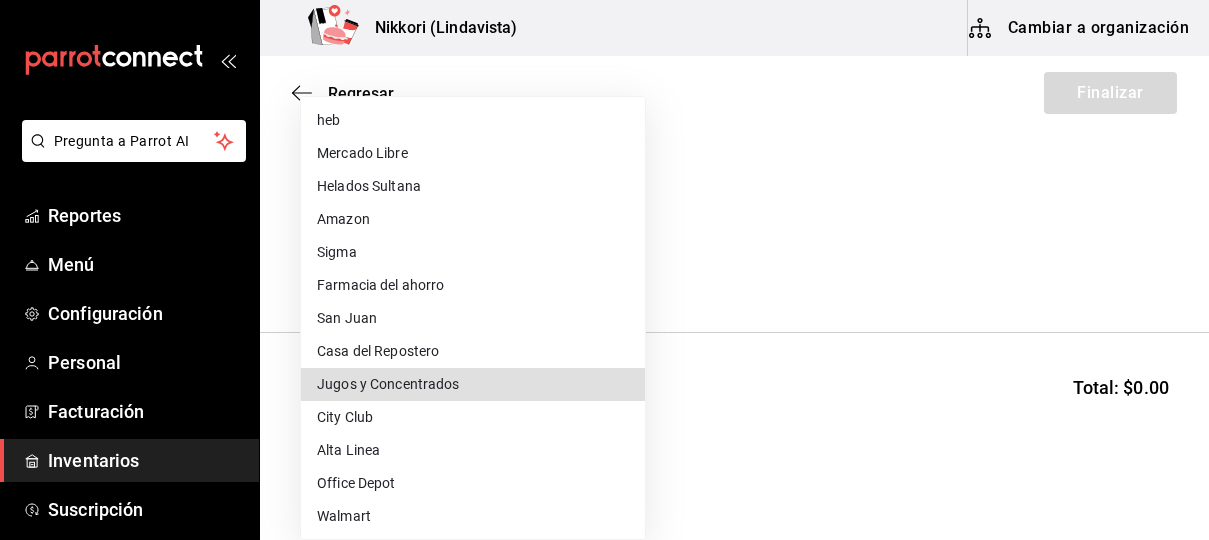 type 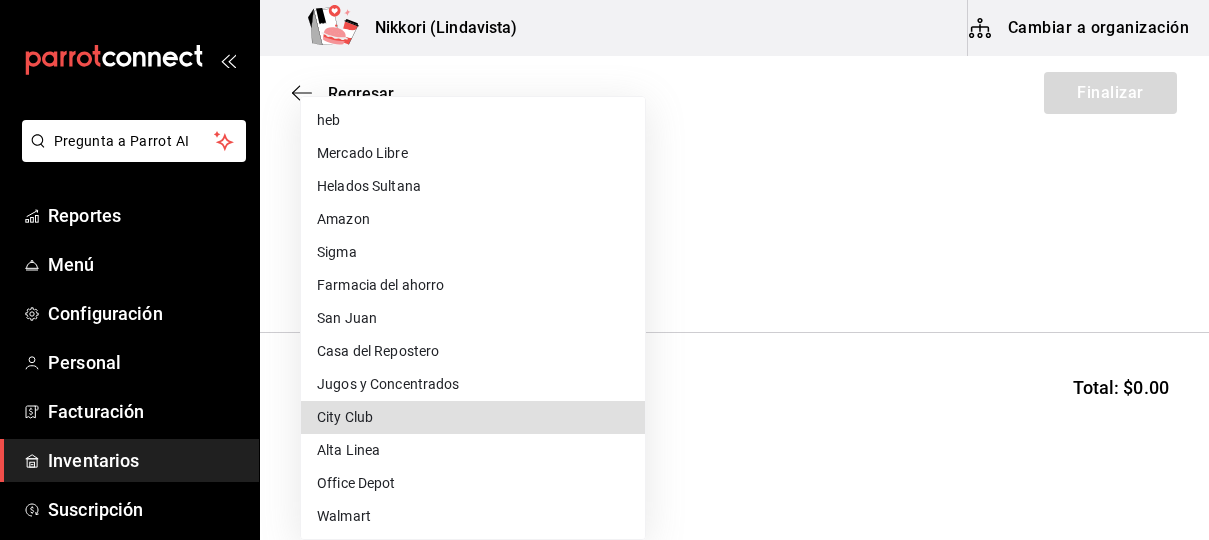 type 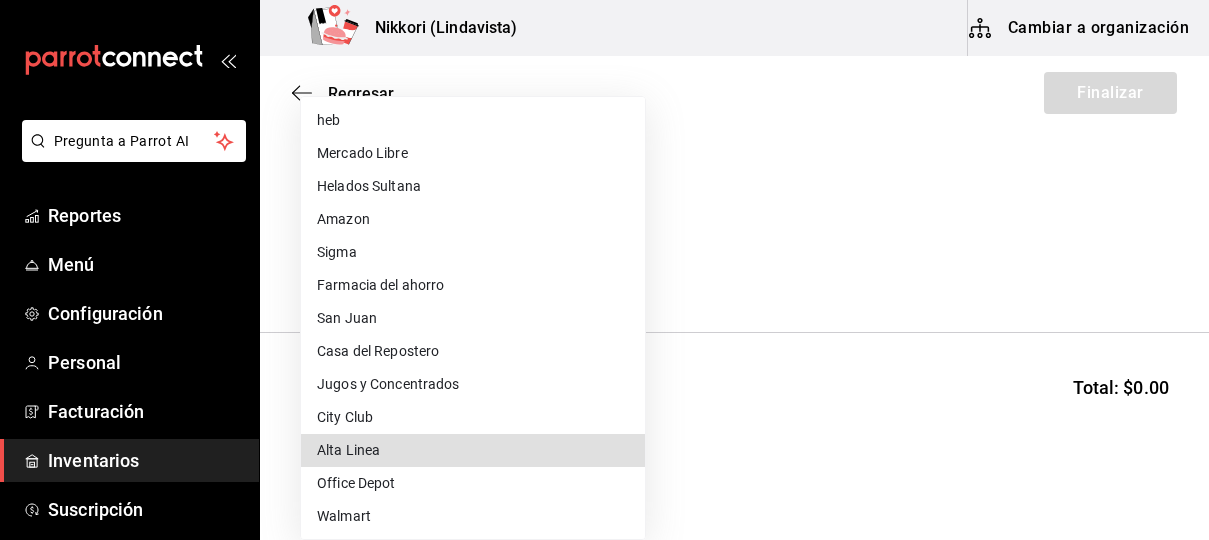 type 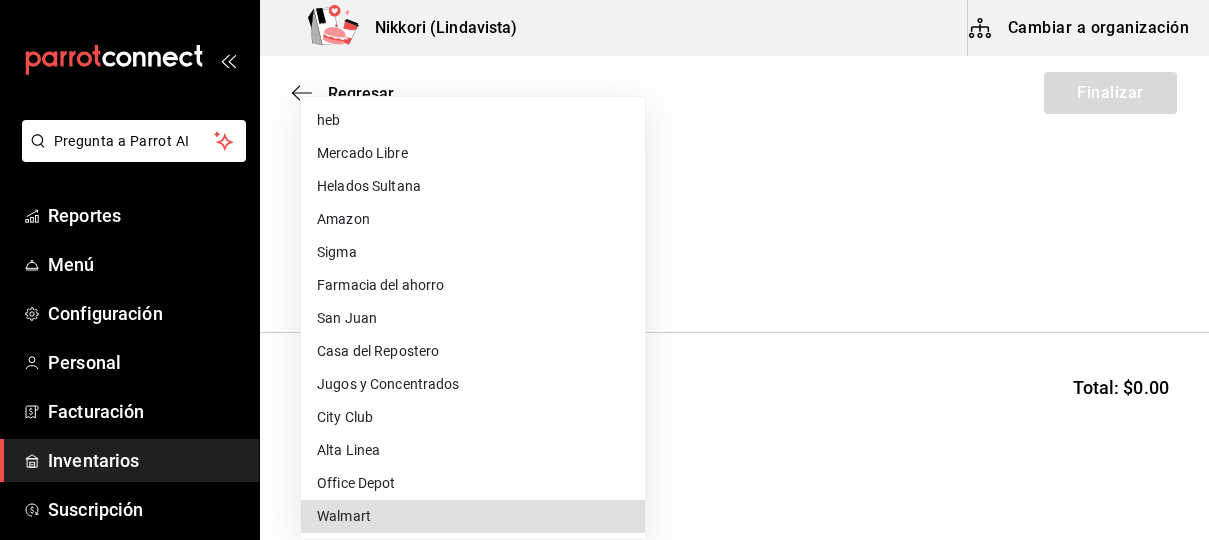 type 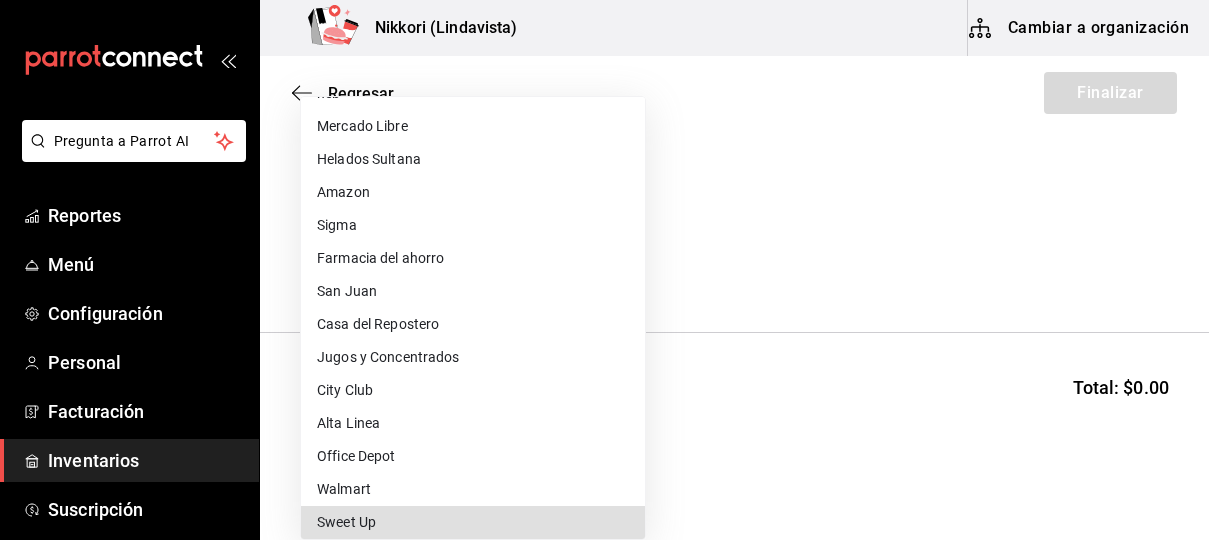 type 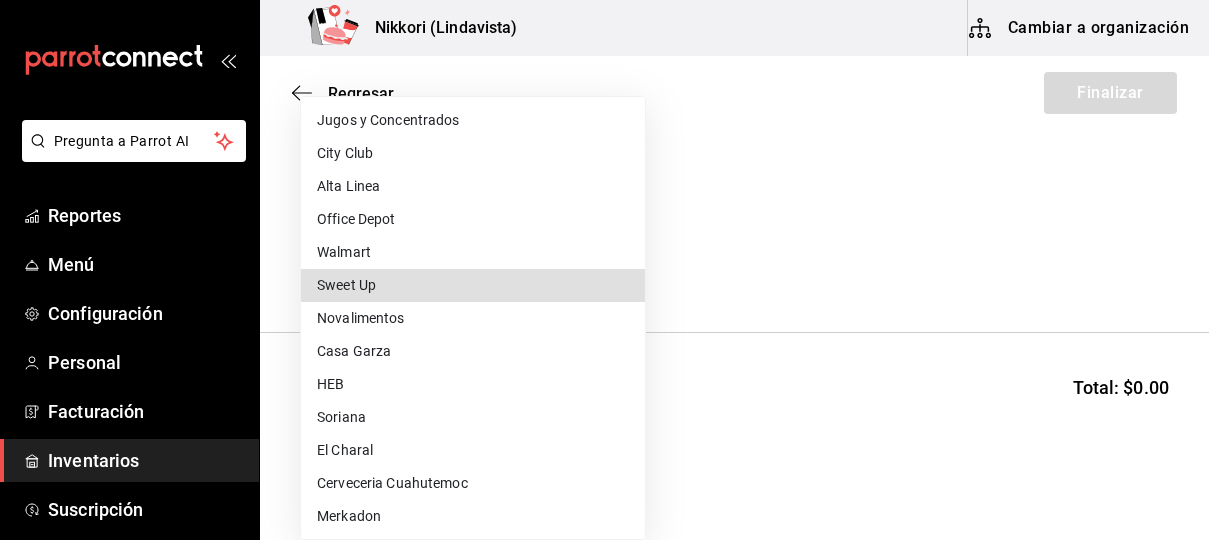 type 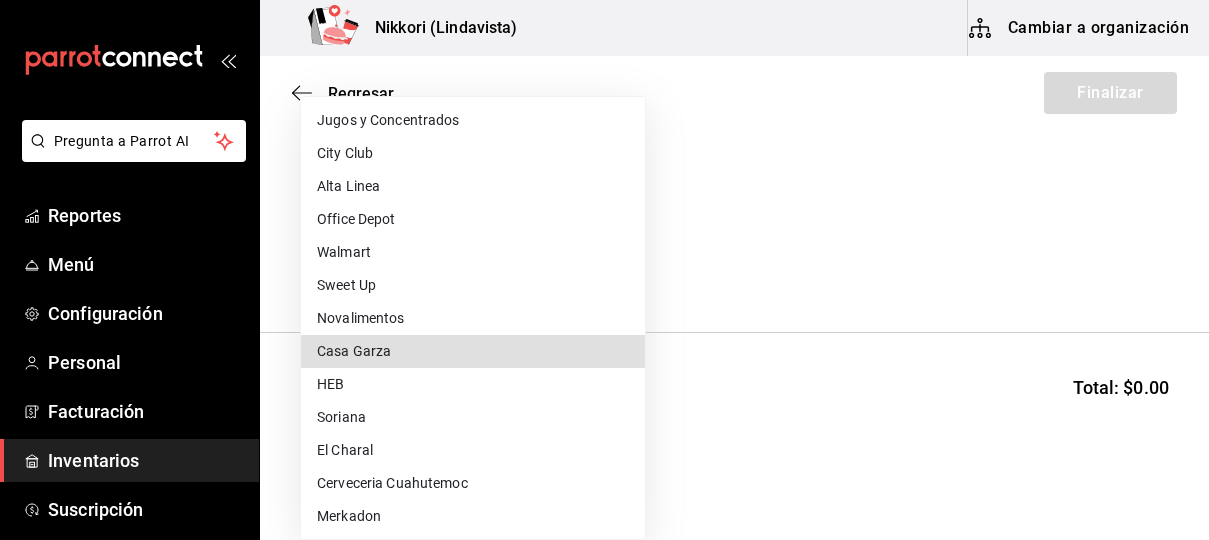 type 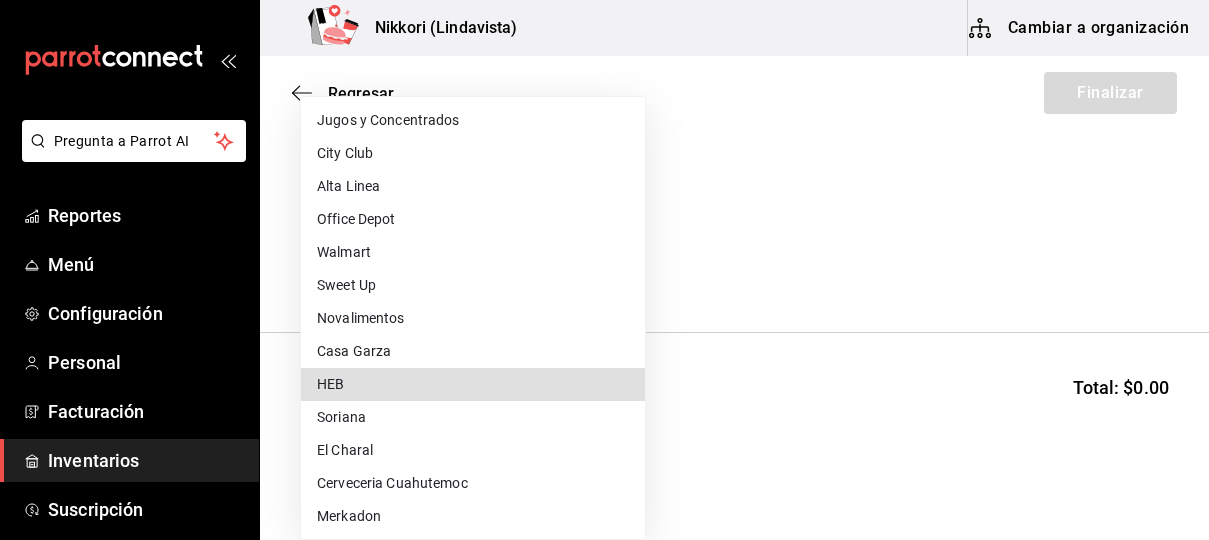 type 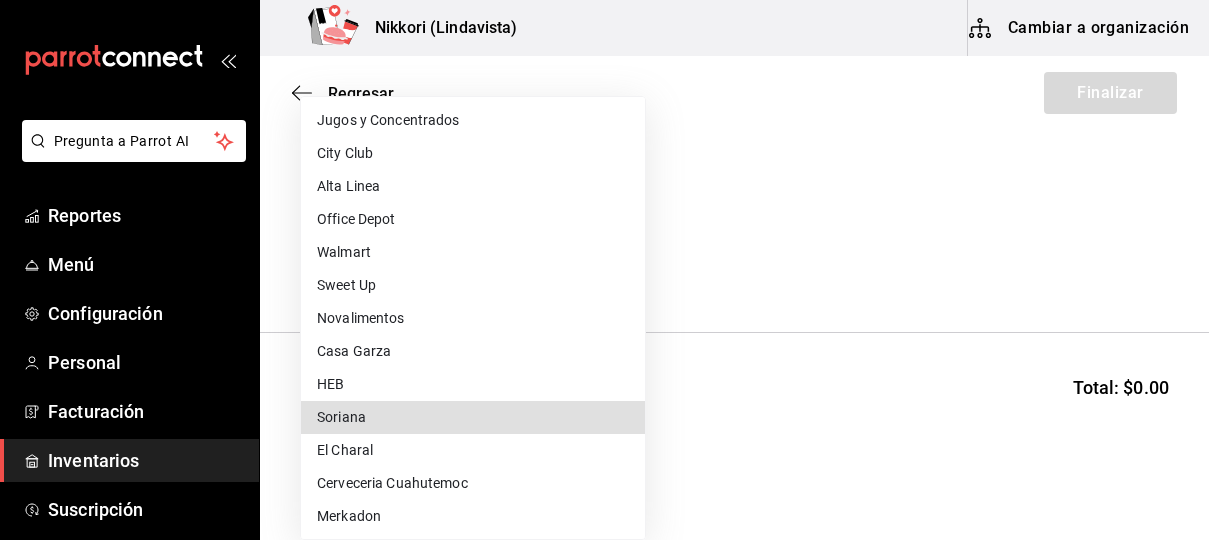 type 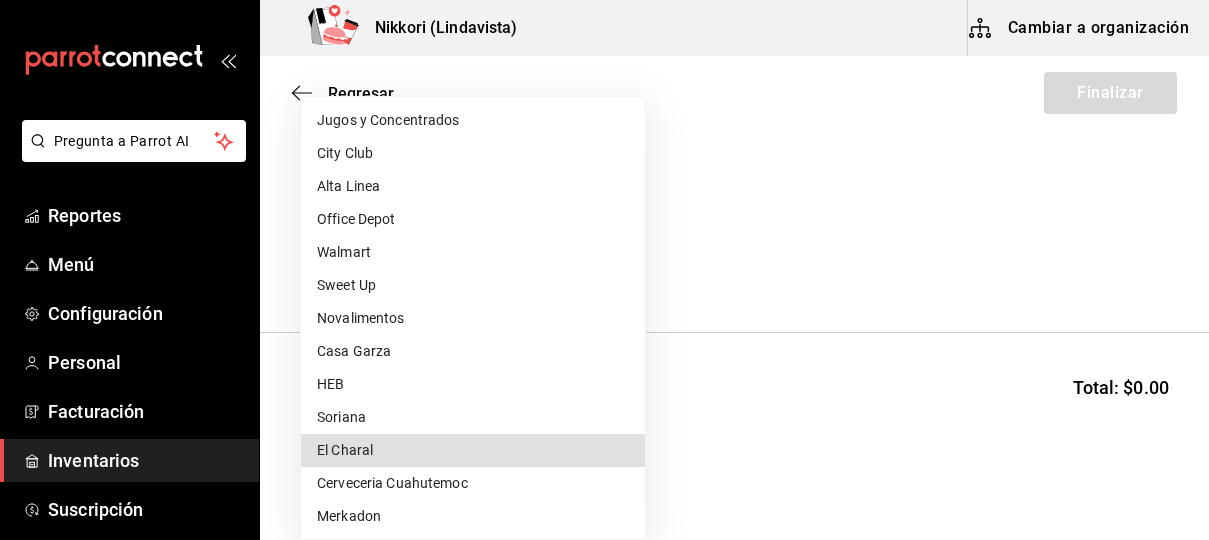 type 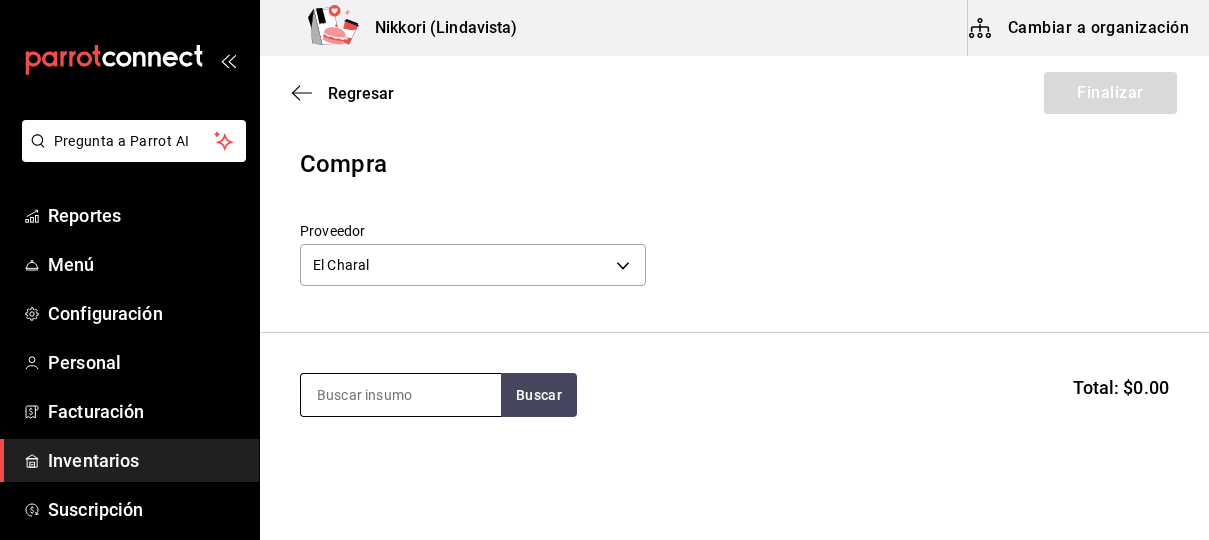 click at bounding box center (401, 395) 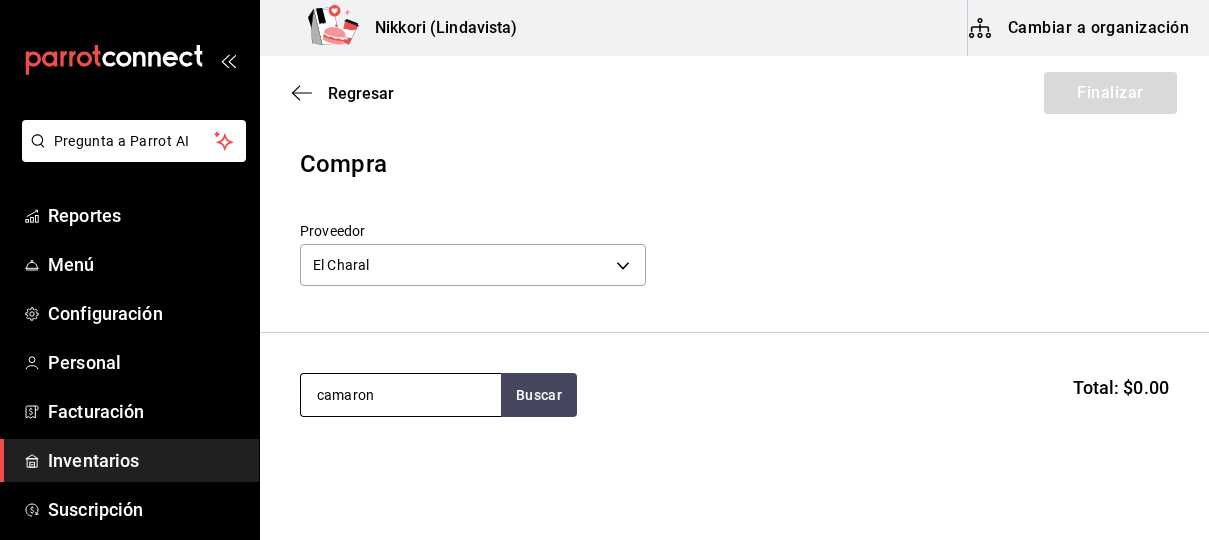 type on "camaron" 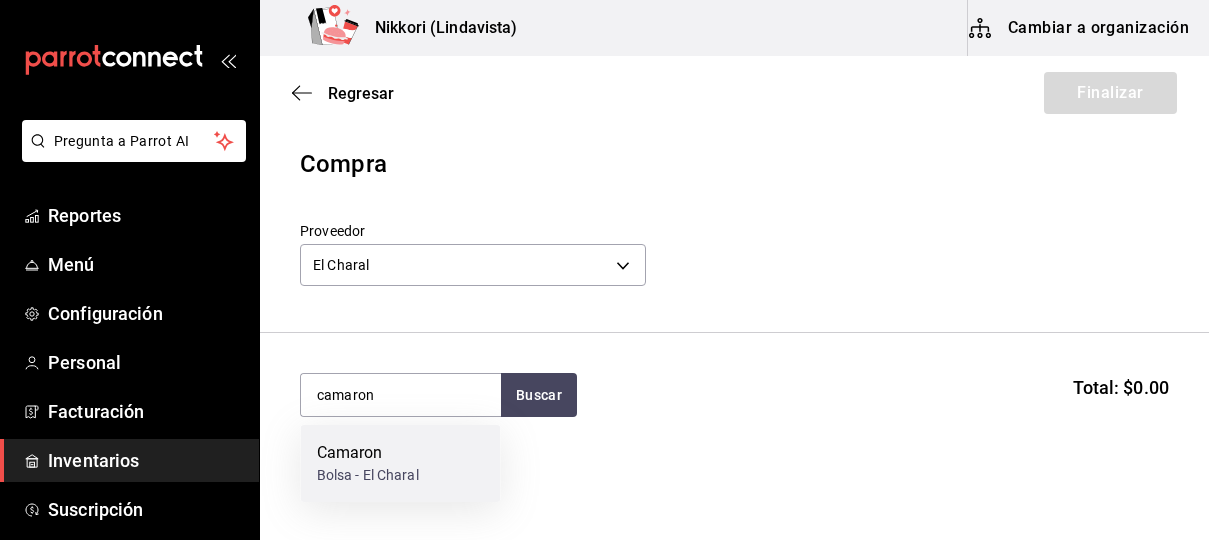 click on "Camaron" at bounding box center [368, 453] 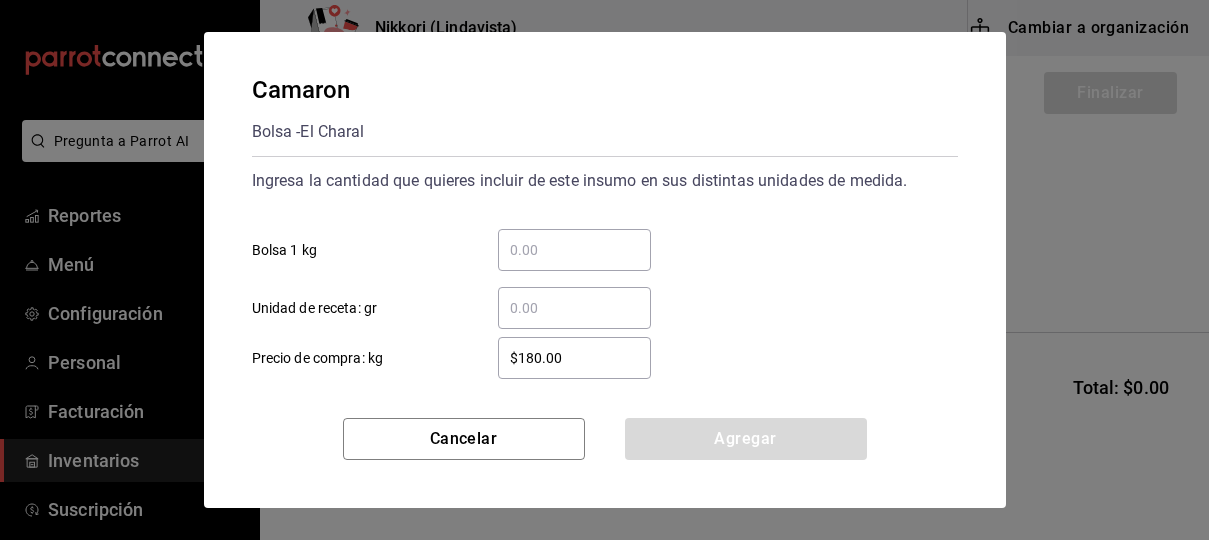 click on "​ Bolsa 1 kg" at bounding box center (574, 250) 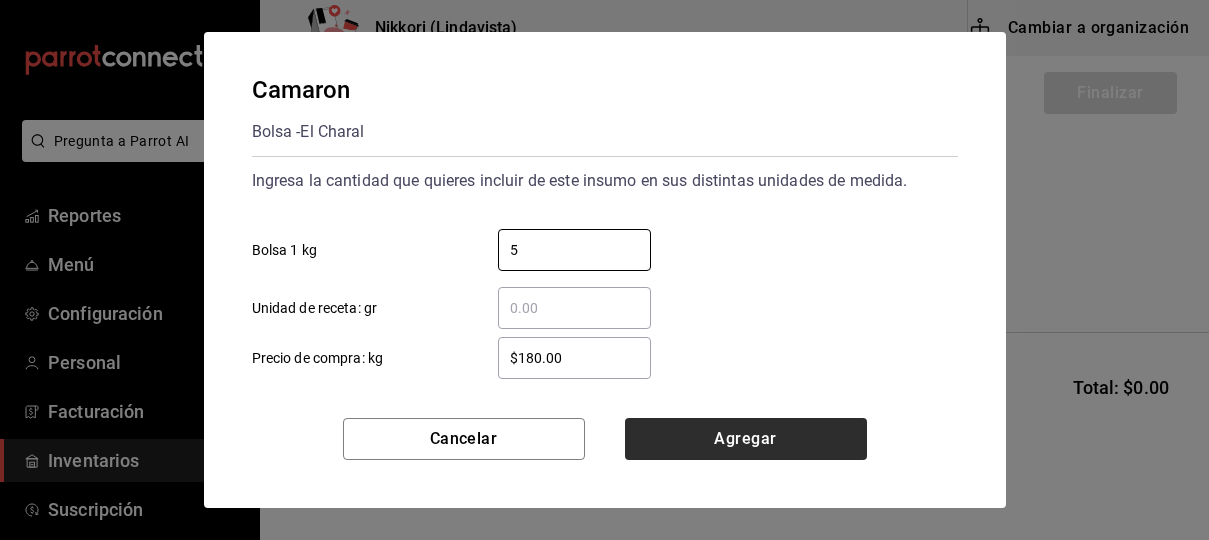 type on "5" 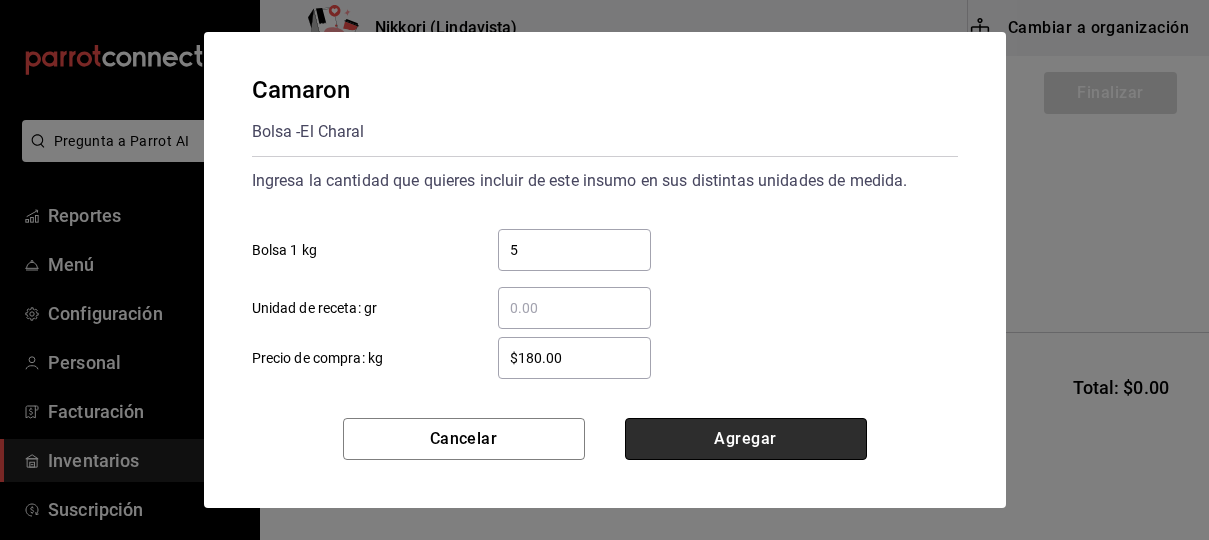 click on "Agregar" at bounding box center (746, 439) 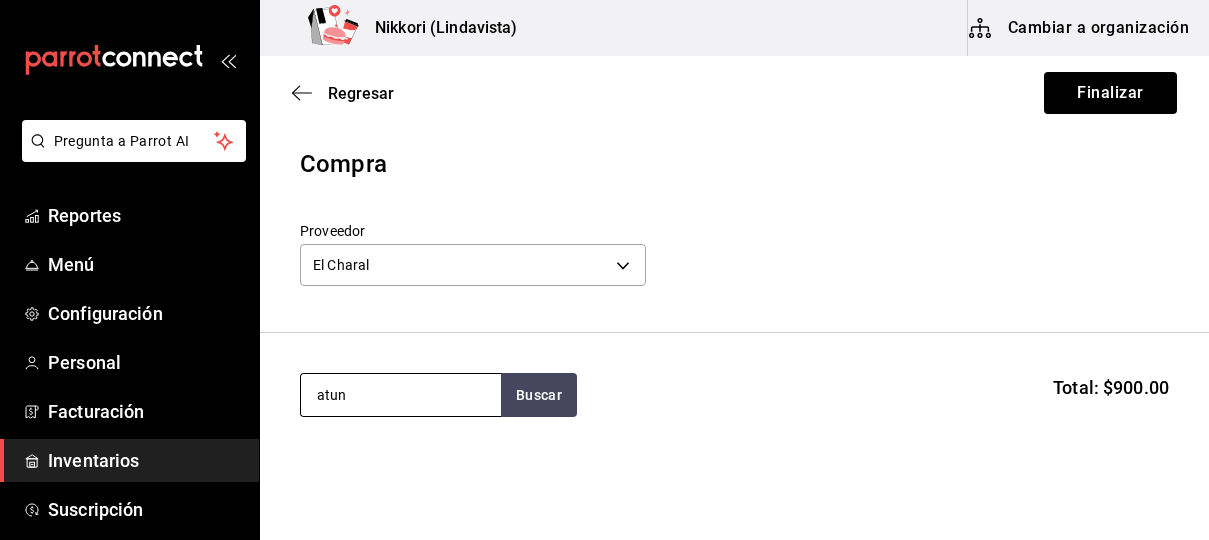 type on "atun" 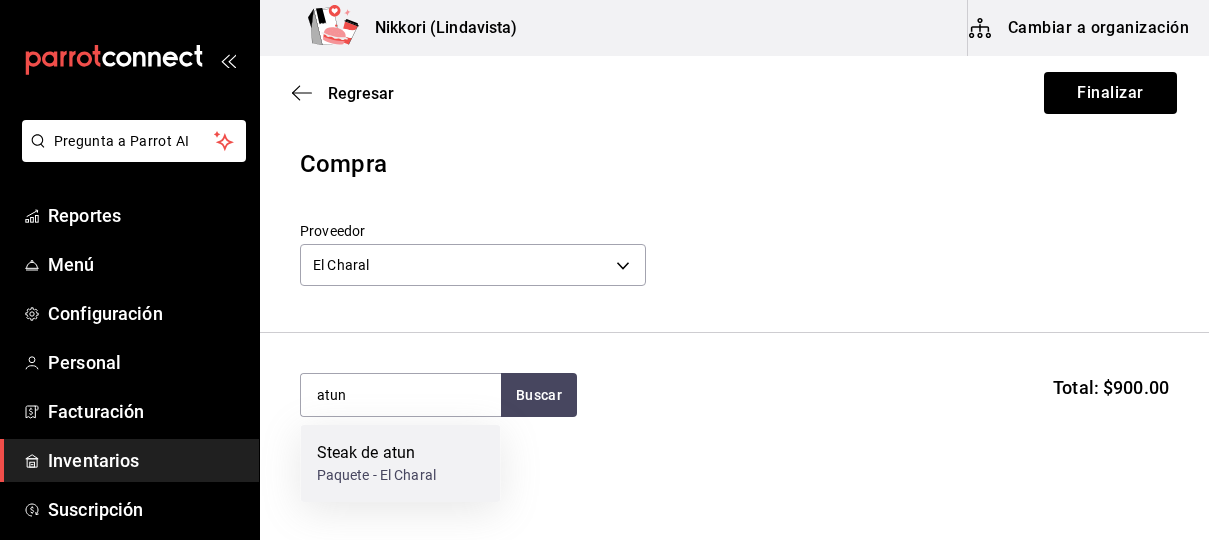 click on "Steak de atun" at bounding box center [377, 453] 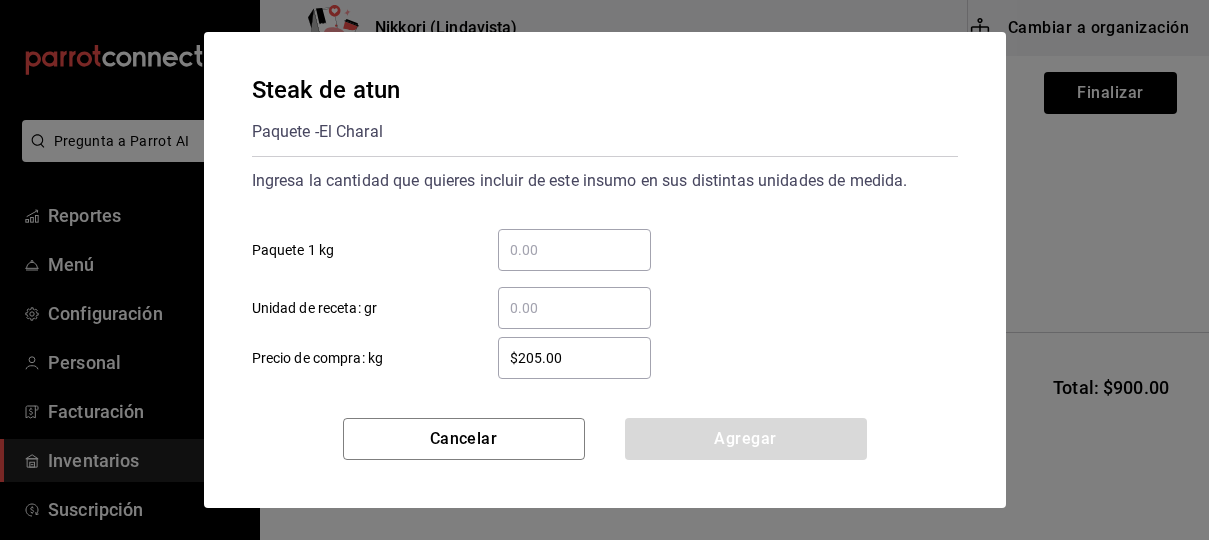 click on "​ Paquete 1 kg" at bounding box center (574, 250) 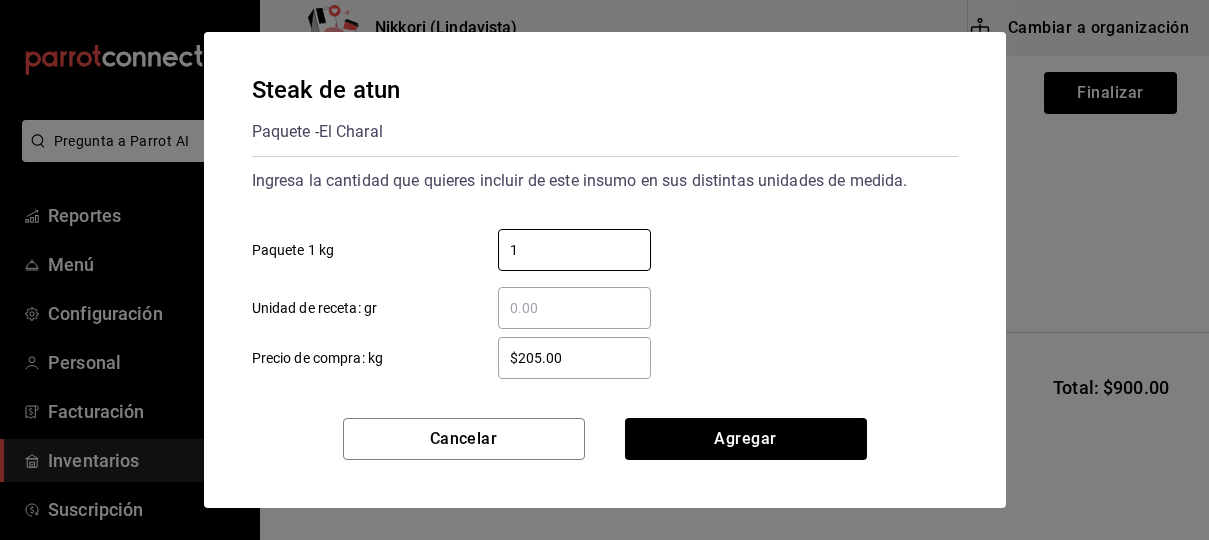type on "1" 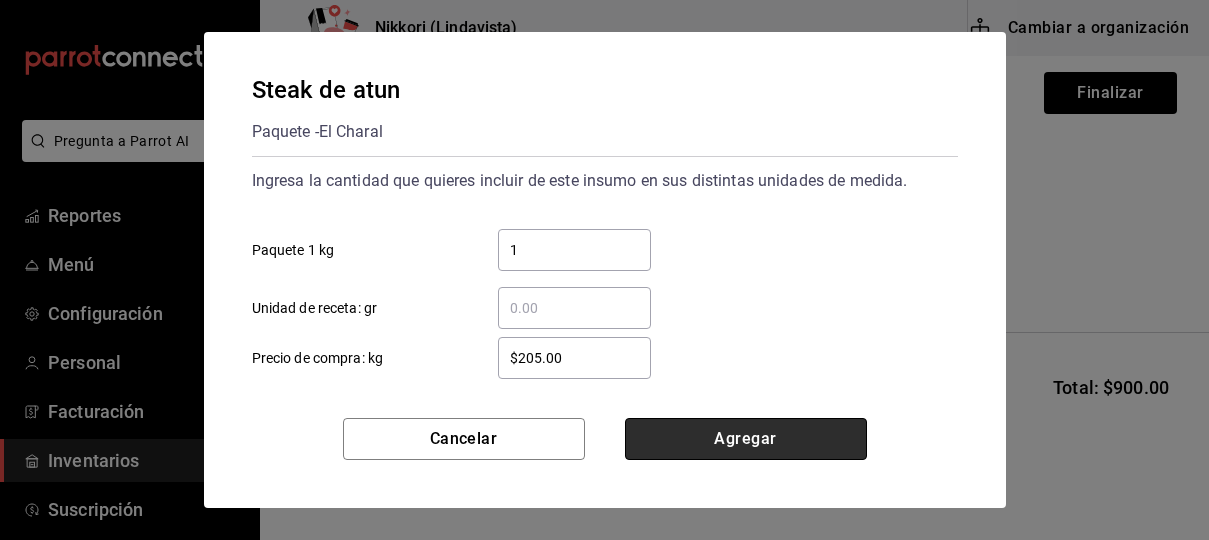 click on "Agregar" at bounding box center (746, 439) 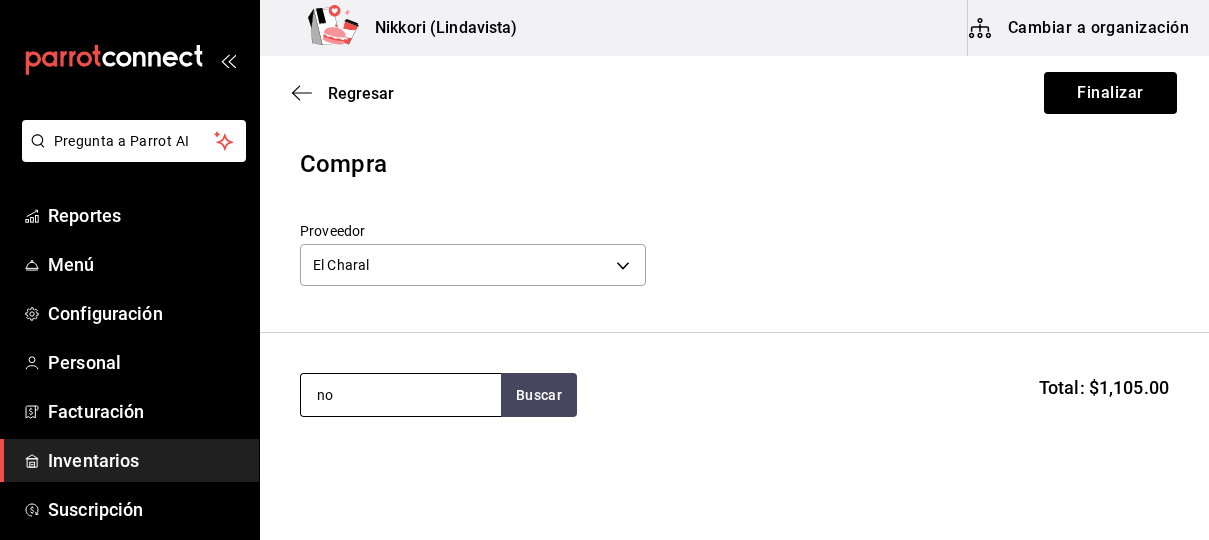 type on "n" 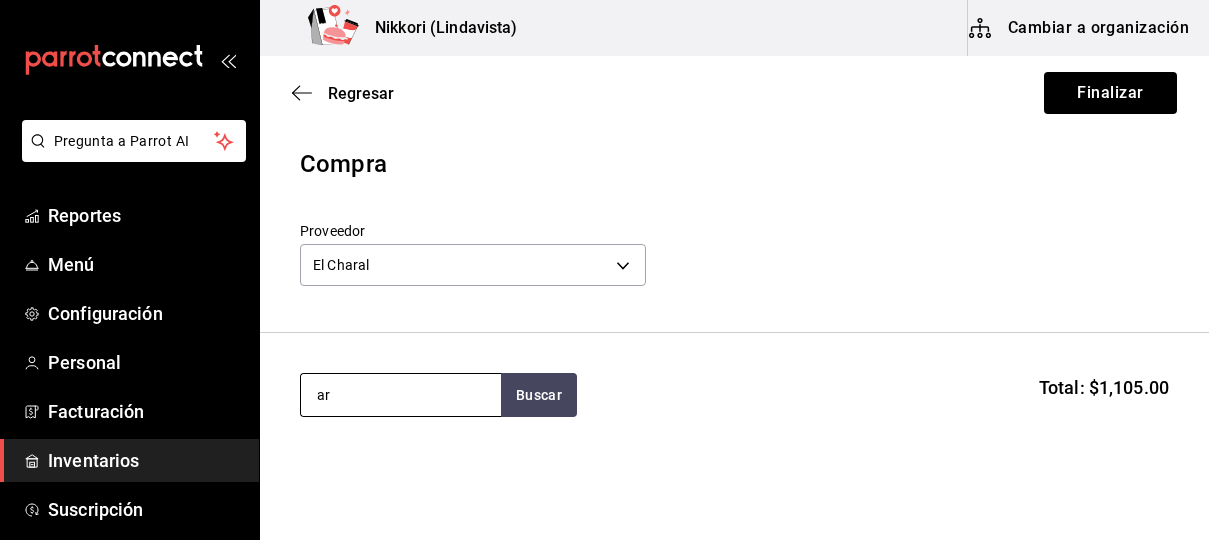 type on "a" 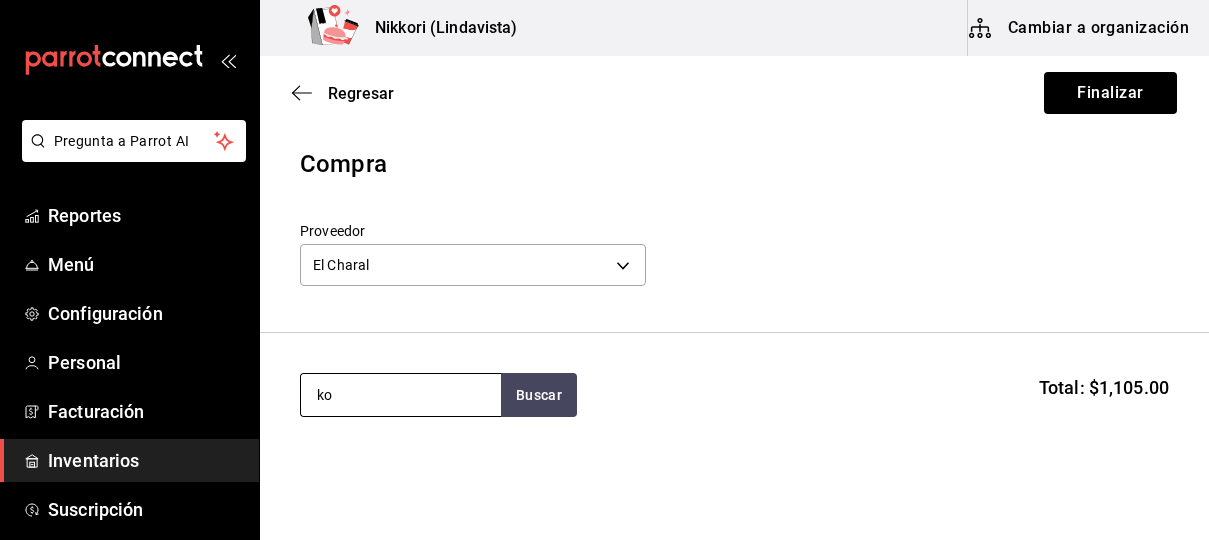 type on "k" 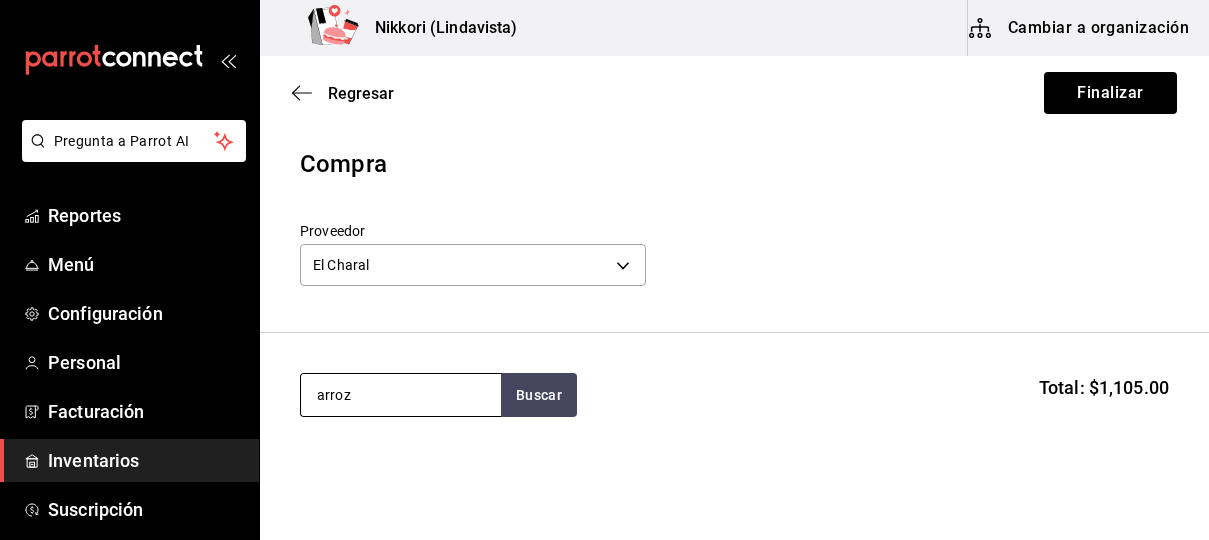 type on "arroz" 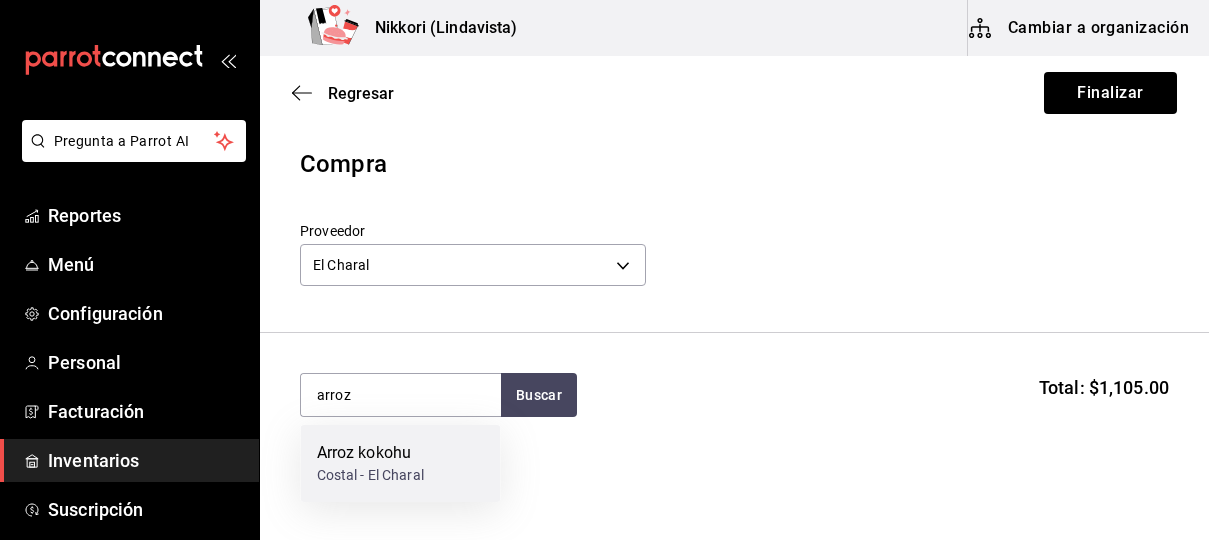 click on "Costal - El Charal" at bounding box center (370, 475) 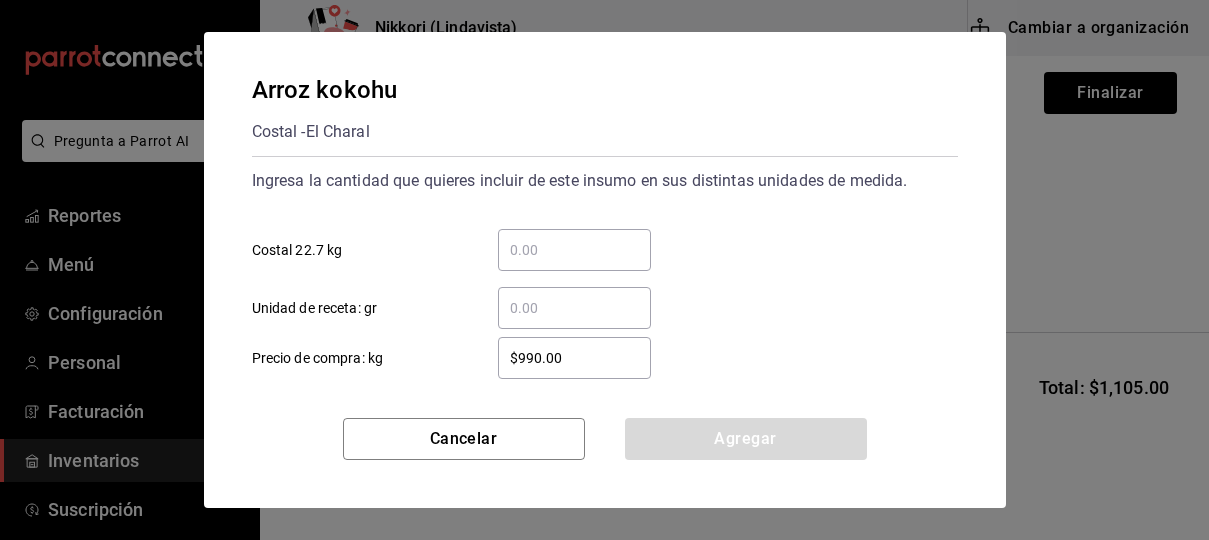 click on "​ Costal 22.7 kg" at bounding box center [574, 250] 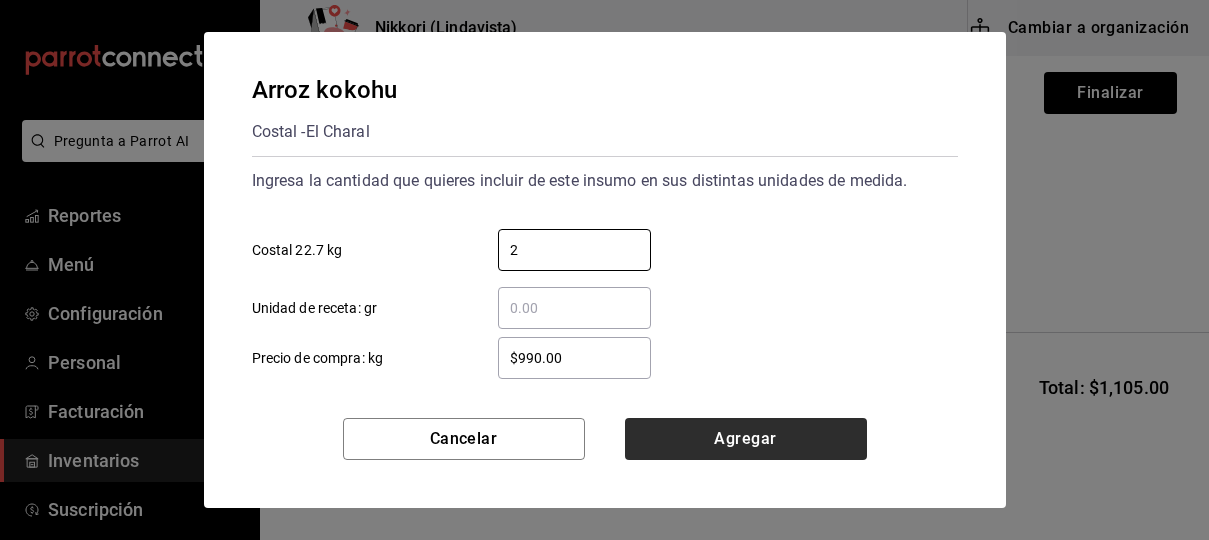 type on "2" 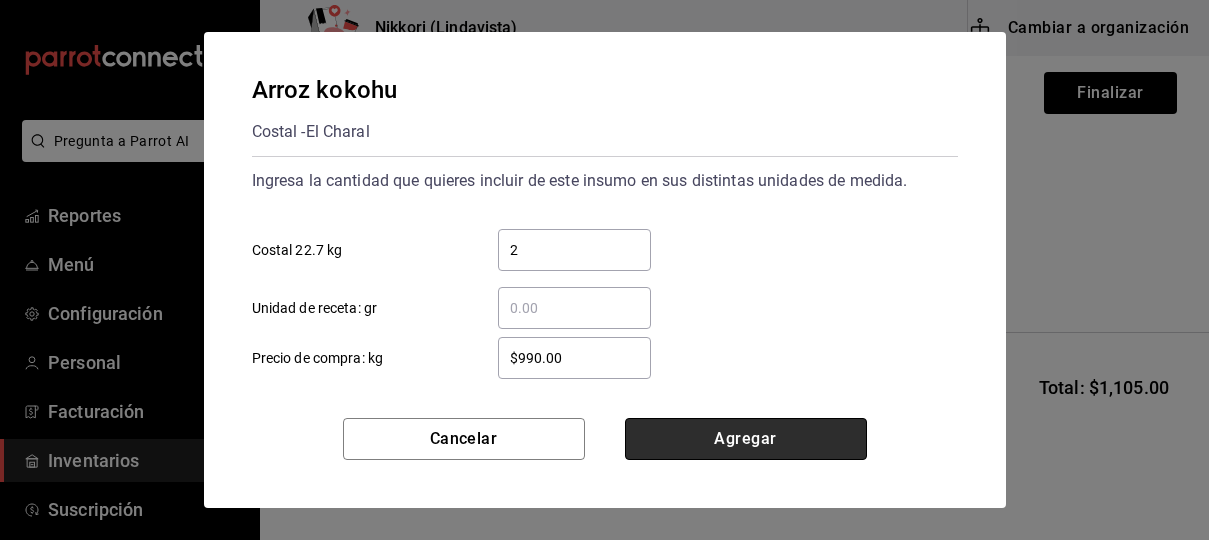 click on "Agregar" at bounding box center [746, 439] 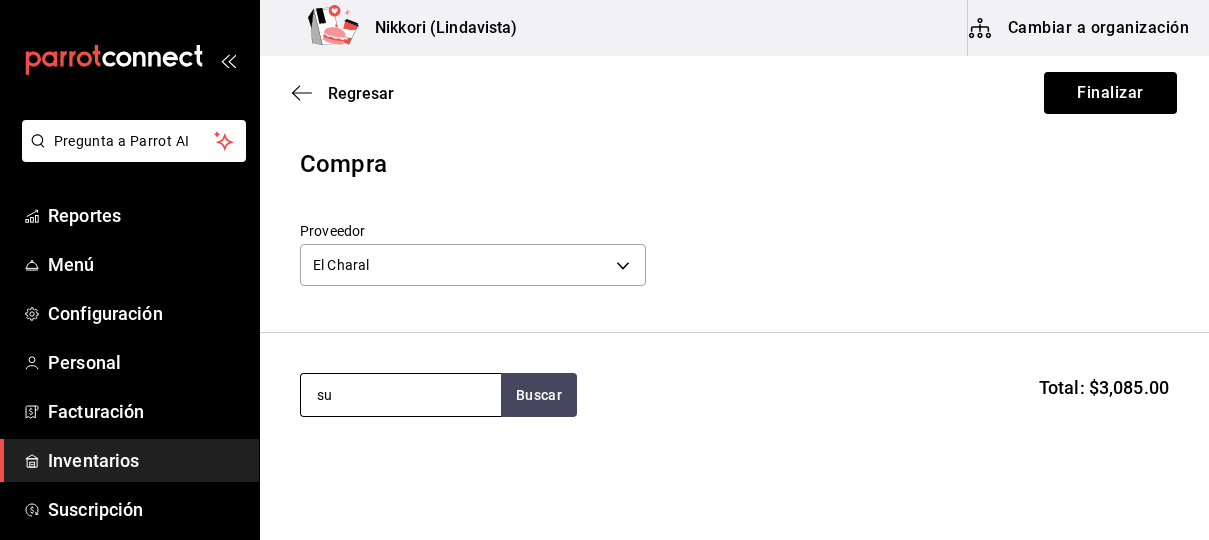 type on "s" 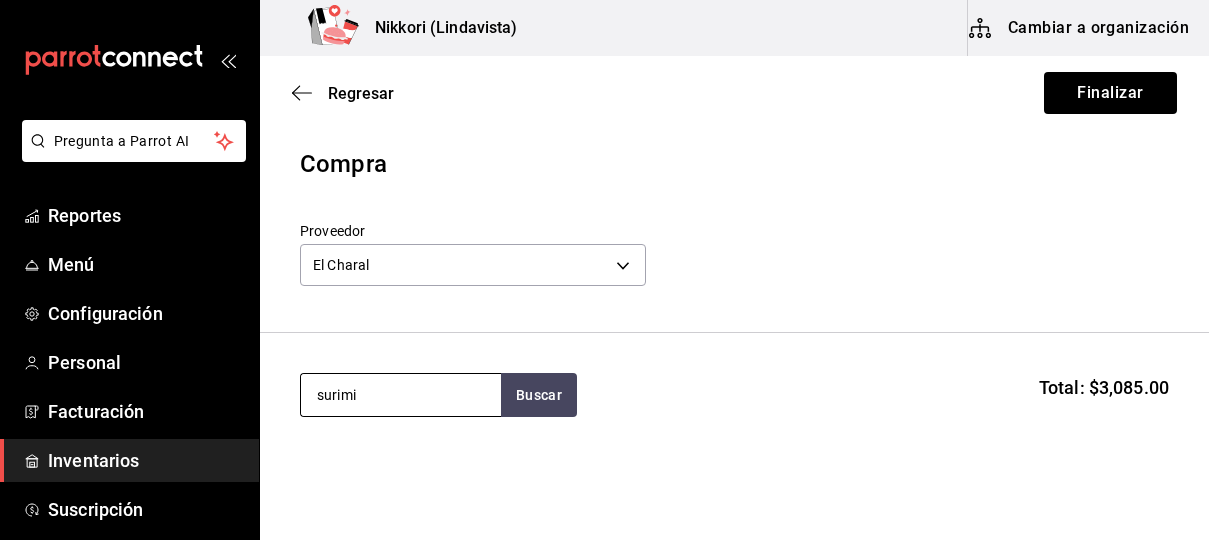 type on "surimi" 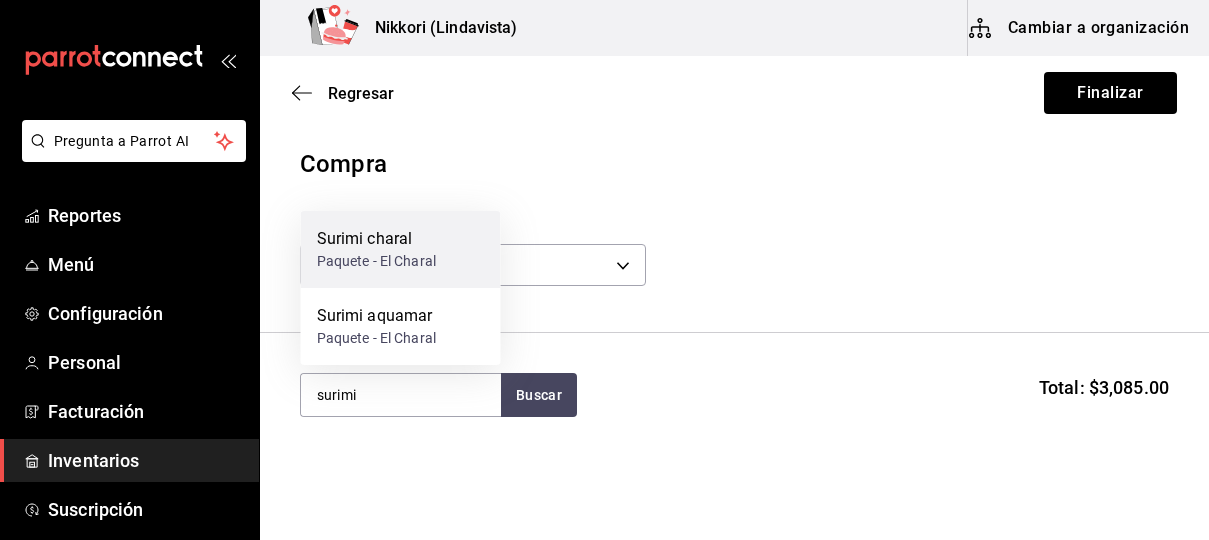 click on "Surimi charal" at bounding box center [377, 239] 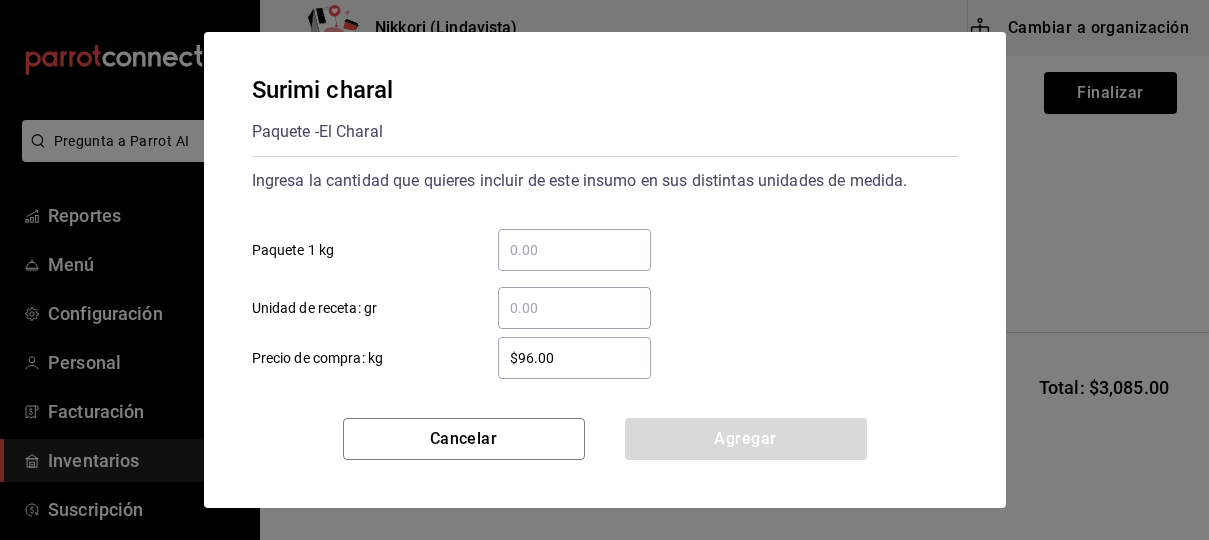 click on "​ Paquete 1 kg" at bounding box center (574, 250) 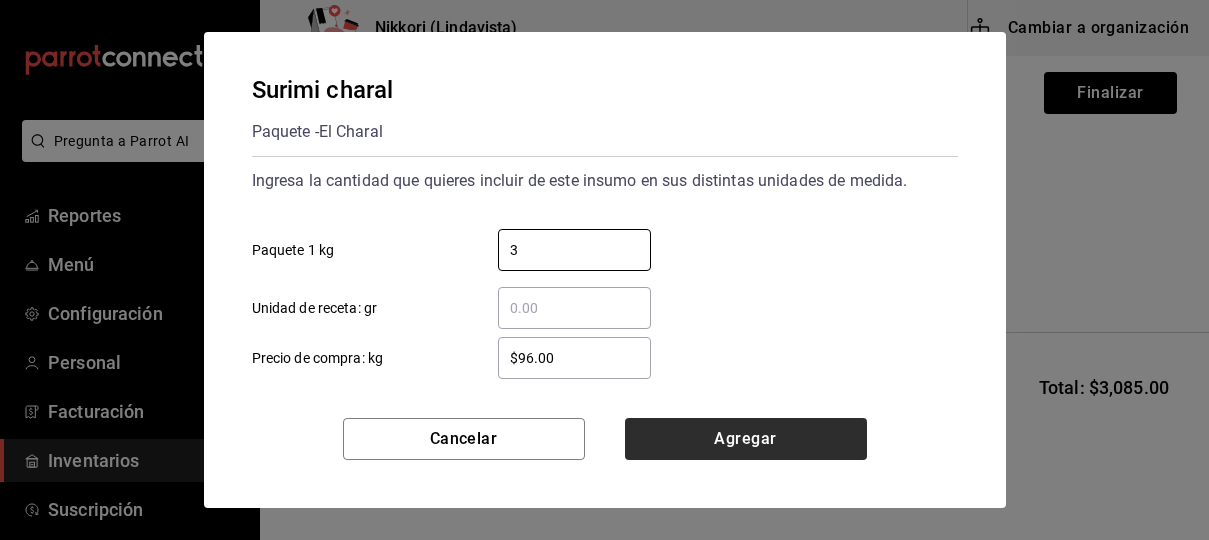 type on "3" 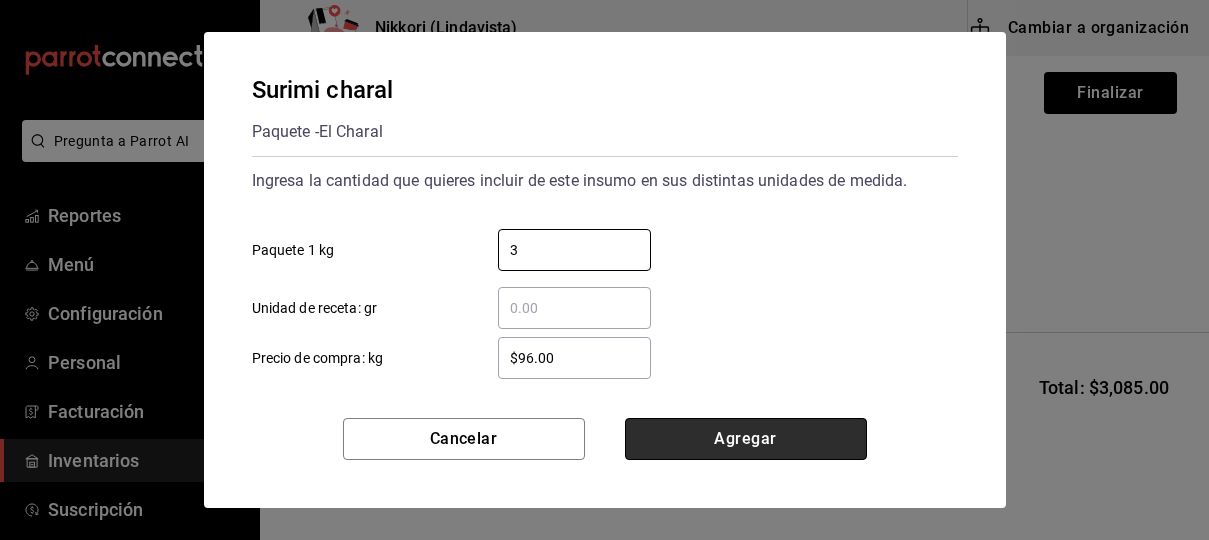 click on "Agregar" at bounding box center [746, 439] 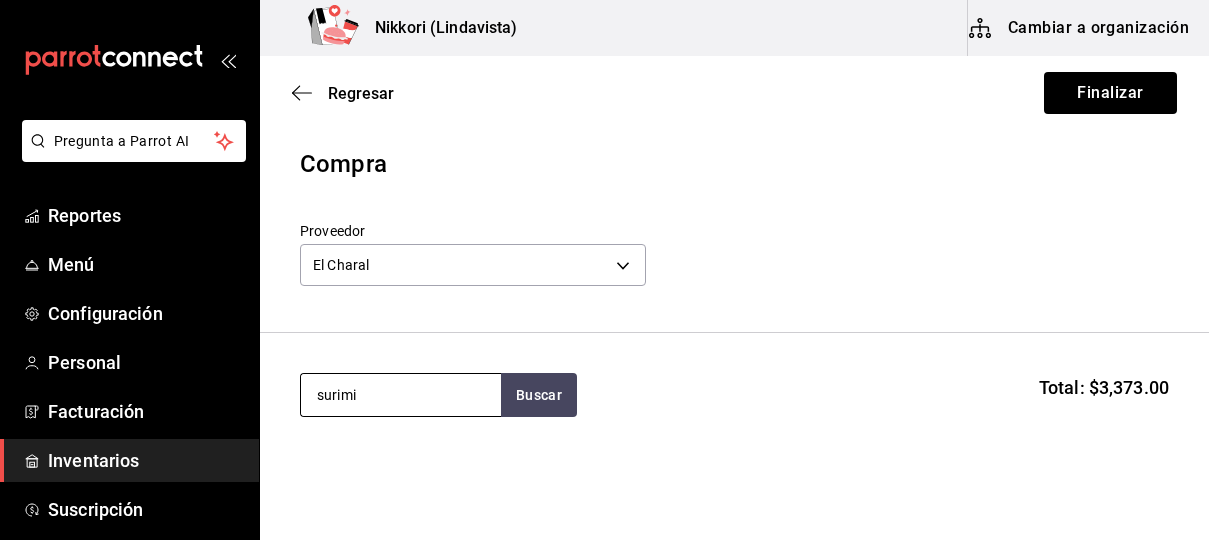 type on "surimi" 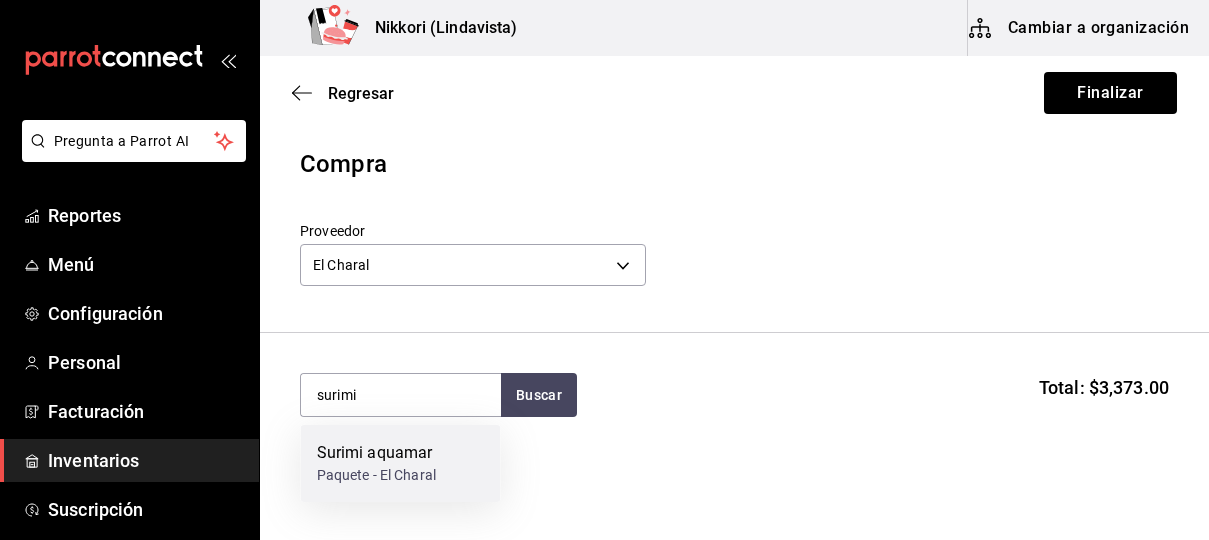 click on "Surimi aquamar" at bounding box center (377, 453) 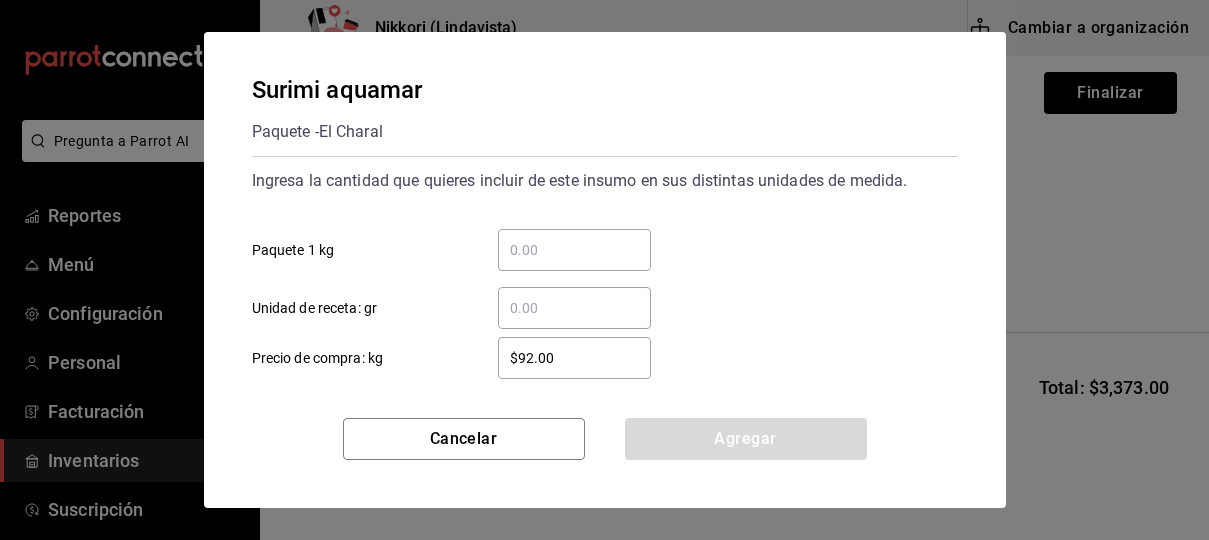 click on "​ Paquete 1 kg" at bounding box center (574, 250) 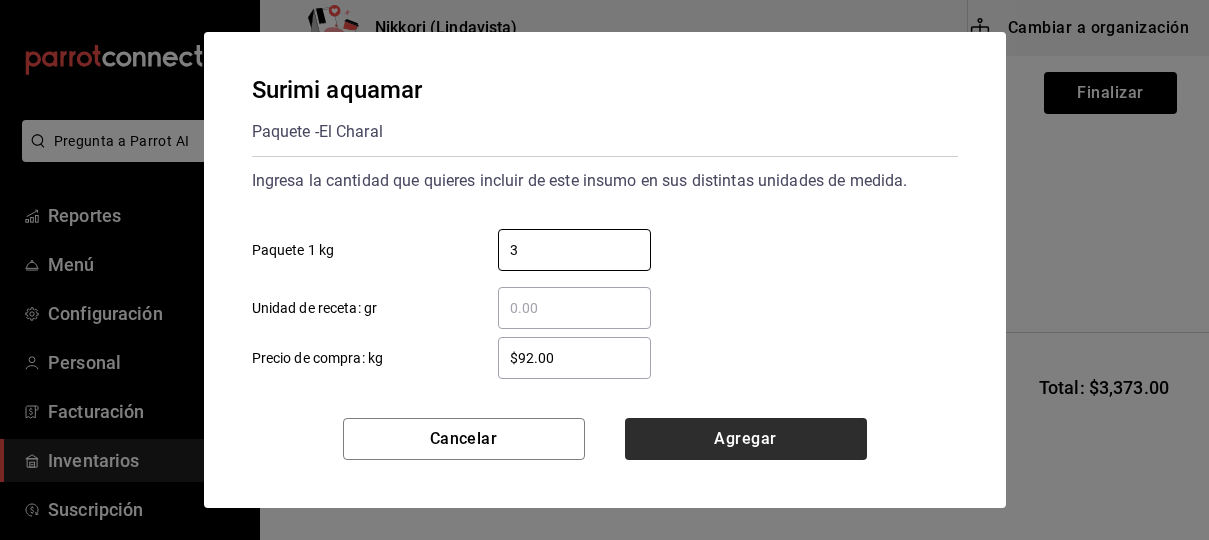 type on "3" 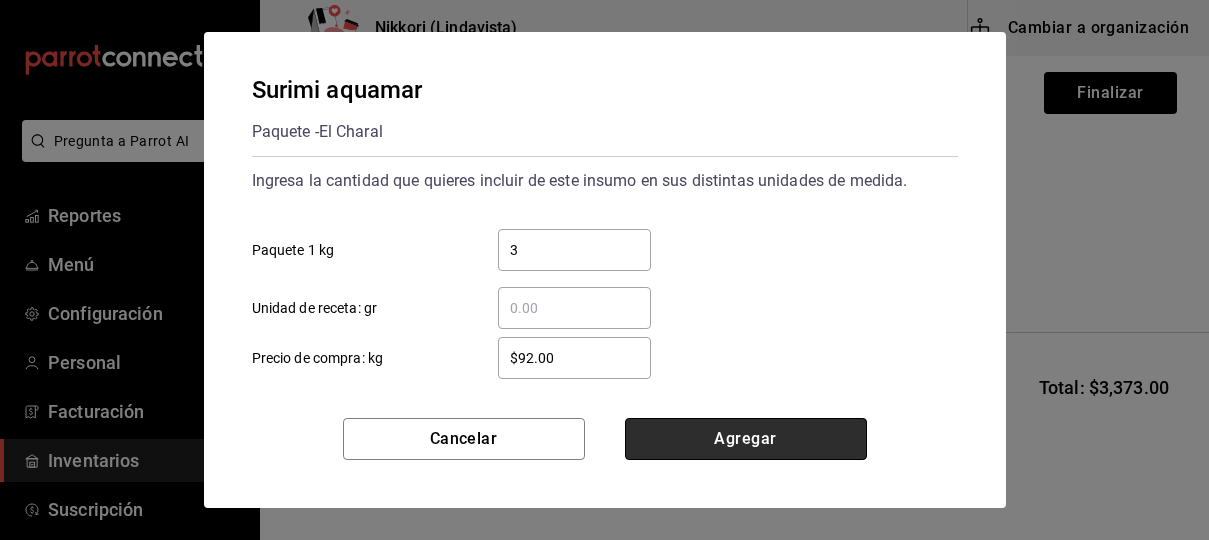 click on "Agregar" at bounding box center (746, 439) 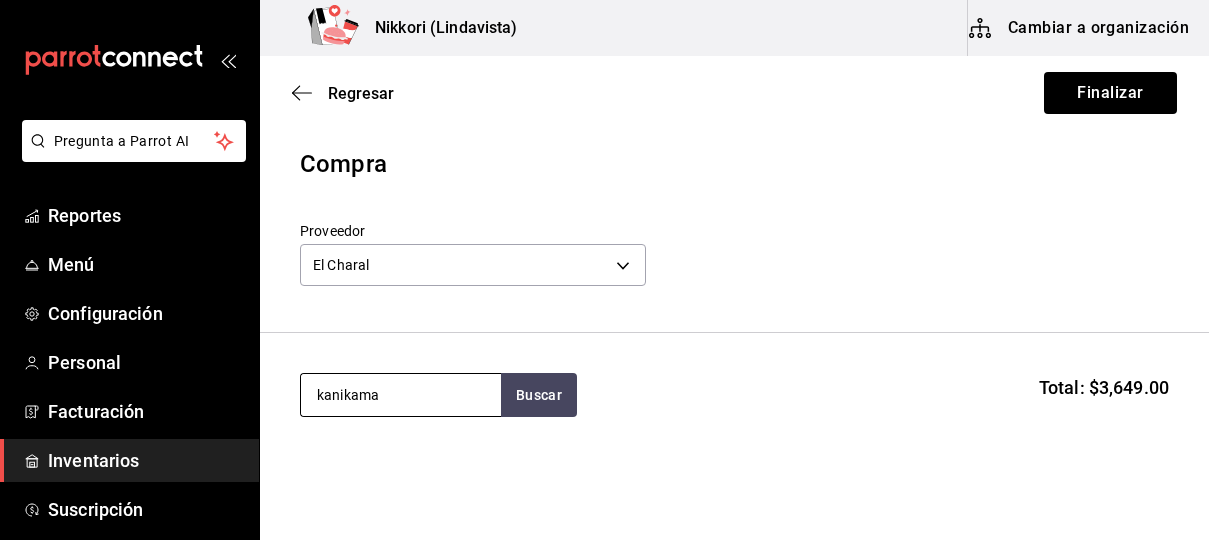 type on "kanikama" 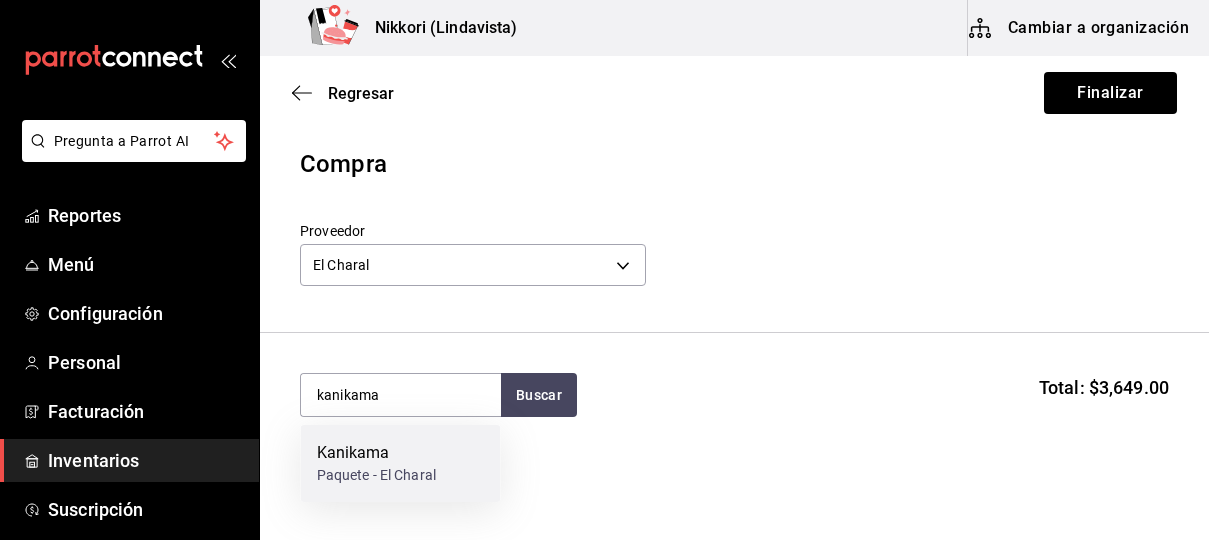 click on "Paquete - El Charal" at bounding box center [377, 475] 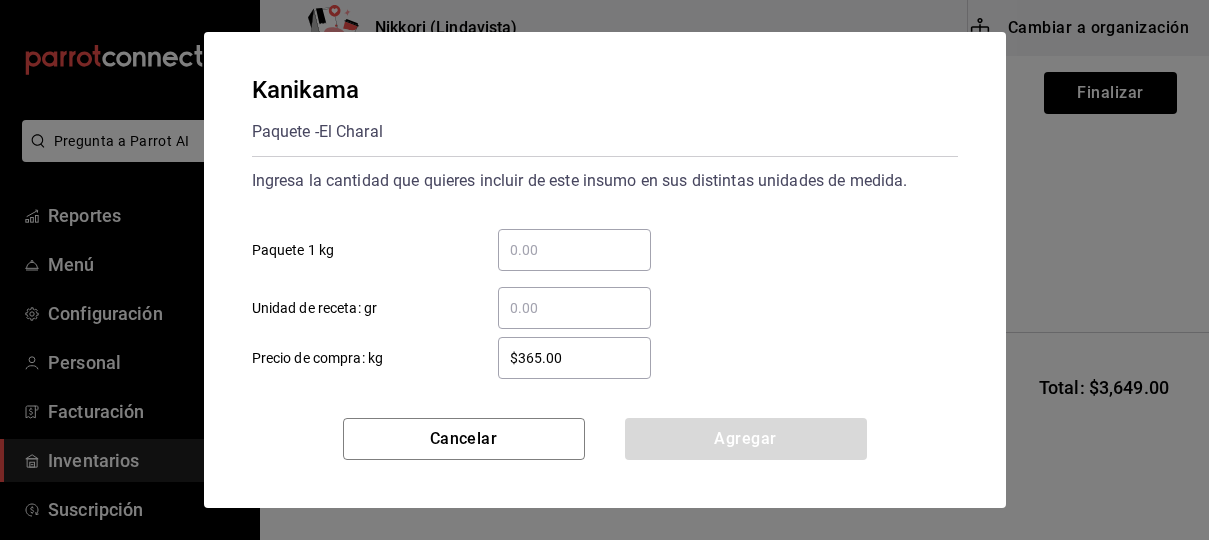 click on "​ Paquete 1 kg" at bounding box center (574, 250) 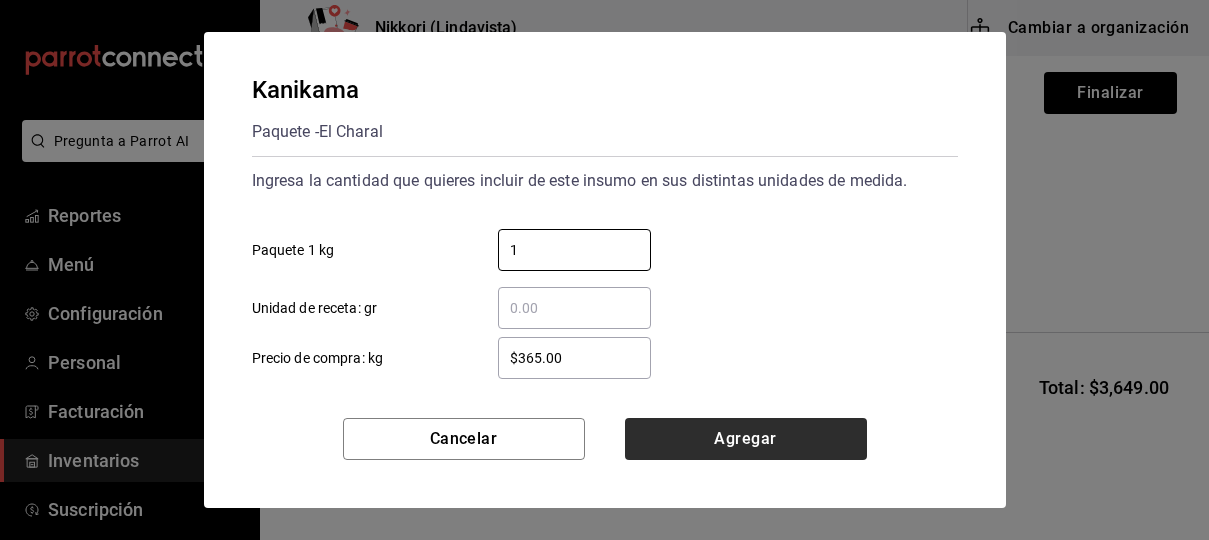 type on "1" 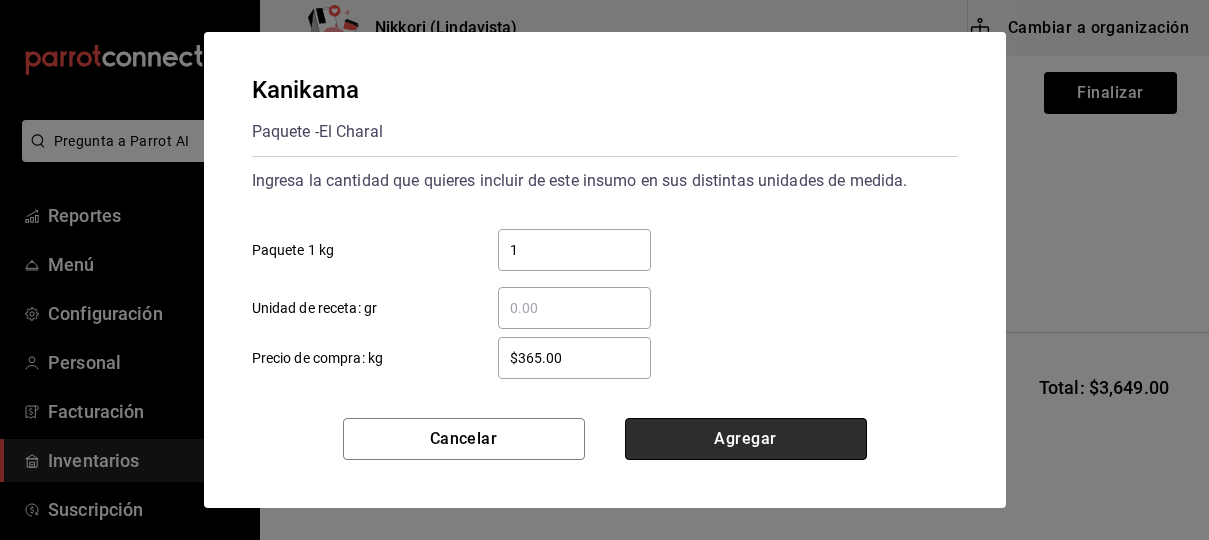 click on "Agregar" at bounding box center [746, 439] 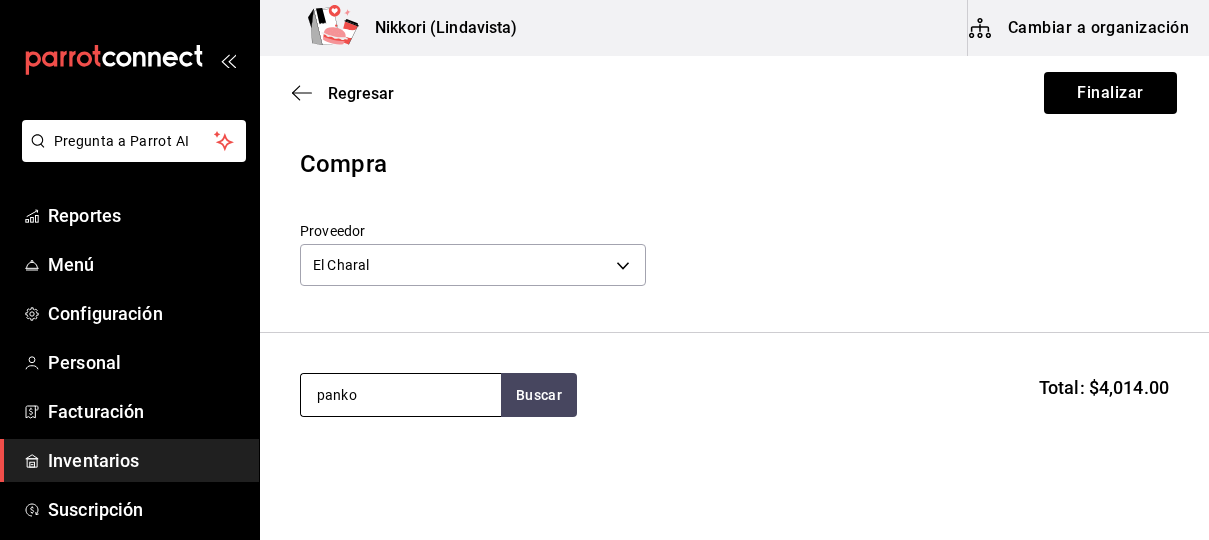 type on "panko" 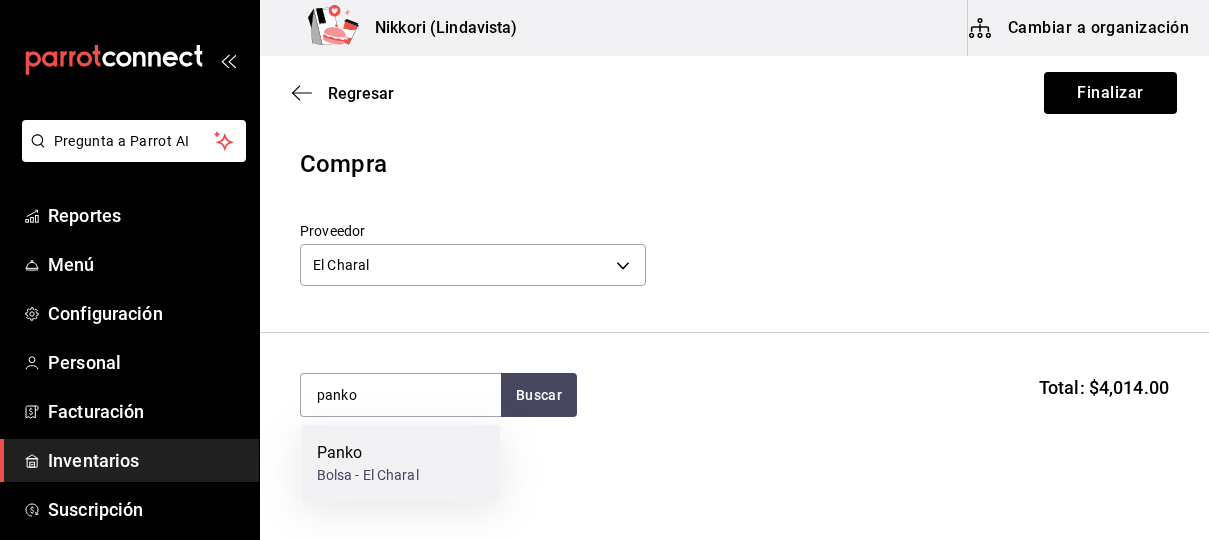 click on "Panko" at bounding box center (368, 453) 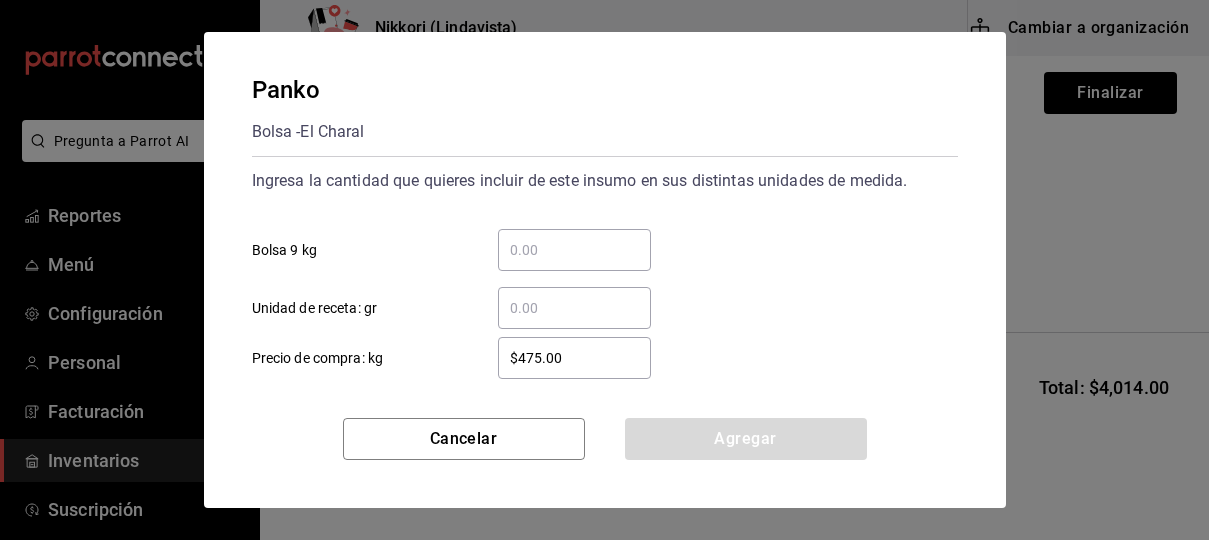 click on "​ Bolsa 9 kg" at bounding box center [574, 250] 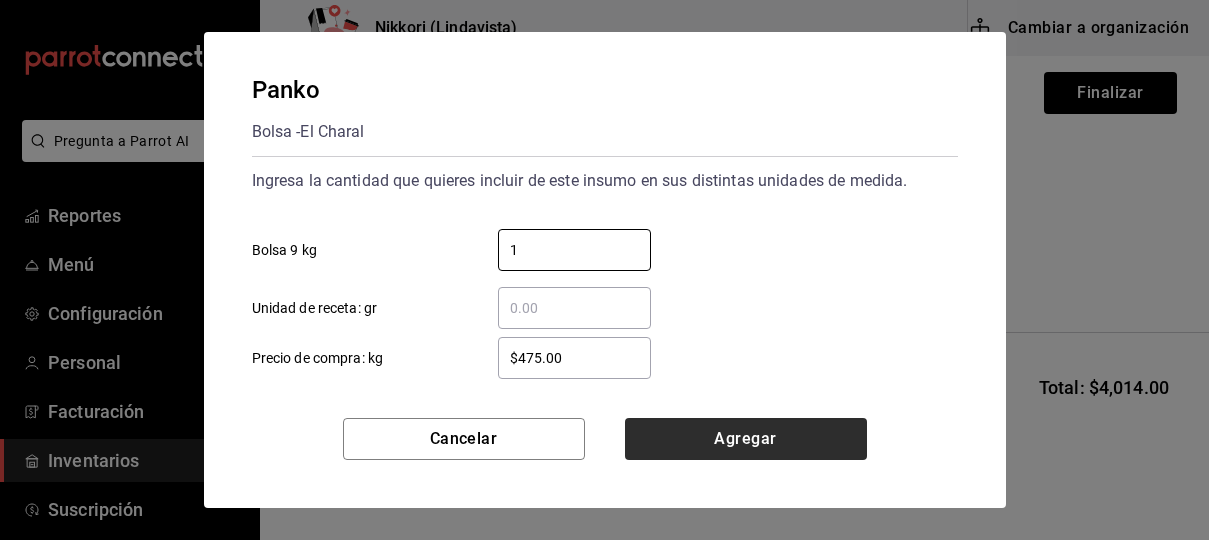 type on "1" 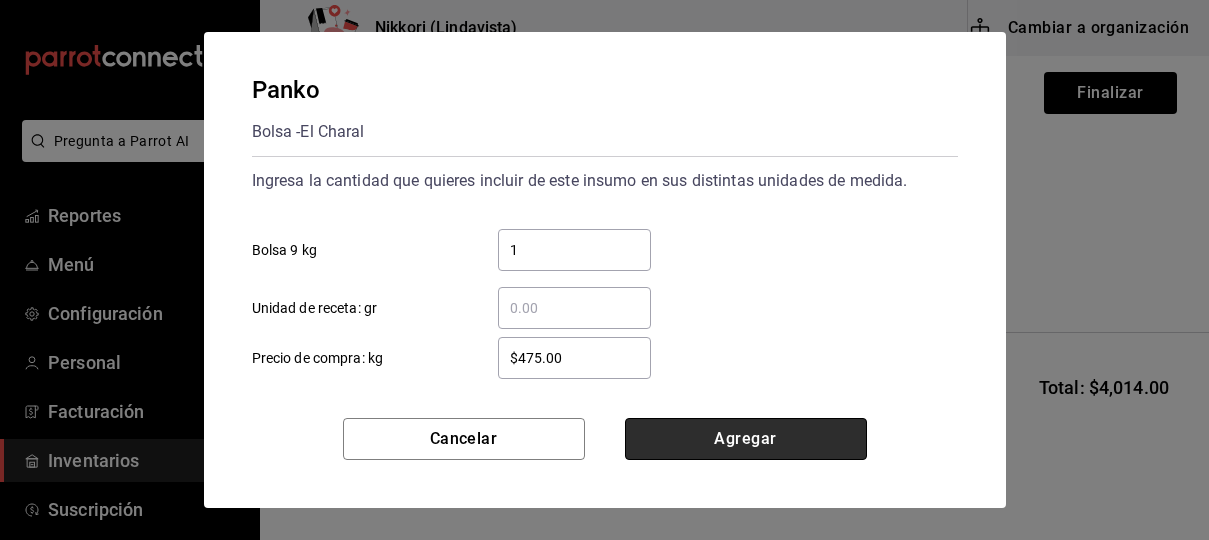 click on "Agregar" at bounding box center (746, 439) 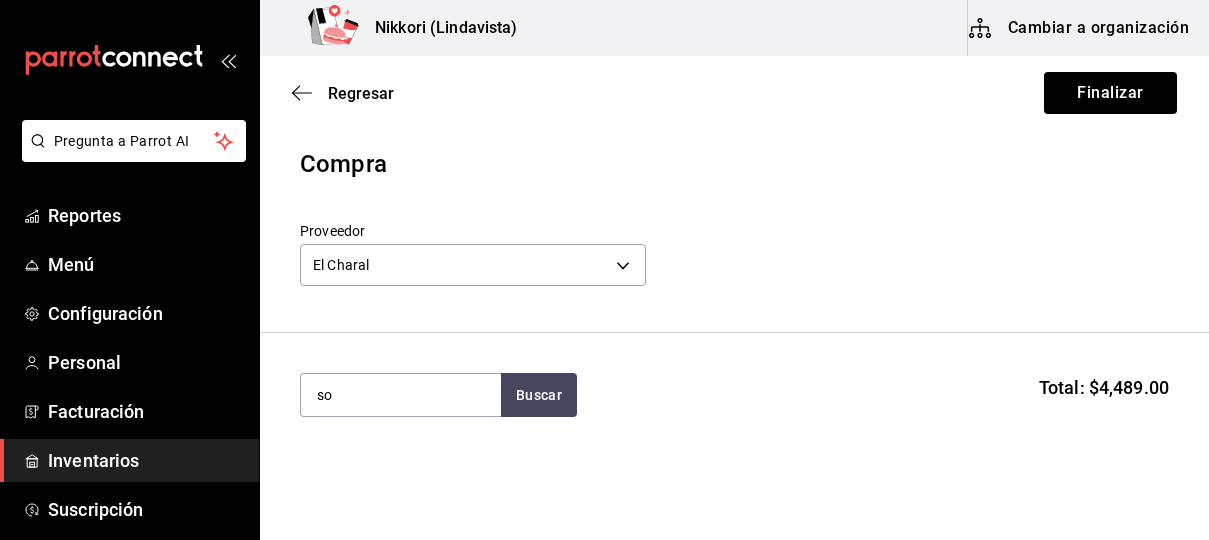 type on "s" 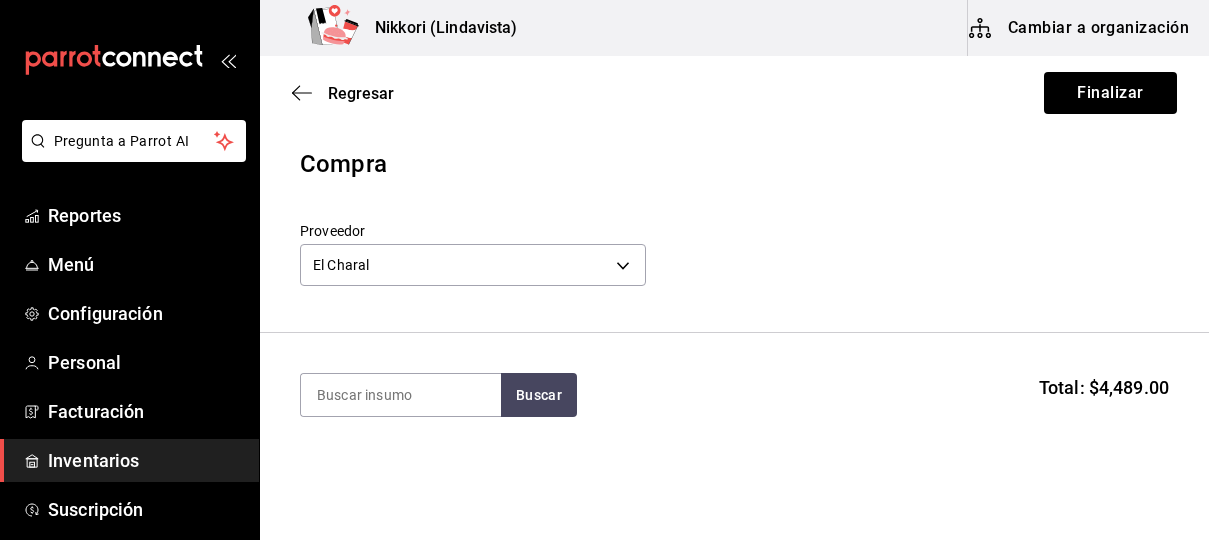 type on "l" 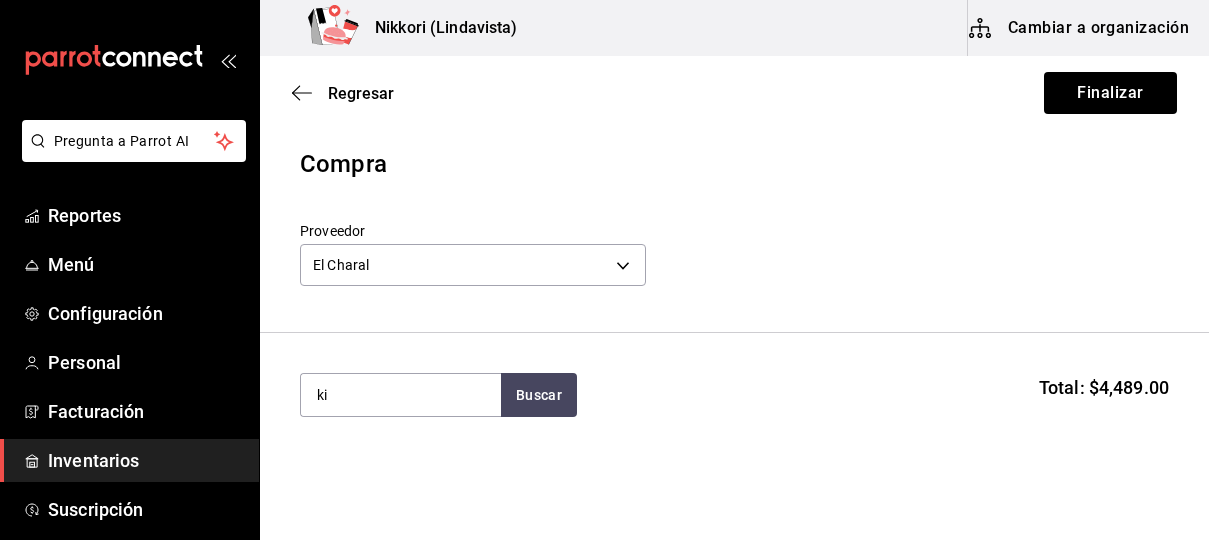 type on "k" 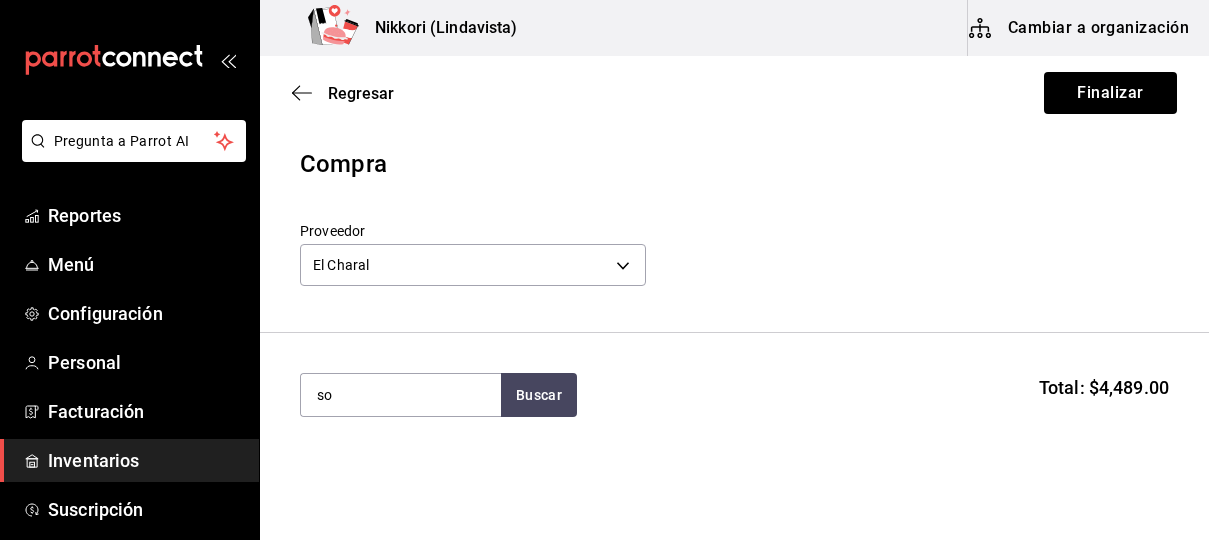 type on "s" 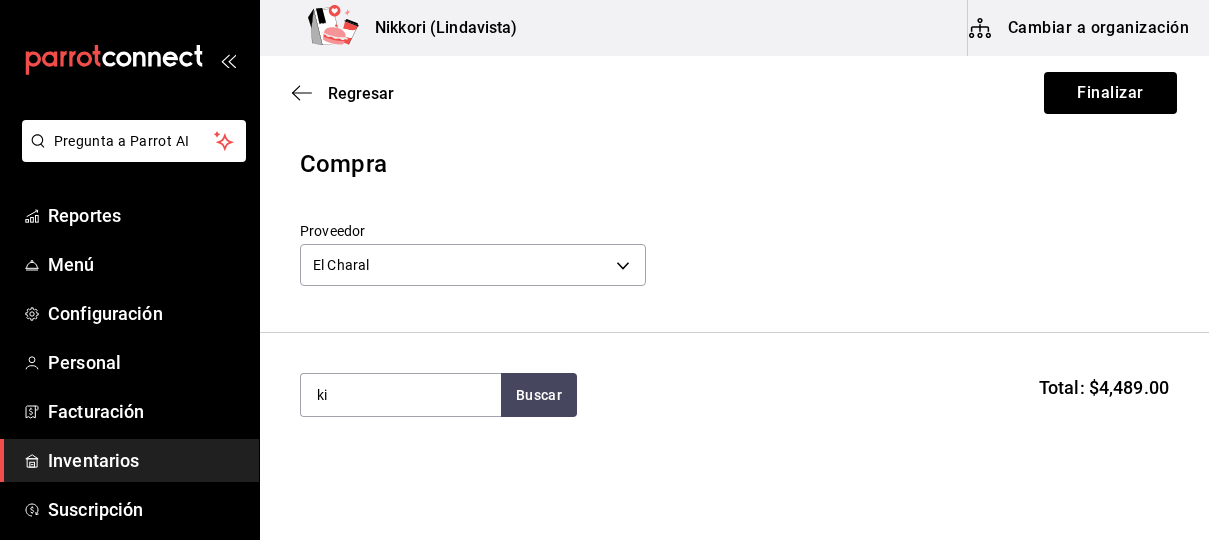 type on "k" 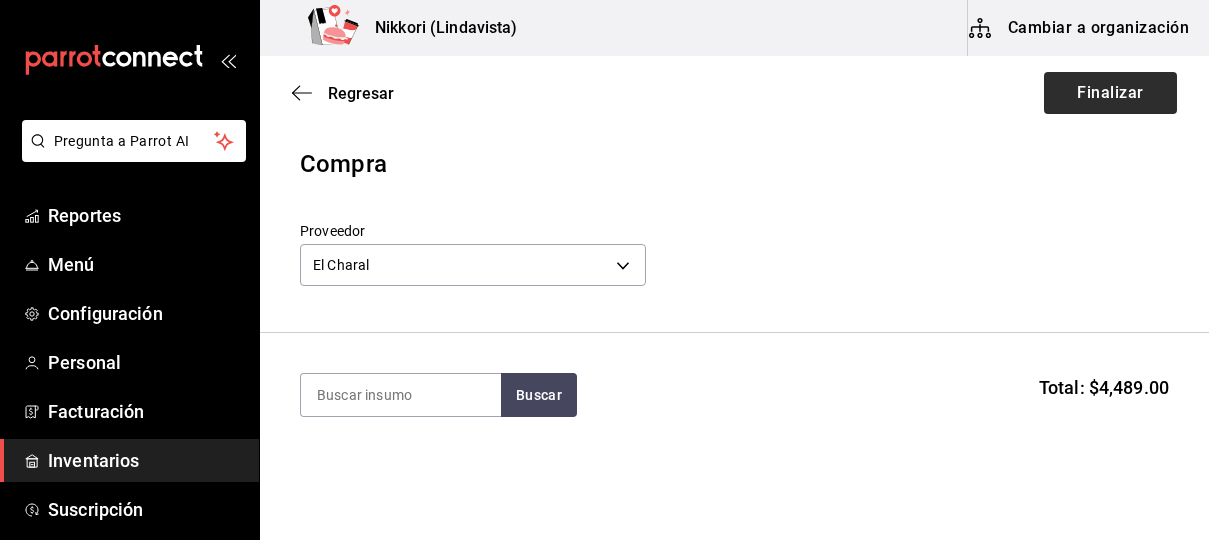 type 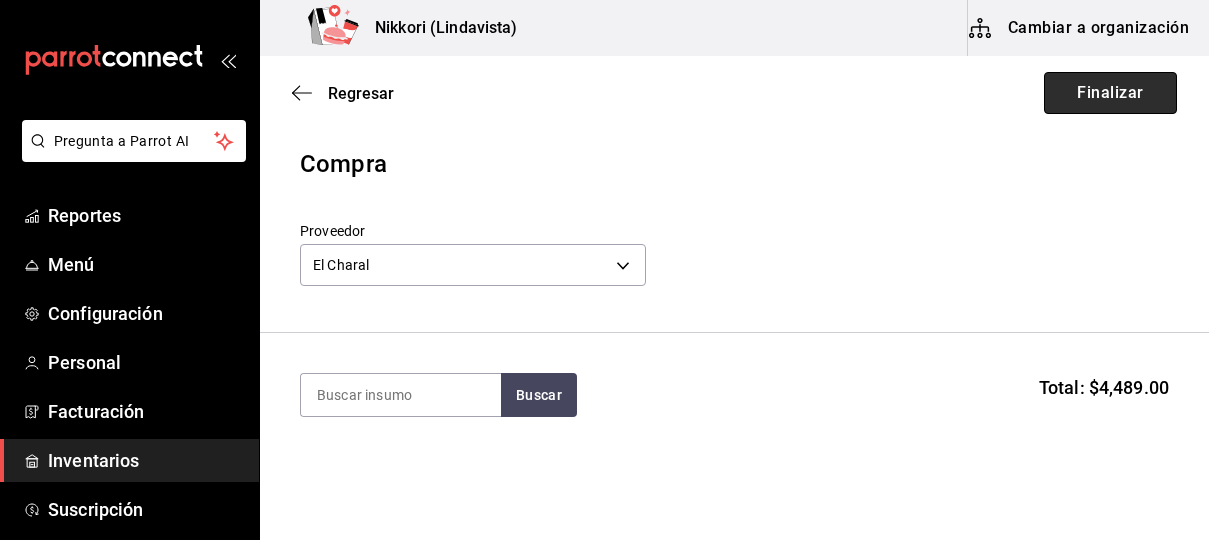 click on "Finalizar" at bounding box center (1110, 93) 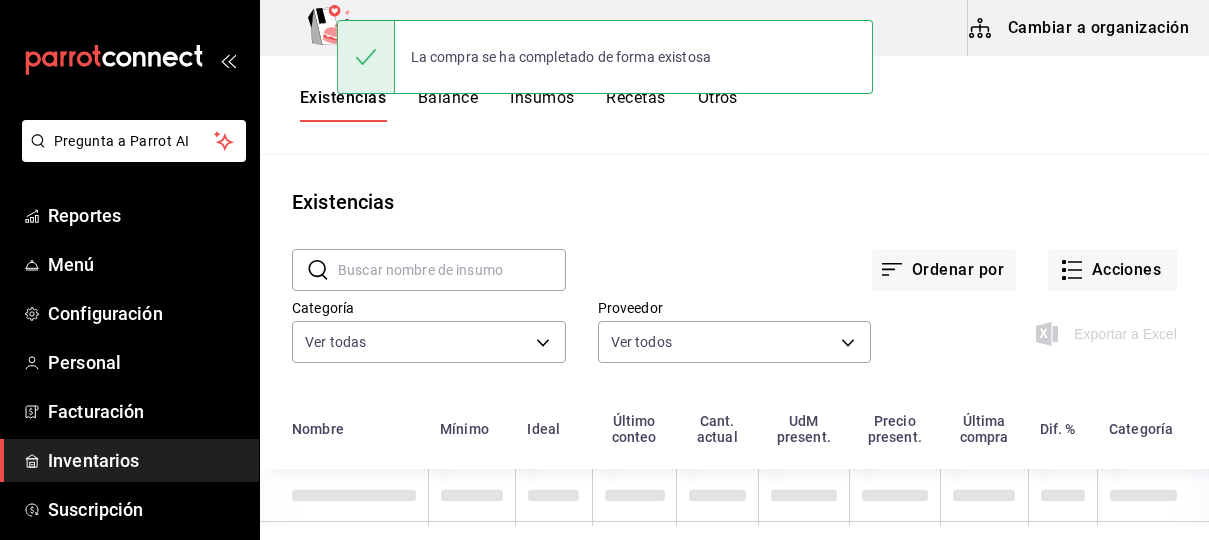 click at bounding box center [452, 270] 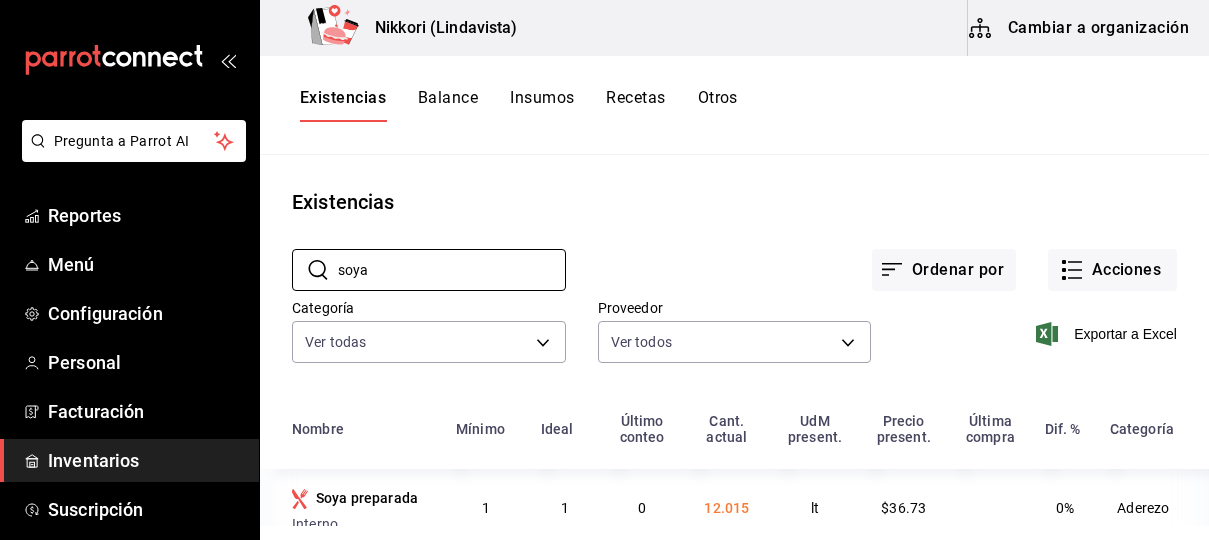 click on "​ soya ​ Ordenar por Acciones Categoría Ver todas [UUID],[UUID],[UUID],[UUID],[UUID],[UUID],[UUID],[UUID],[UUID],[UUID],[UUID],[UUID],[UUID],[UUID],[UUID],[UUID],[UUID],[UUID],[UUID],[UUID],[UUID],[UUID],[UUID],[UUID] Proveedor Ver todos Exportar a Excel" at bounding box center [734, 309] 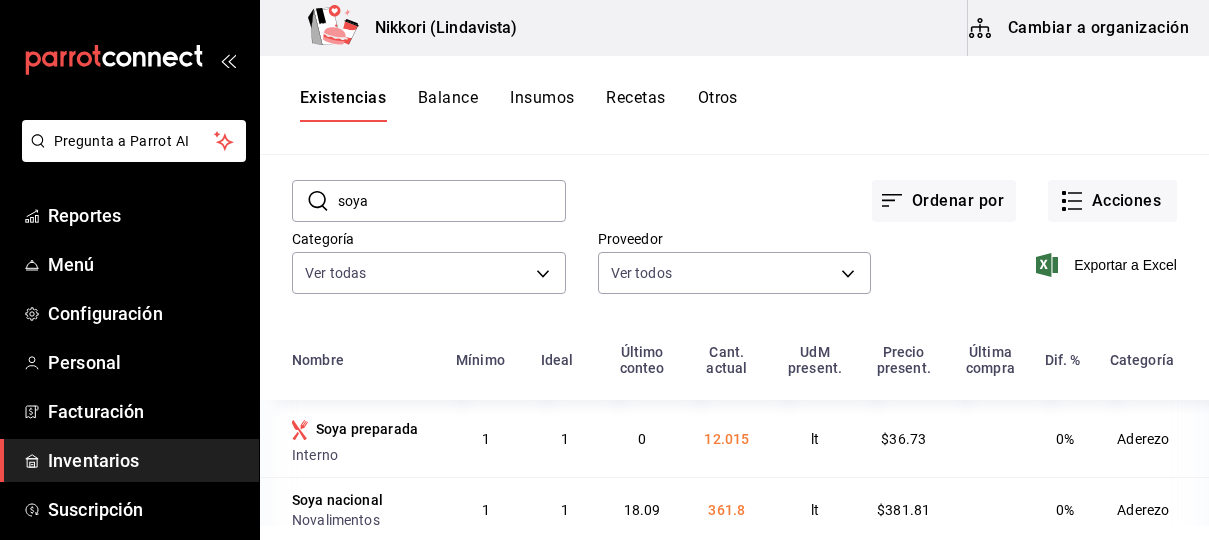 scroll, scrollTop: 64, scrollLeft: 0, axis: vertical 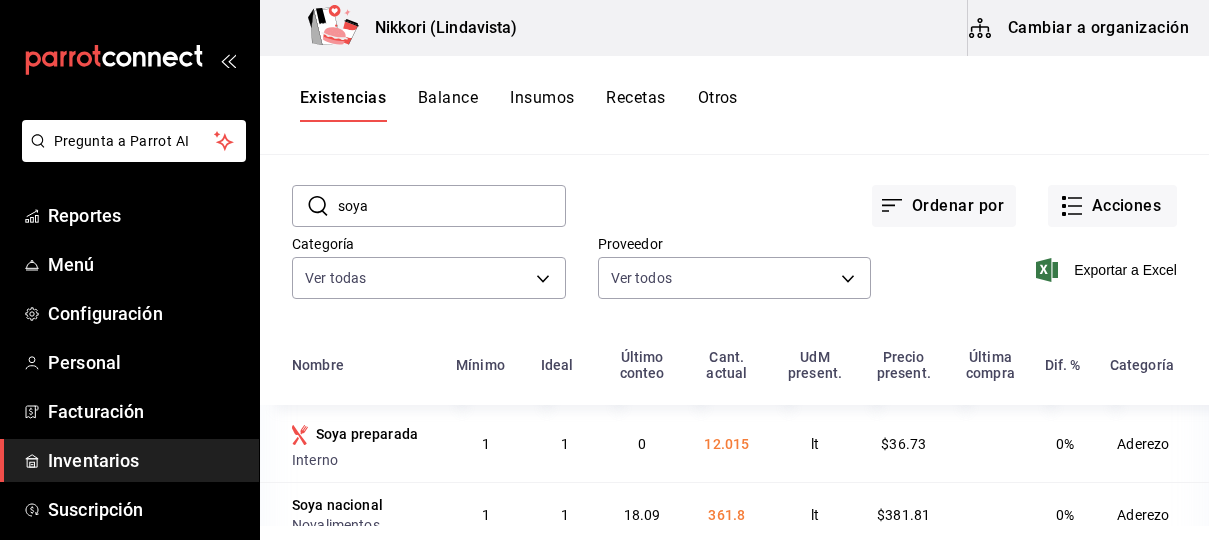 click on "soya" at bounding box center (452, 206) 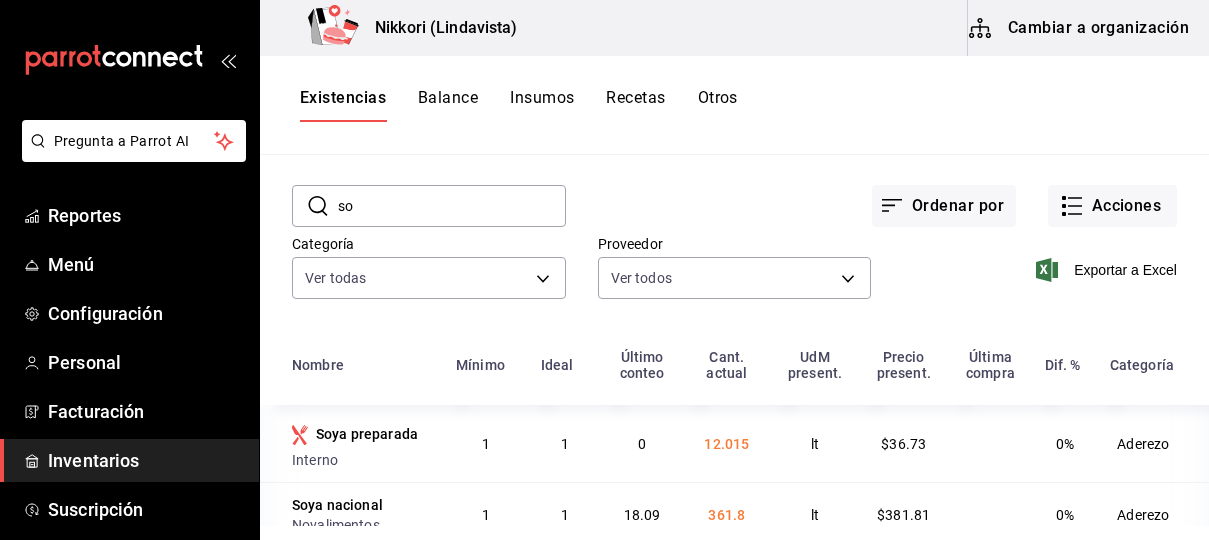 type on "s" 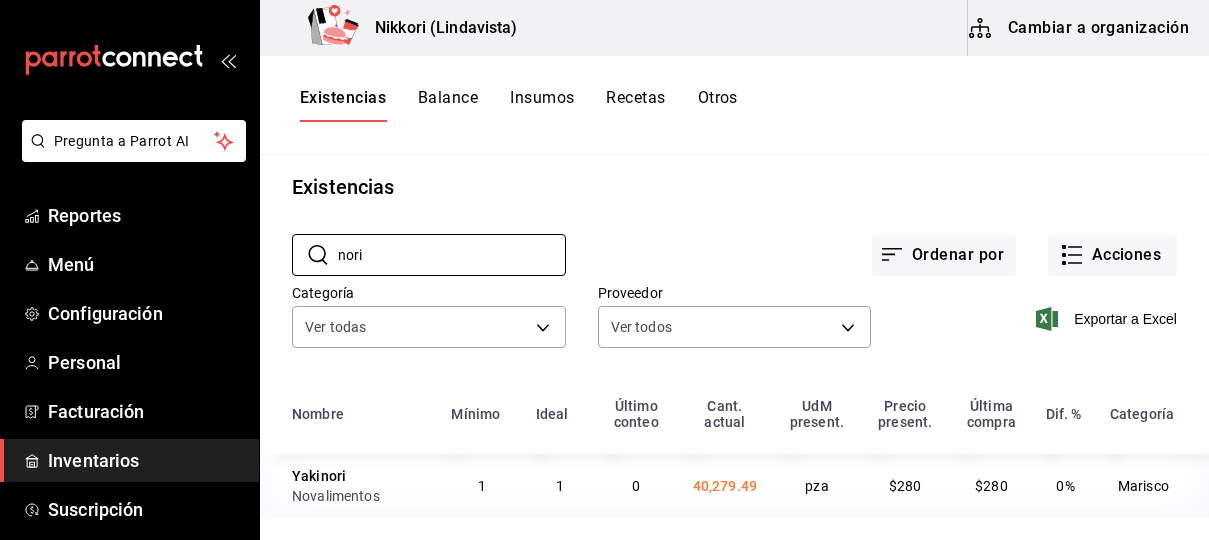 scroll, scrollTop: 16, scrollLeft: 0, axis: vertical 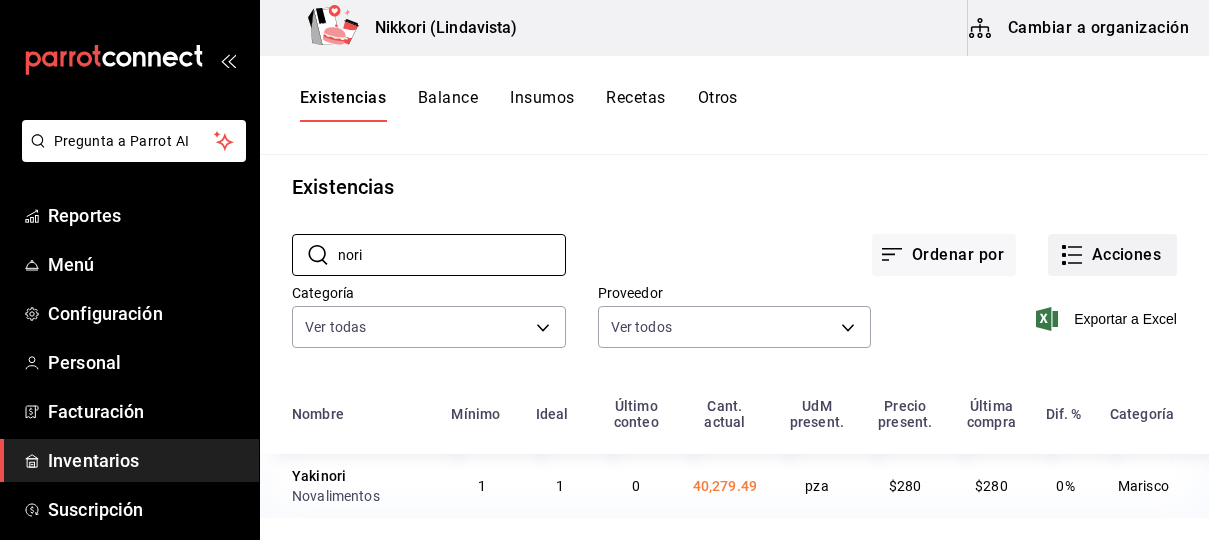 type on "nori" 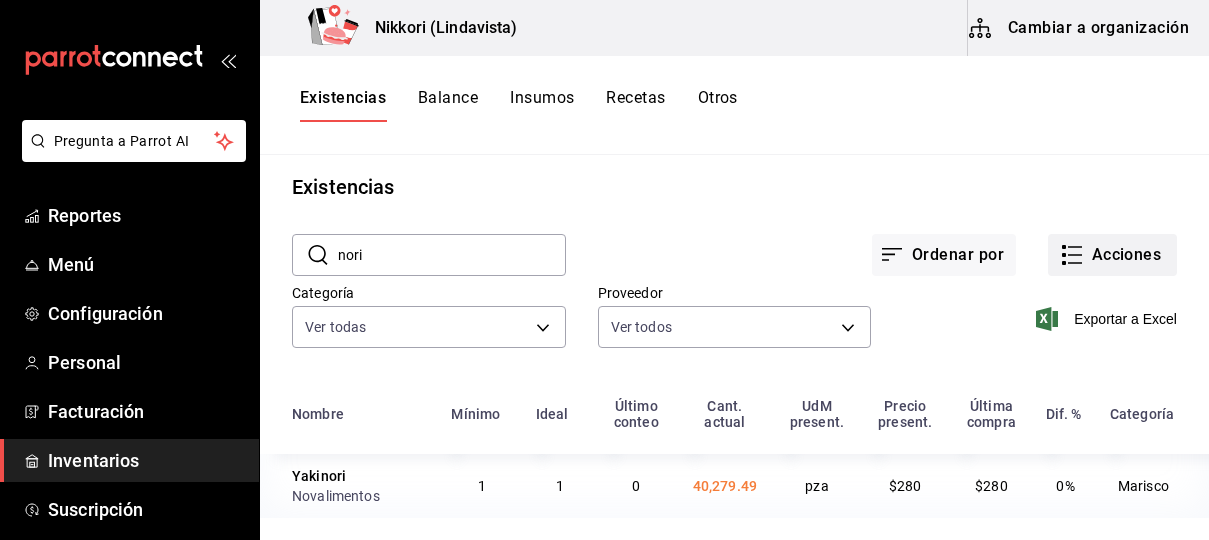 click 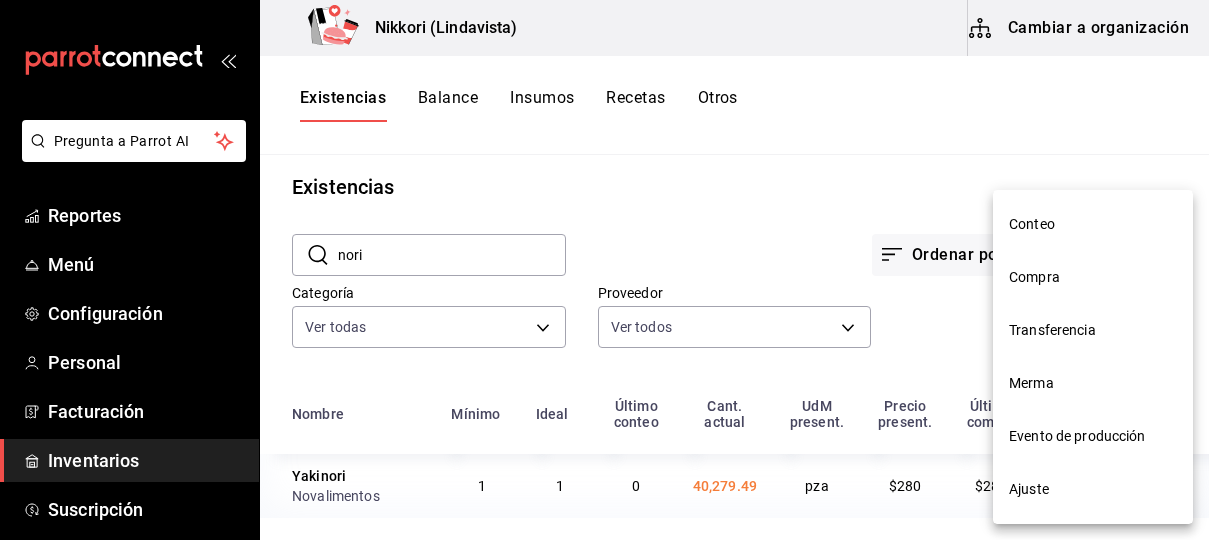 click on "Compra" at bounding box center (1093, 277) 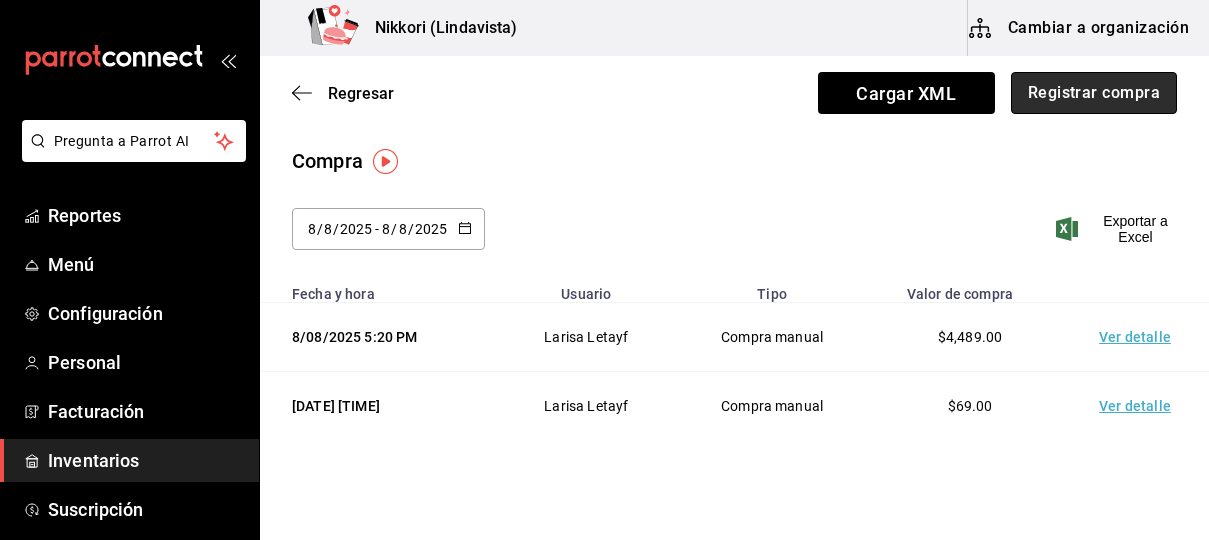 click on "Registrar compra" at bounding box center [1094, 93] 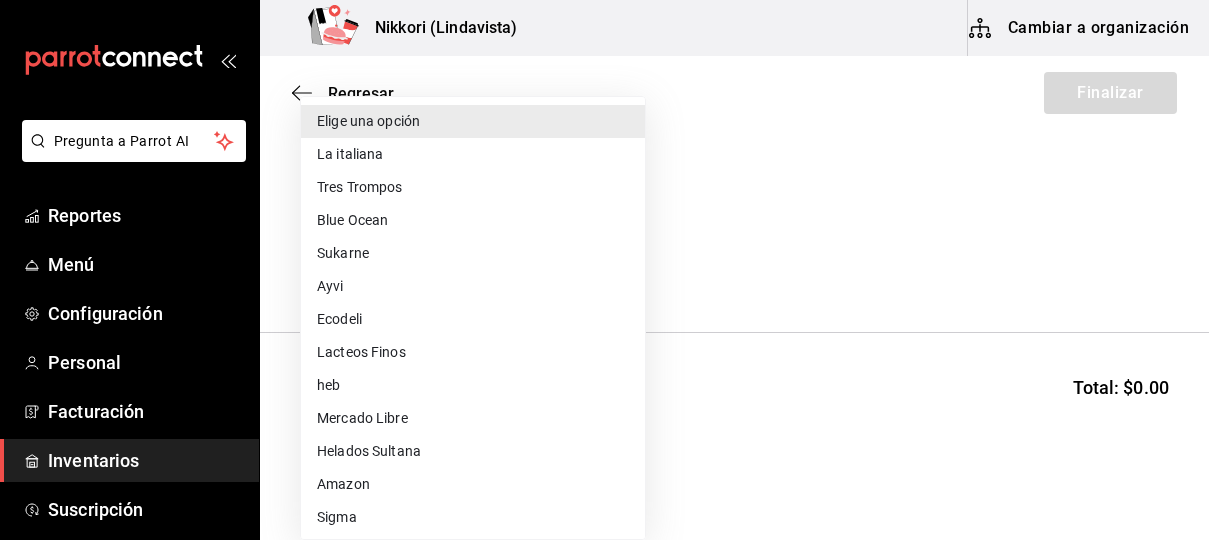 click on "Pregunta a Parrot AI Reportes   Menú   Configuración   Personal   Facturación   Inventarios   Suscripción   Ayuda Recomienda Parrot   [PERSON]   Sugerir nueva función   Nikkori (Lindavista) Cambiar a organización Regresar Finalizar Compra Proveedor Elige una opción default Buscar Total: $0.00 No hay insumos a mostrar. Busca un insumo para agregarlo a la lista GANA 1 MES GRATIS EN TU SUSCRIPCIÓN AQUÍ ¿Recuerdas cómo empezó tu restaurante?
Hoy puedes ayudar a un colega a tener el mismo cambio que tú viviste.
Recomienda Parrot directamente desde tu Portal Administrador.
Es fácil y rápido.
🎁 Por cada restaurante que se una, ganas 1 mes gratis. Ver video tutorial Ir a video Pregunta a Parrot AI Reportes   Menú   Configuración   Personal   Facturación   Inventarios   Suscripción   Ayuda Recomienda Parrot   [PERSON]   Sugerir nueva función   Editar Eliminar Visitar centro de ayuda ([PHONE]) [EMAIL] Visitar centro de ayuda ([PHONE]) Elige una opción heb" at bounding box center [604, 213] 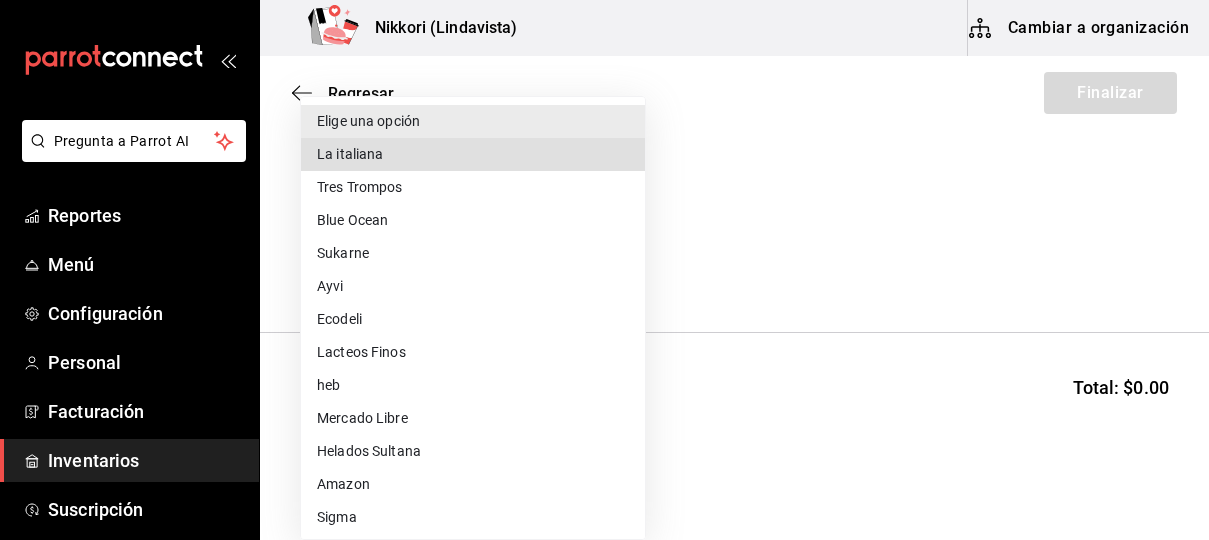 type 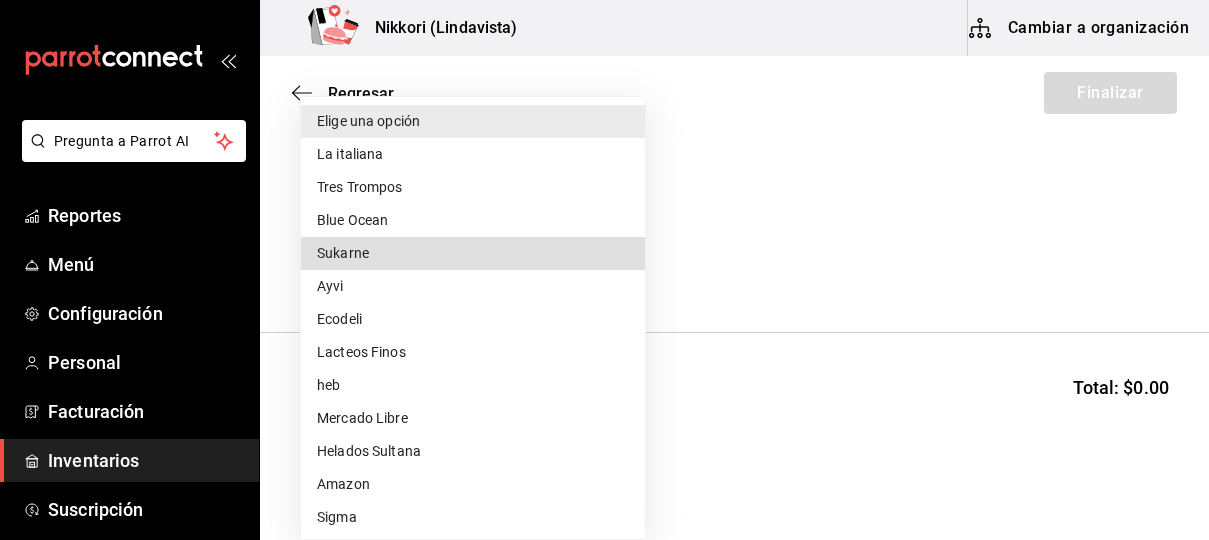 type 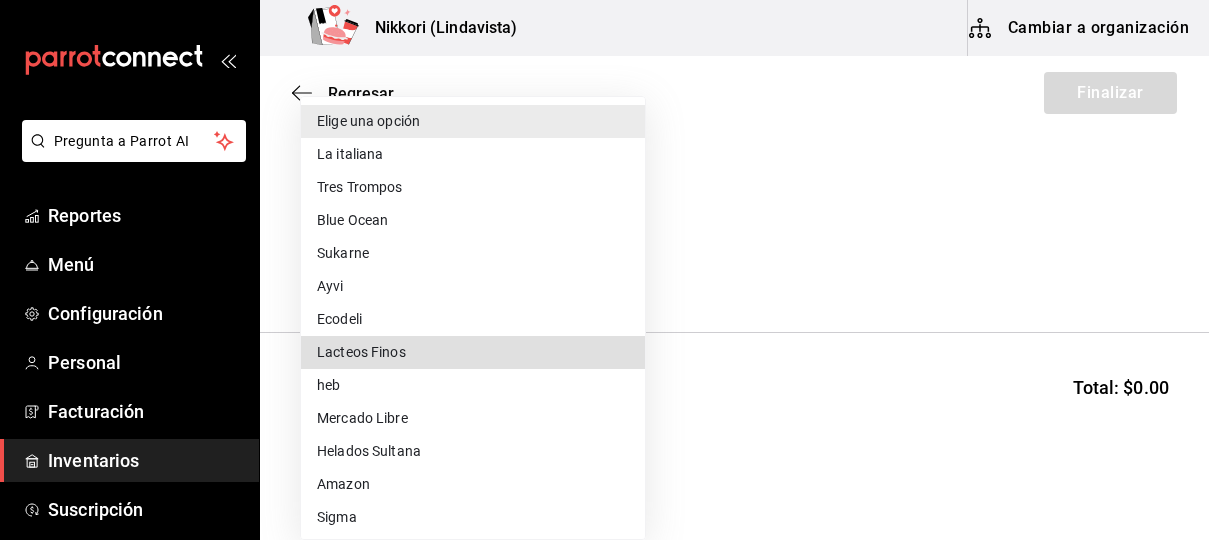 type 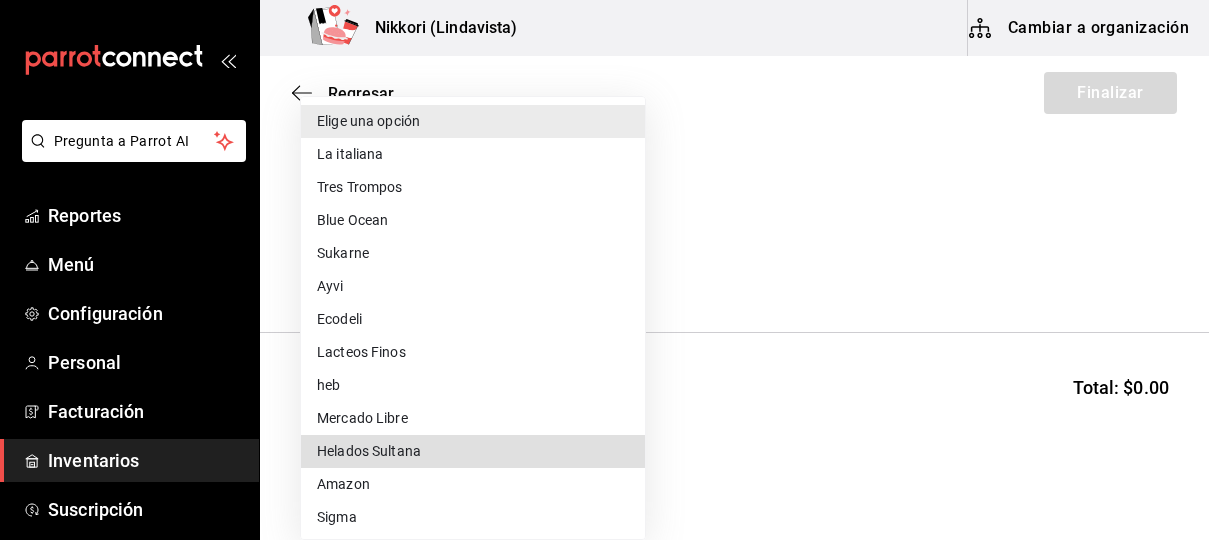 type 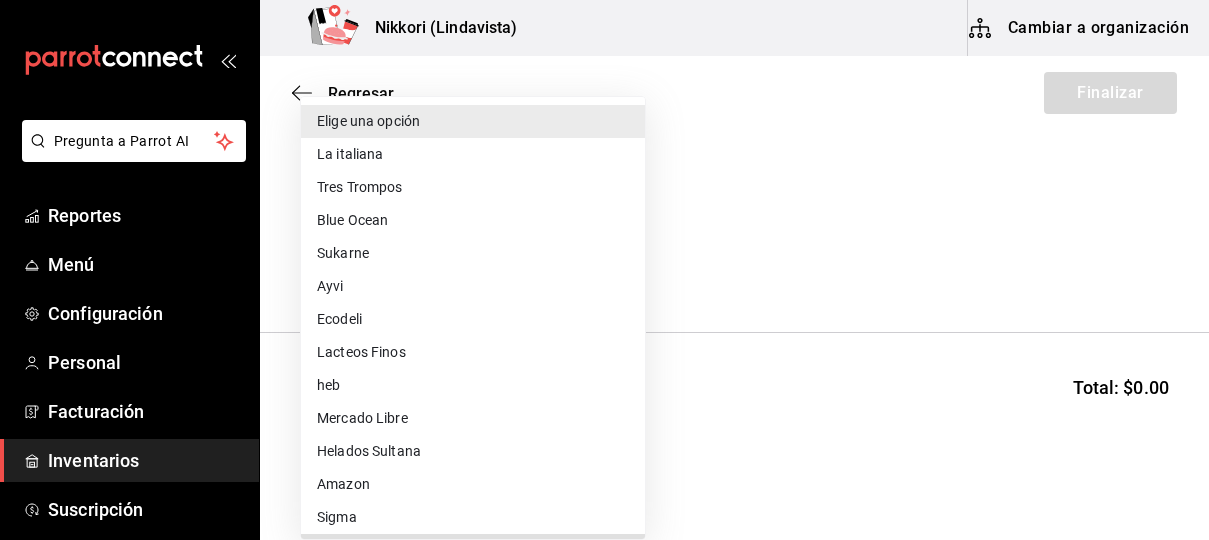 type 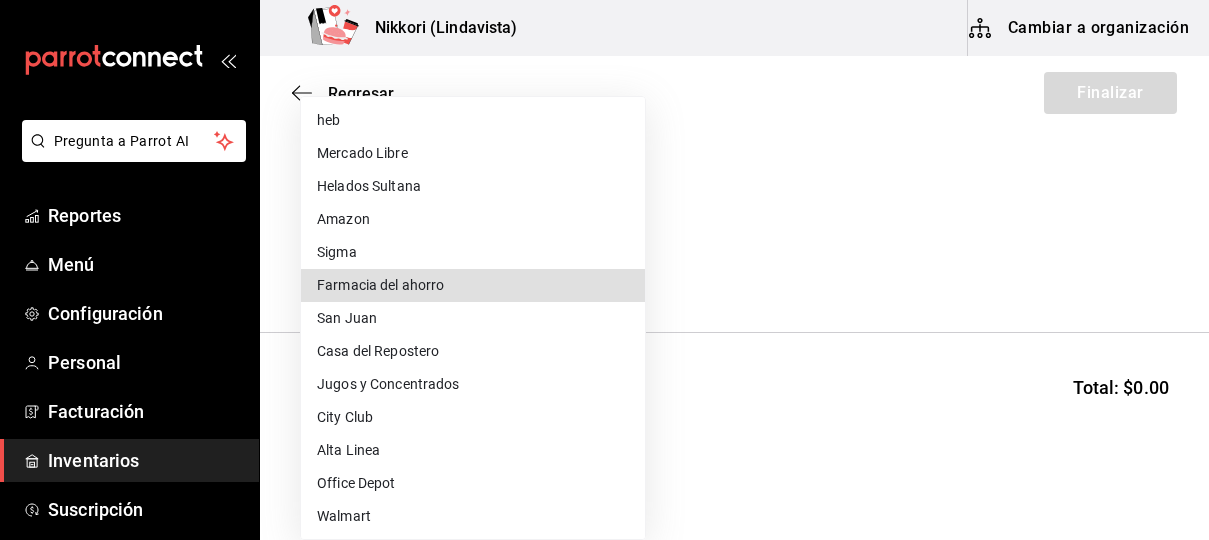 type 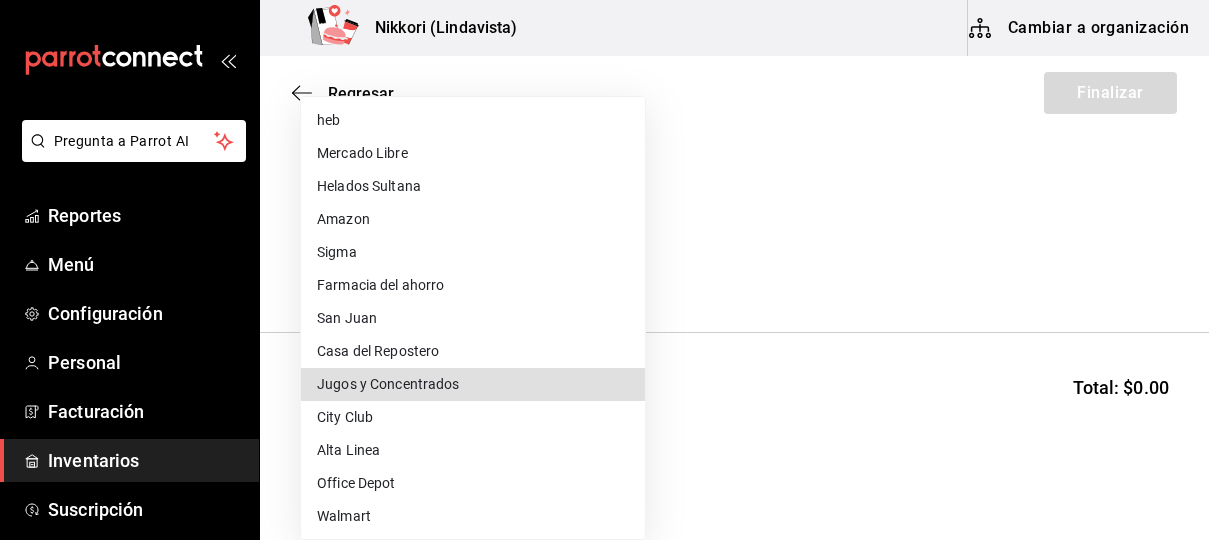 type 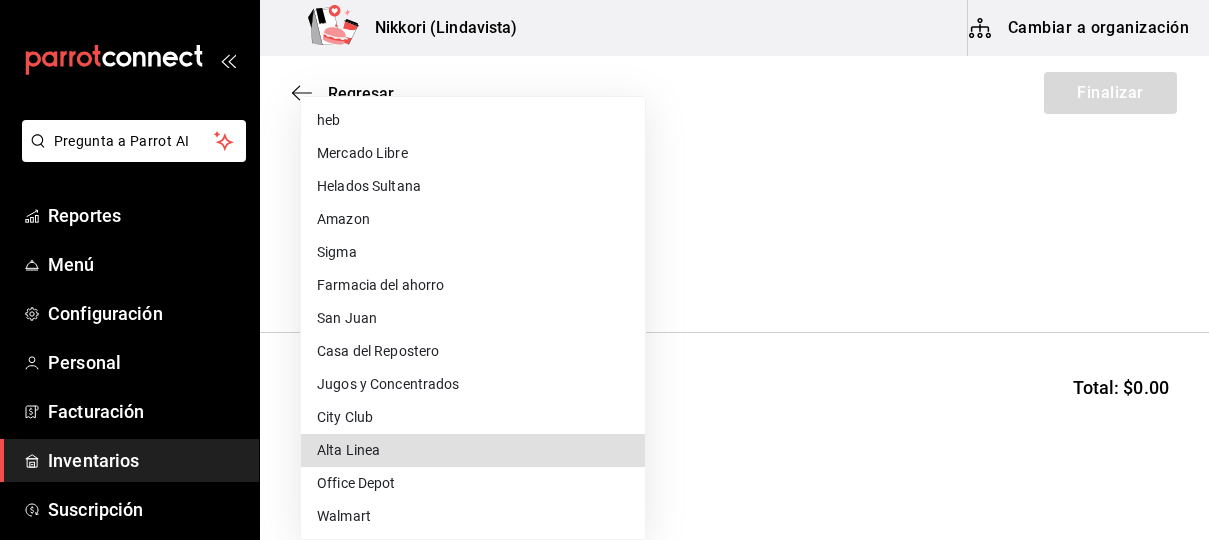 type 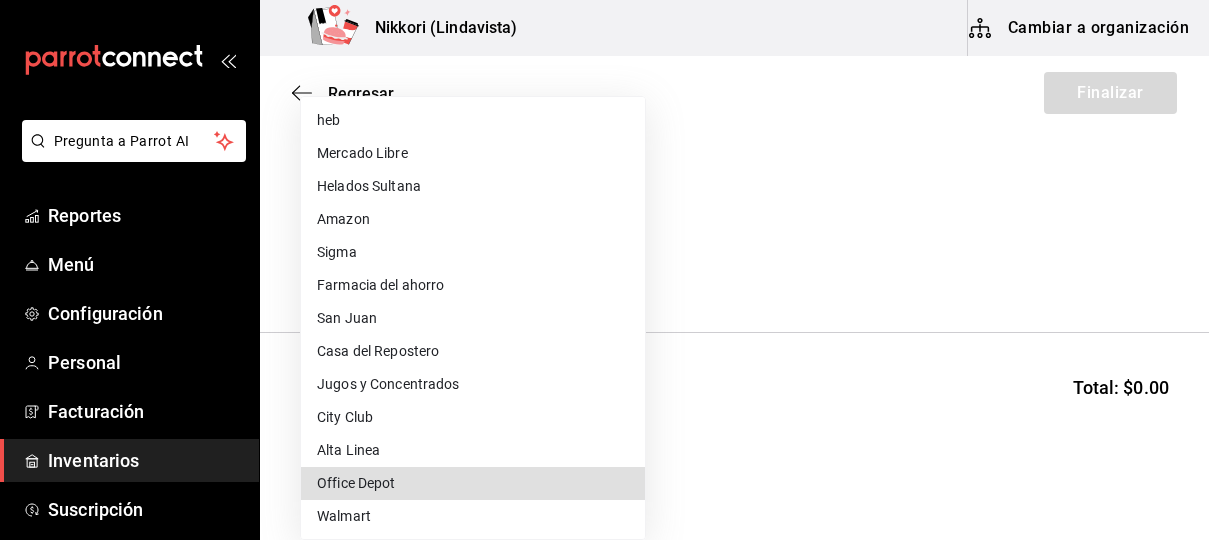 type 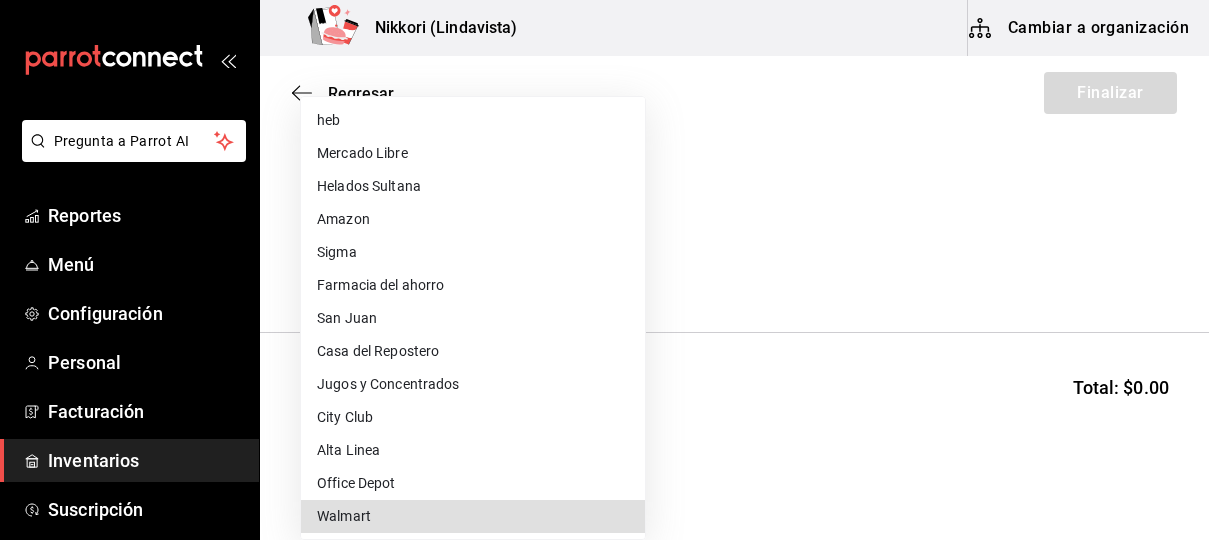 type 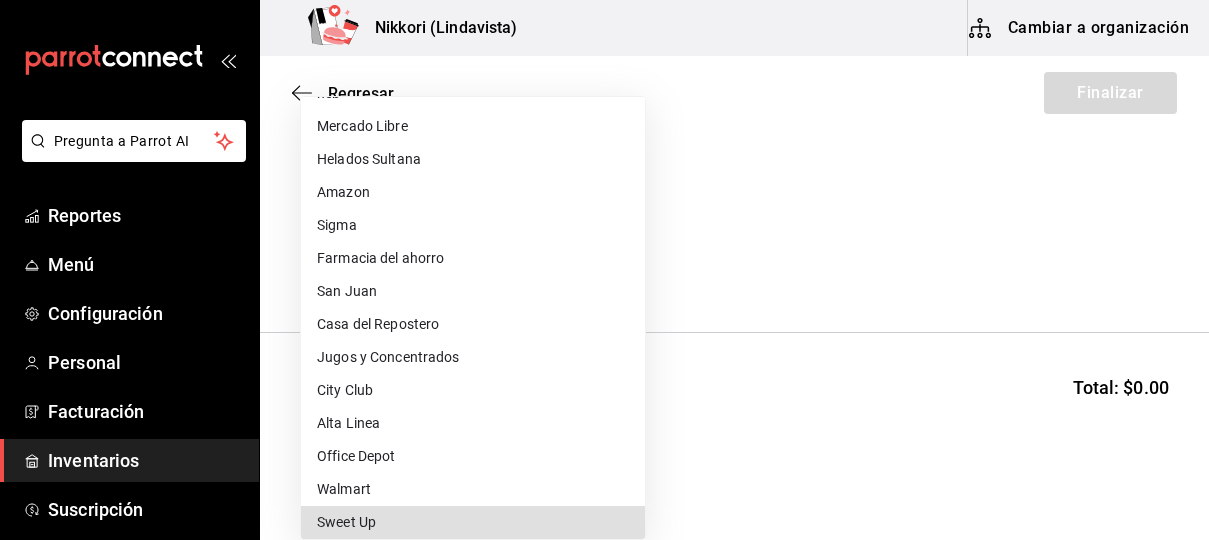 type 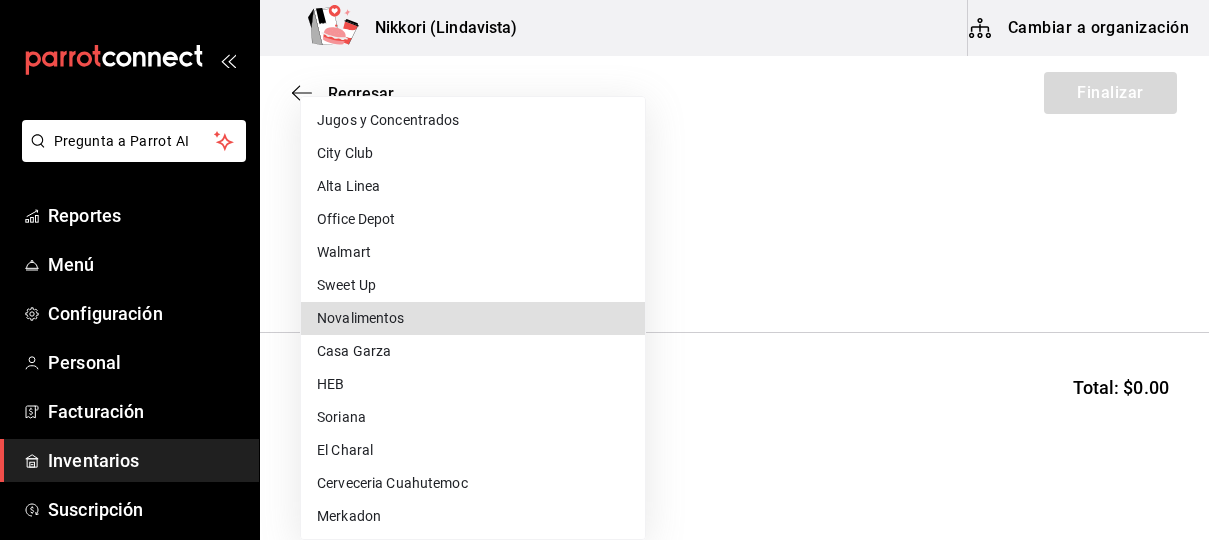 type 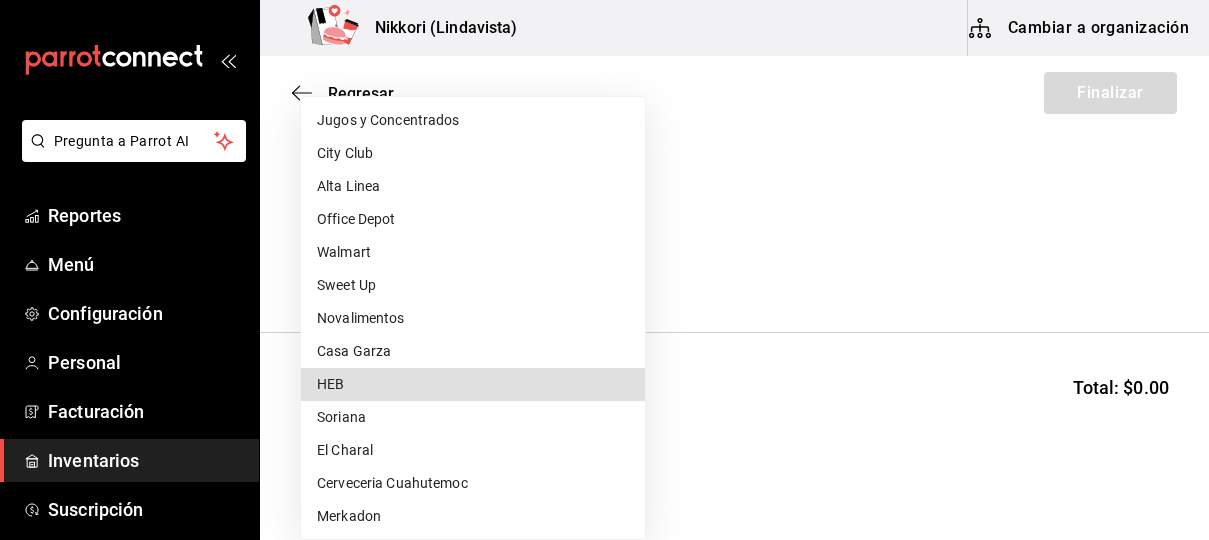 type 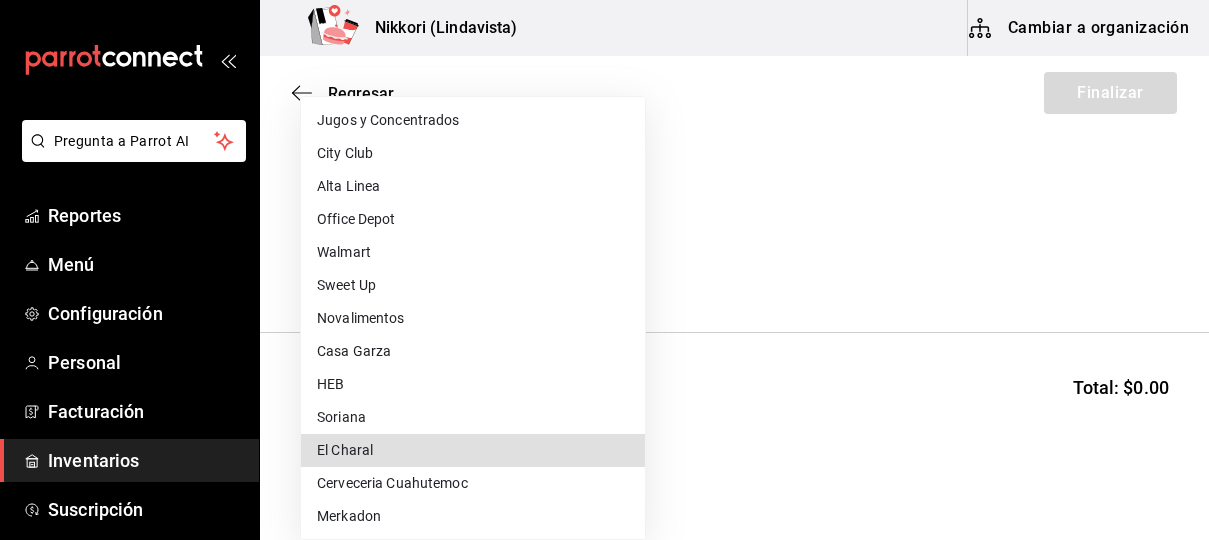 type 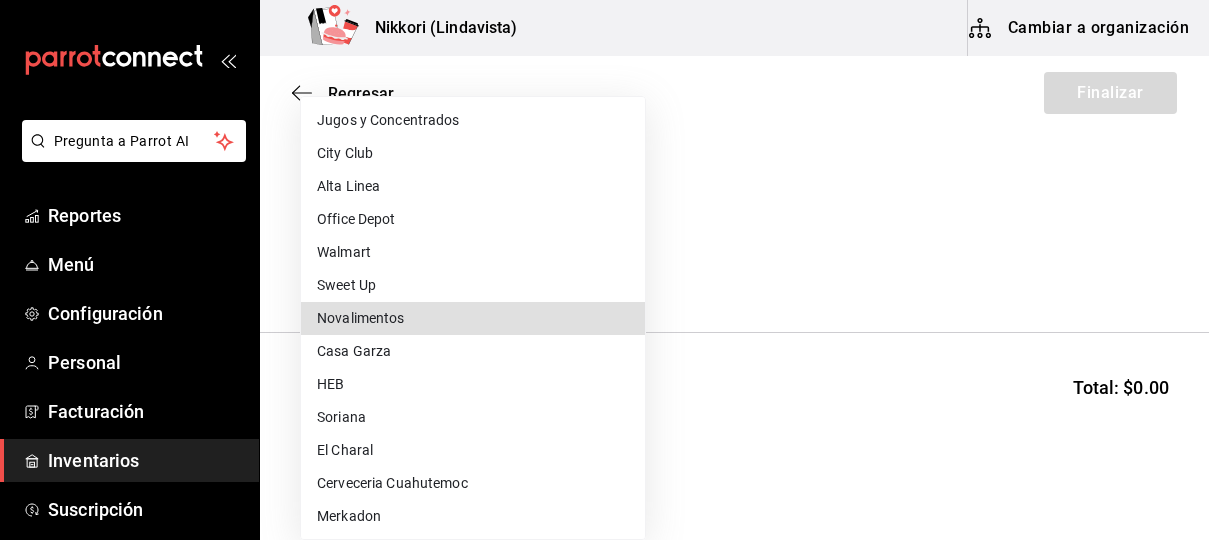 type on "ceeffab6-e994-465a-9b72-f7943f9dc289" 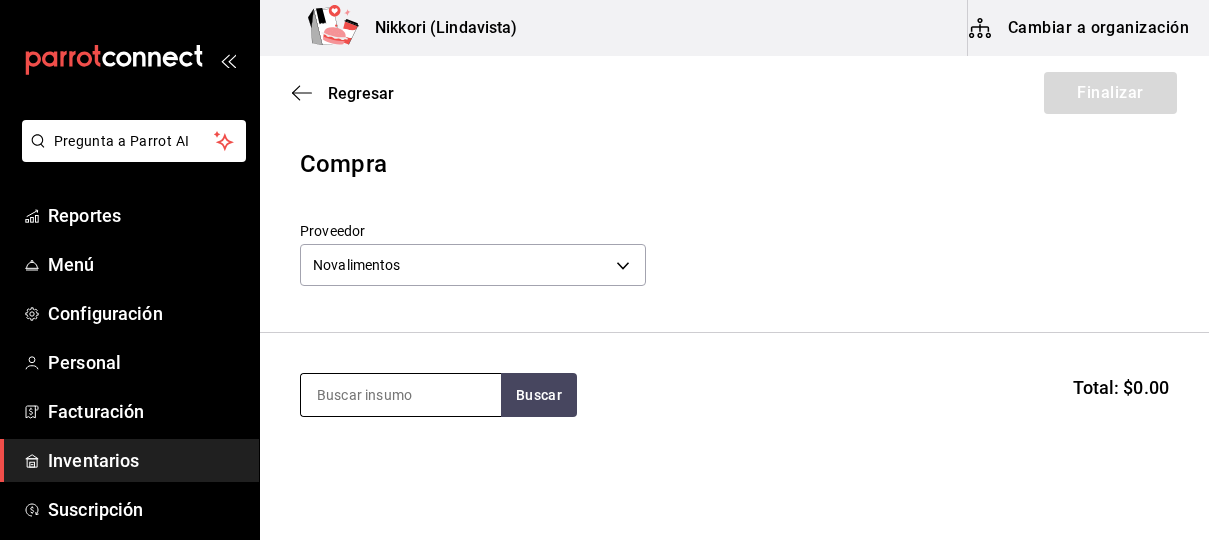 click at bounding box center (401, 395) 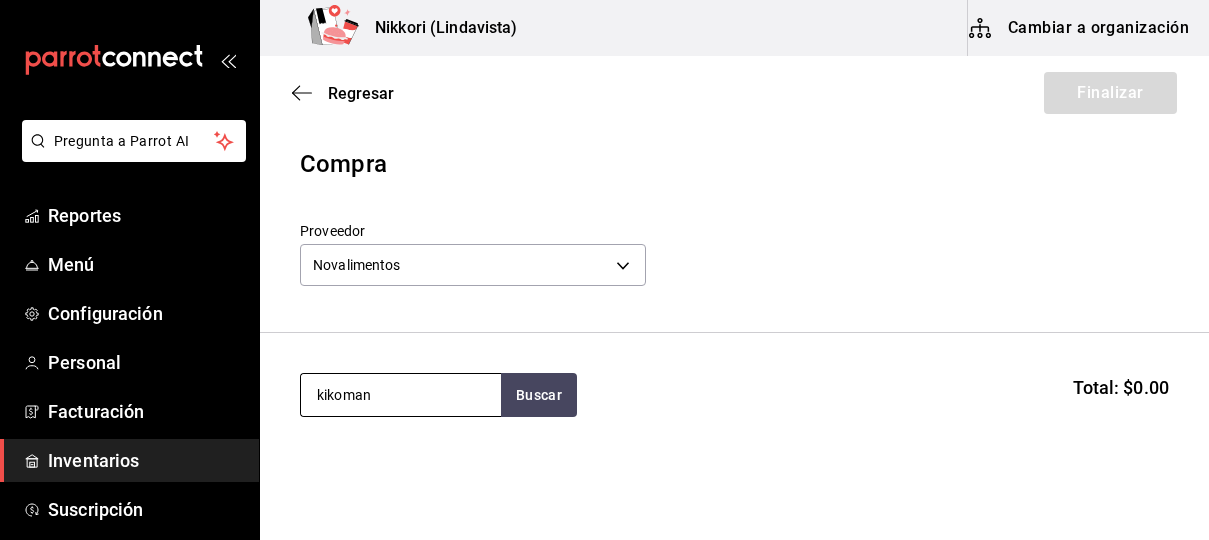 type on "kikoman" 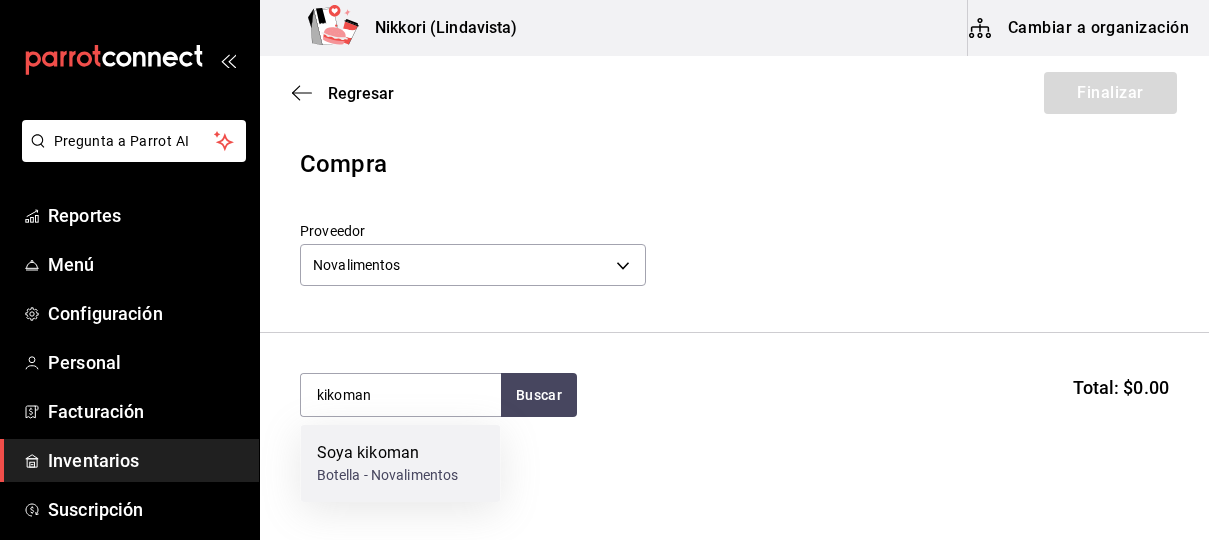 click on "Botella - Novalimentos" at bounding box center [388, 475] 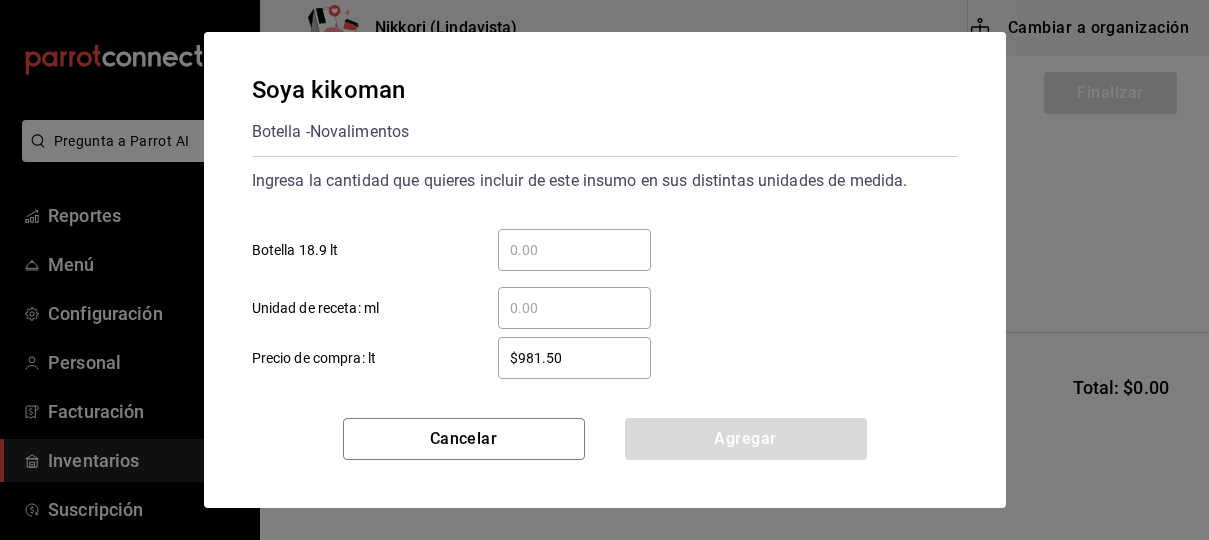 click on "​ Botella 18.9 lt" at bounding box center (574, 250) 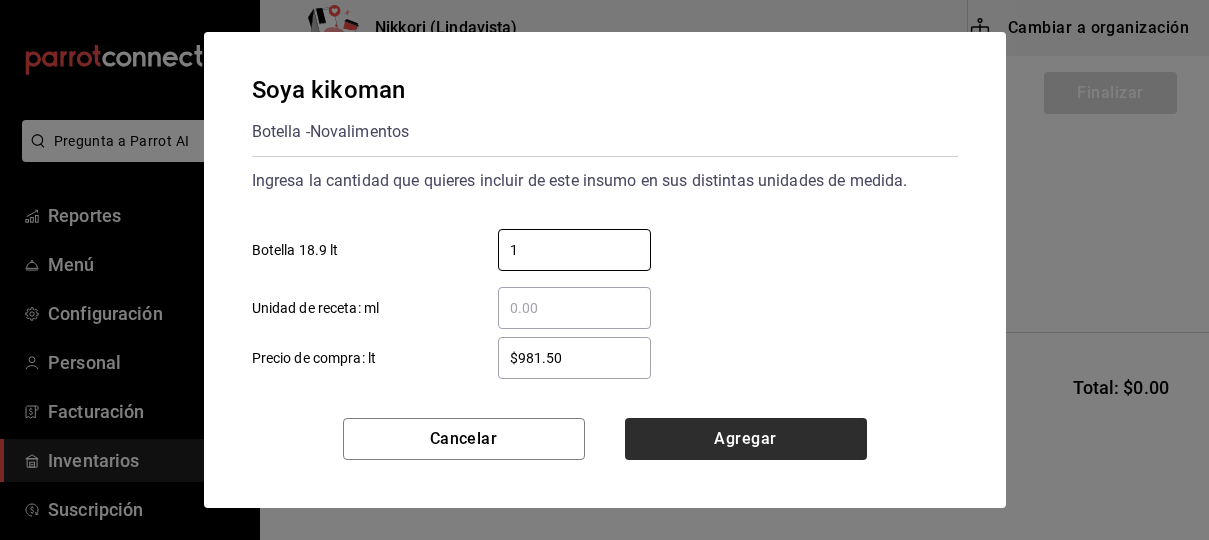 type on "1" 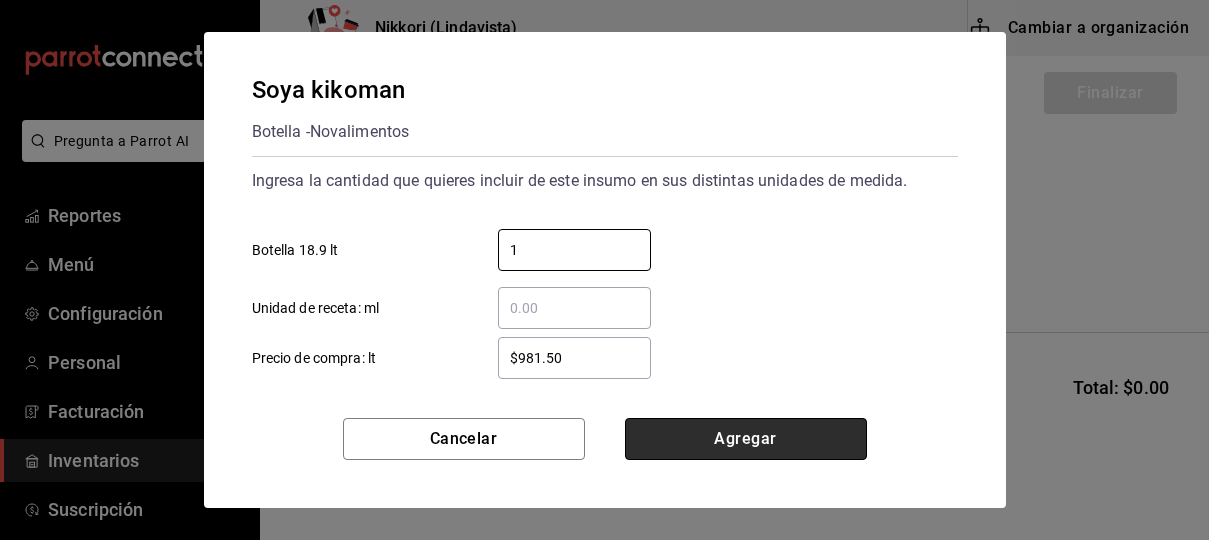 click on "Agregar" at bounding box center (746, 439) 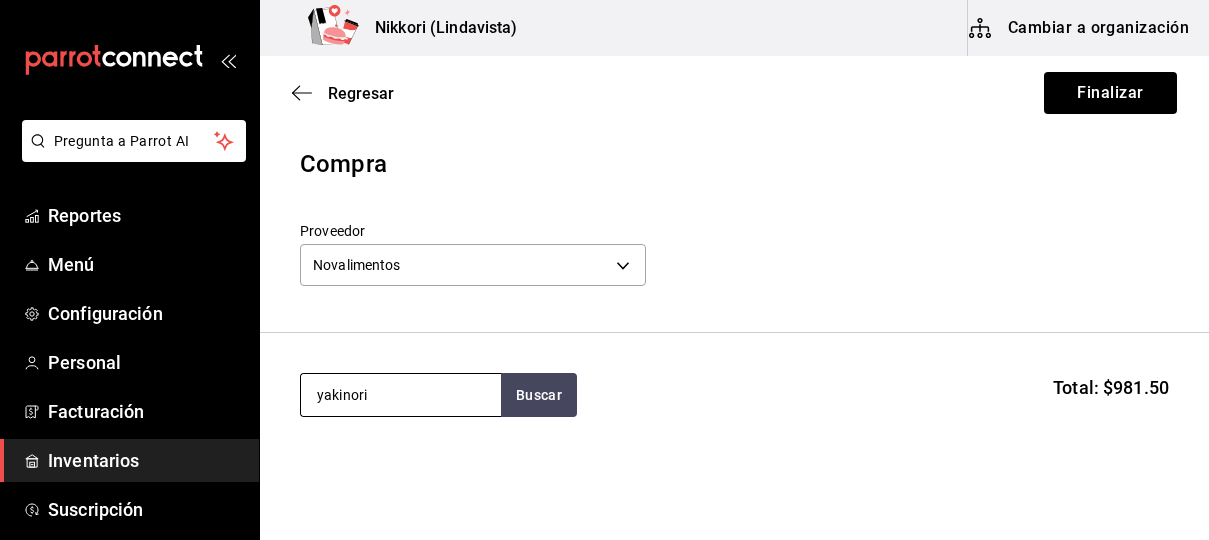 type on "yakinori" 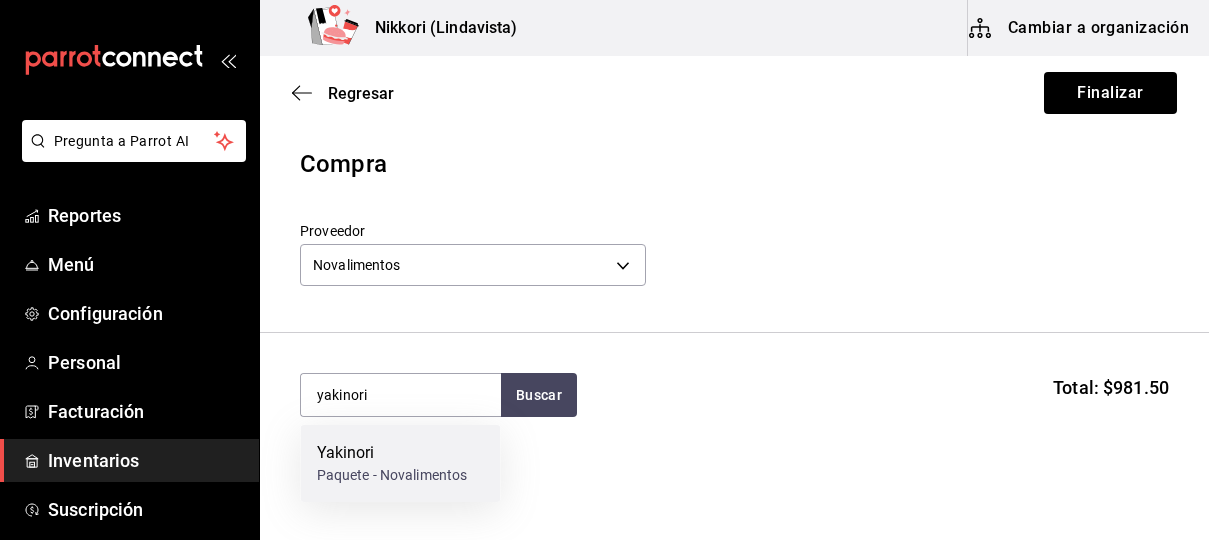 click on "Paquete - Novalimentos" at bounding box center [392, 475] 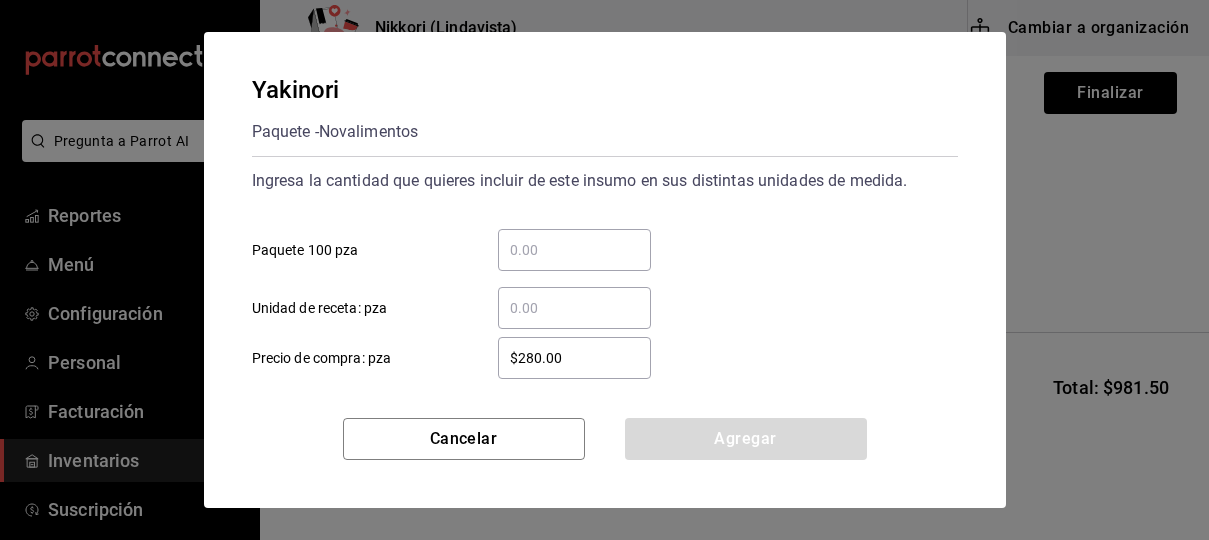 click on "​ Paquete 100 pza" at bounding box center [574, 250] 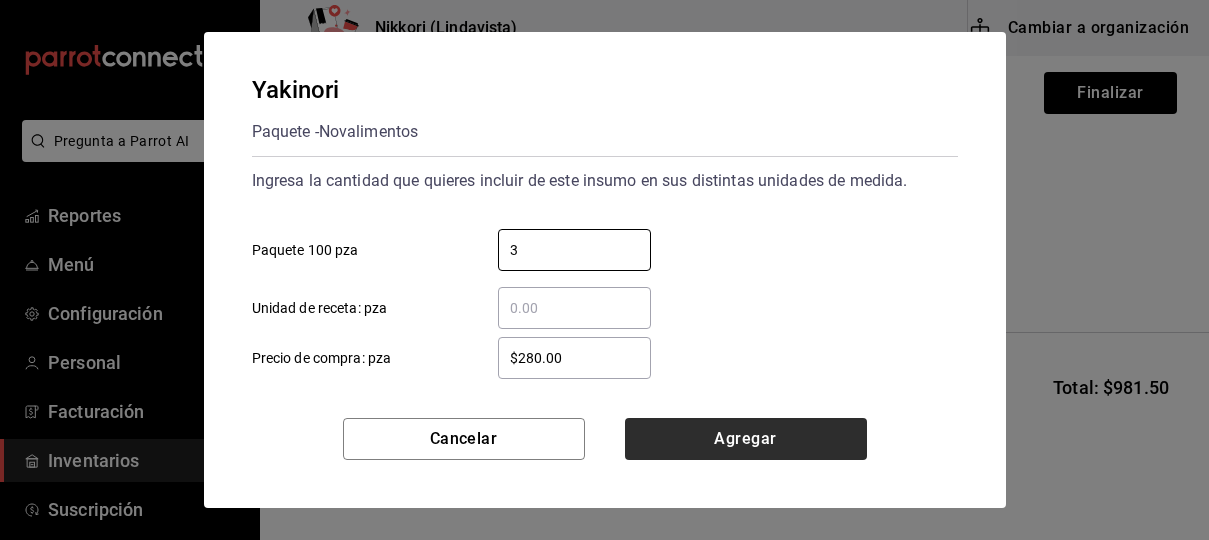 type on "3" 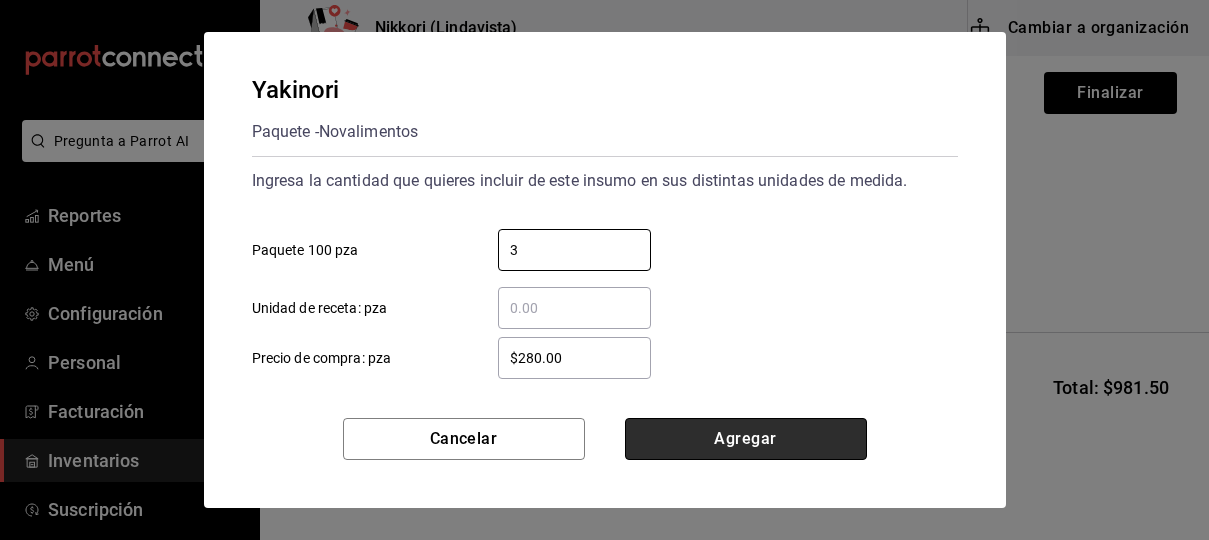 click on "Agregar" at bounding box center [746, 439] 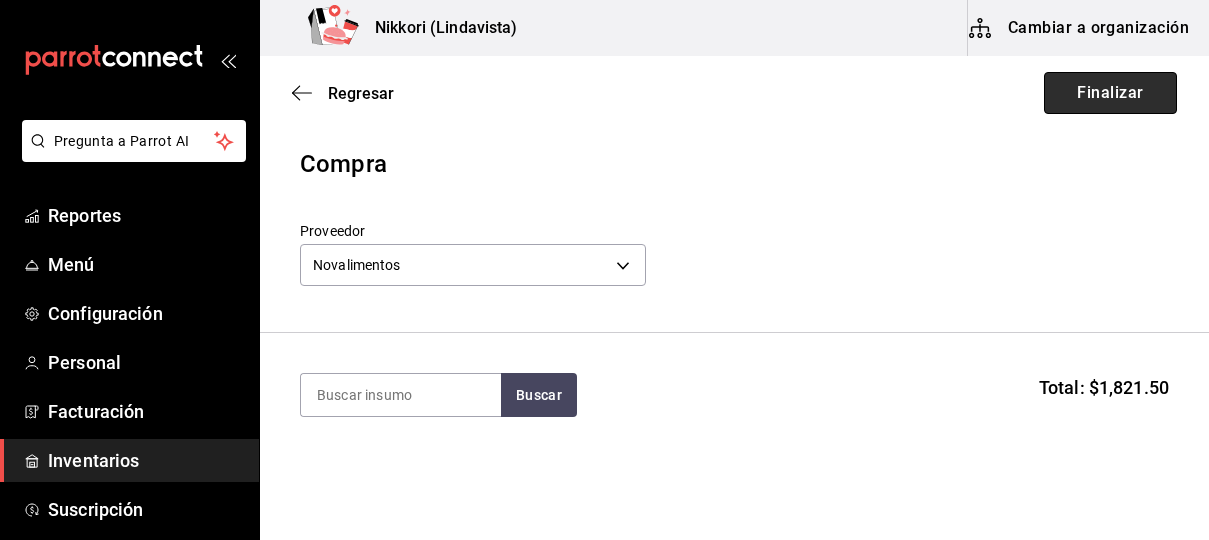 click on "Finalizar" at bounding box center [1110, 93] 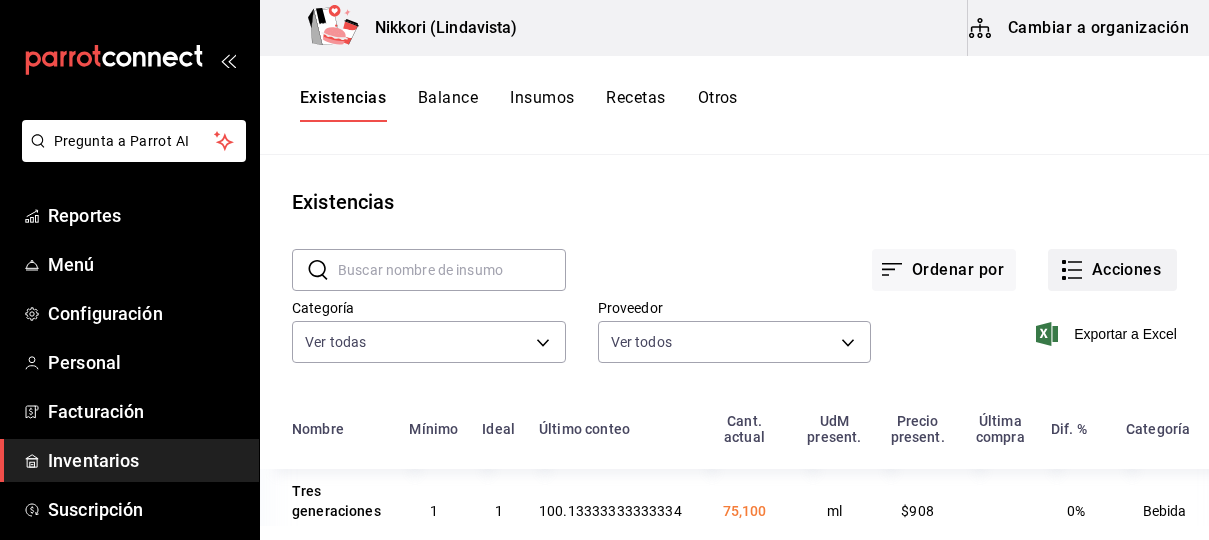 click on "Acciones" at bounding box center (1112, 270) 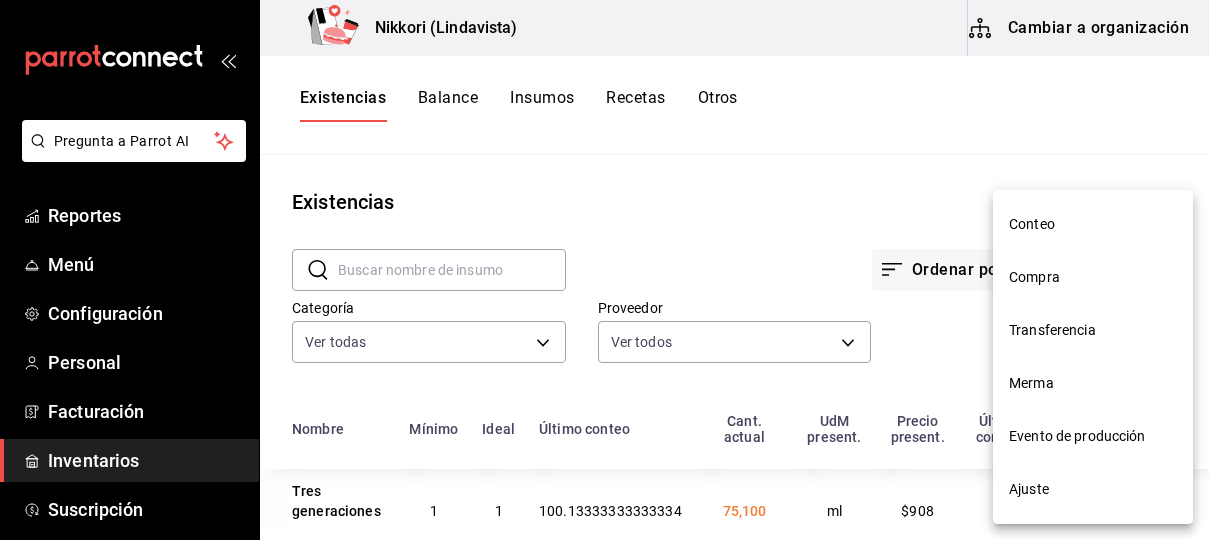 click on "Compra" at bounding box center (1093, 277) 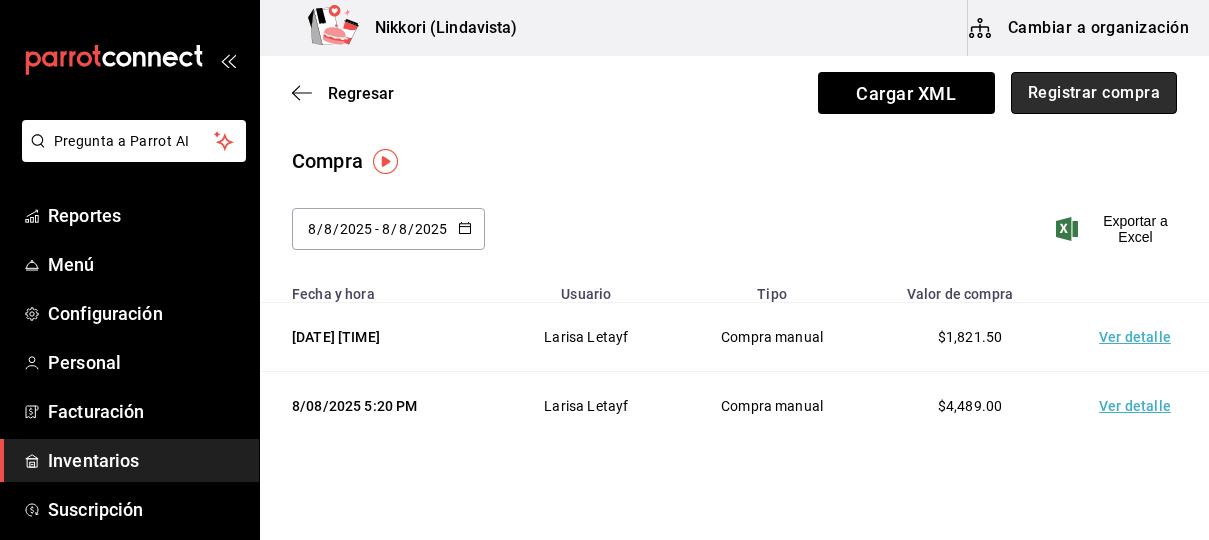 click on "Registrar compra" at bounding box center [1094, 93] 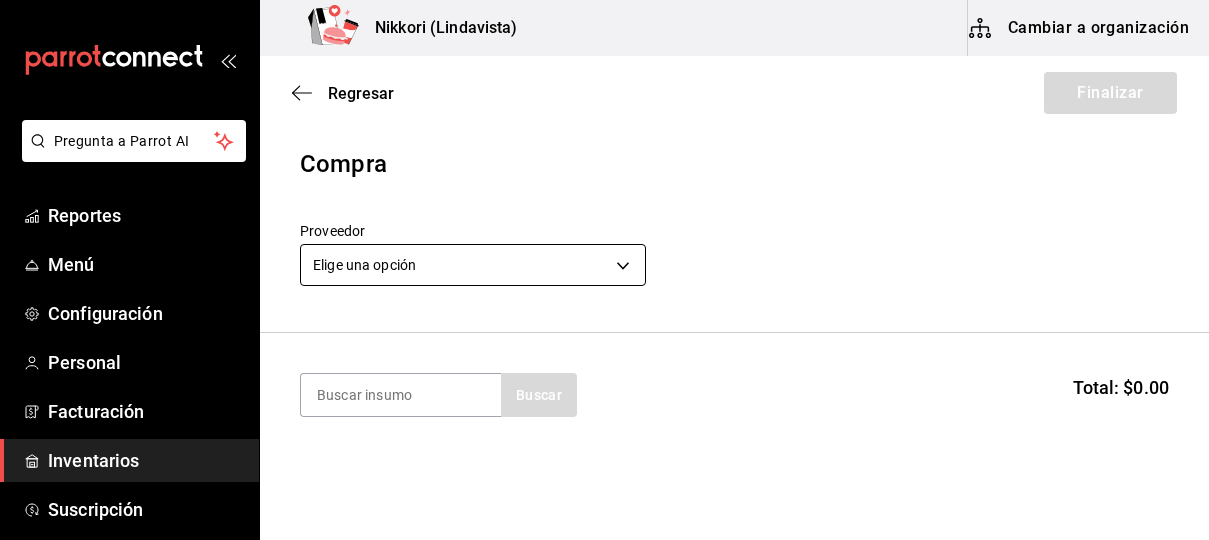 click on "Pregunta a Parrot AI Reportes   Menú   Configuración   Personal   Facturación   Inventarios   Suscripción   Ayuda Recomienda Parrot   [PERSON]   Sugerir nueva función   Nikkori (Lindavista) Cambiar a organización Regresar Finalizar Compra Proveedor Elige una opción default Buscar Total: $0.00 No hay insumos a mostrar. Busca un insumo para agregarlo a la lista GANA 1 MES GRATIS EN TU SUSCRIPCIÓN AQUÍ ¿Recuerdas cómo empezó tu restaurante?
Hoy puedes ayudar a un colega a tener el mismo cambio que tú viviste.
Recomienda Parrot directamente desde tu Portal Administrador.
Es fácil y rápido.
🎁 Por cada restaurante que se una, ganas 1 mes gratis. Ver video tutorial Ir a video Pregunta a Parrot AI Reportes   Menú   Configuración   Personal   Facturación   Inventarios   Suscripción   Ayuda Recomienda Parrot   [PERSON]   Sugerir nueva función   Editar Eliminar Visitar centro de ayuda ([PHONE]) [EMAIL] Visitar centro de ayuda ([PHONE])" at bounding box center [604, 213] 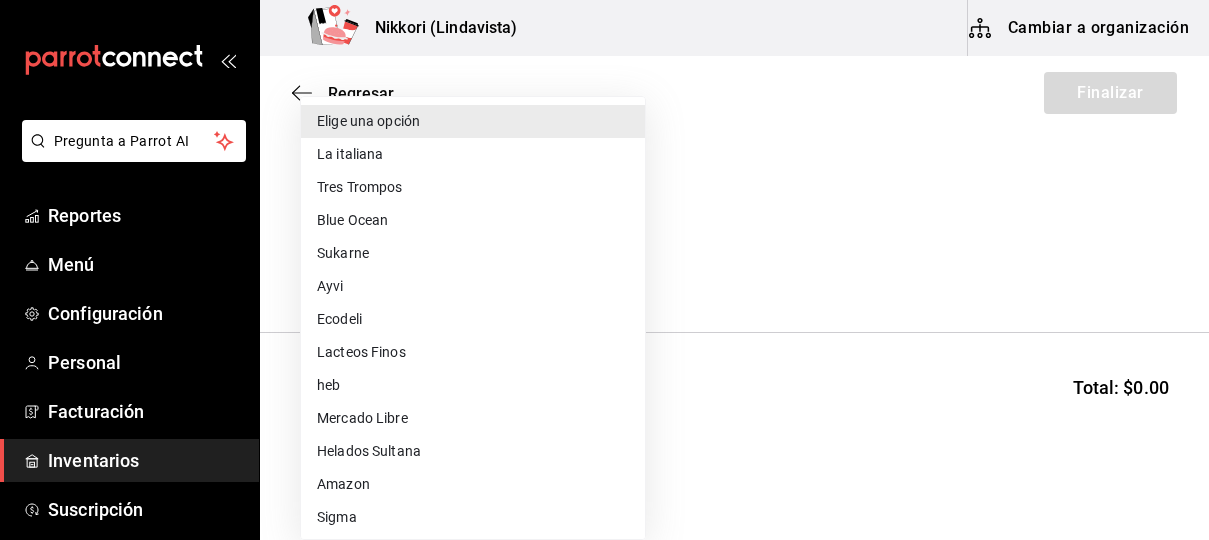 type 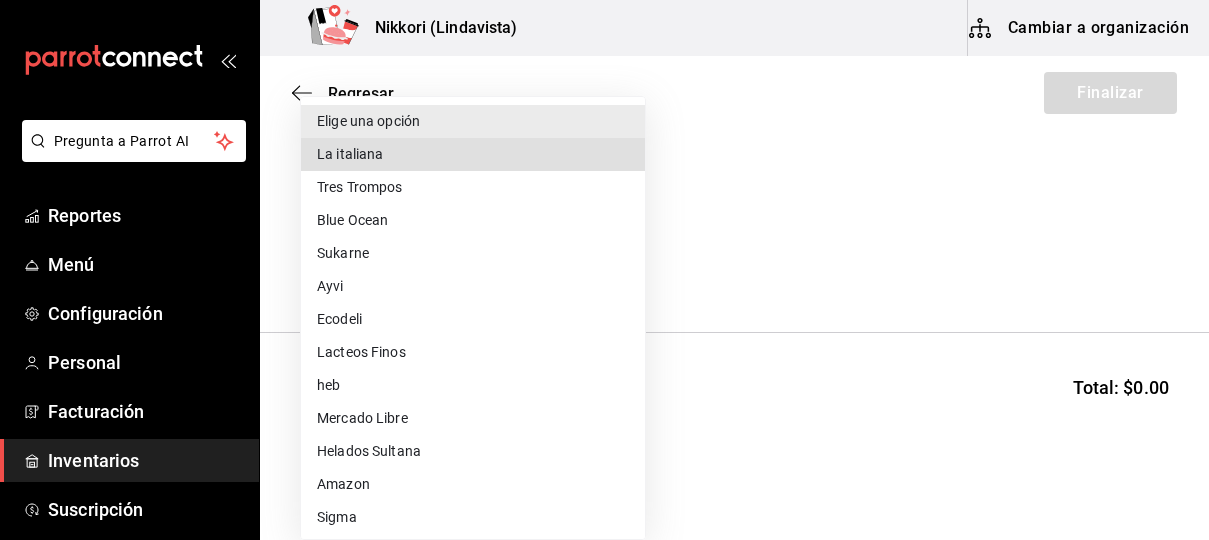 type 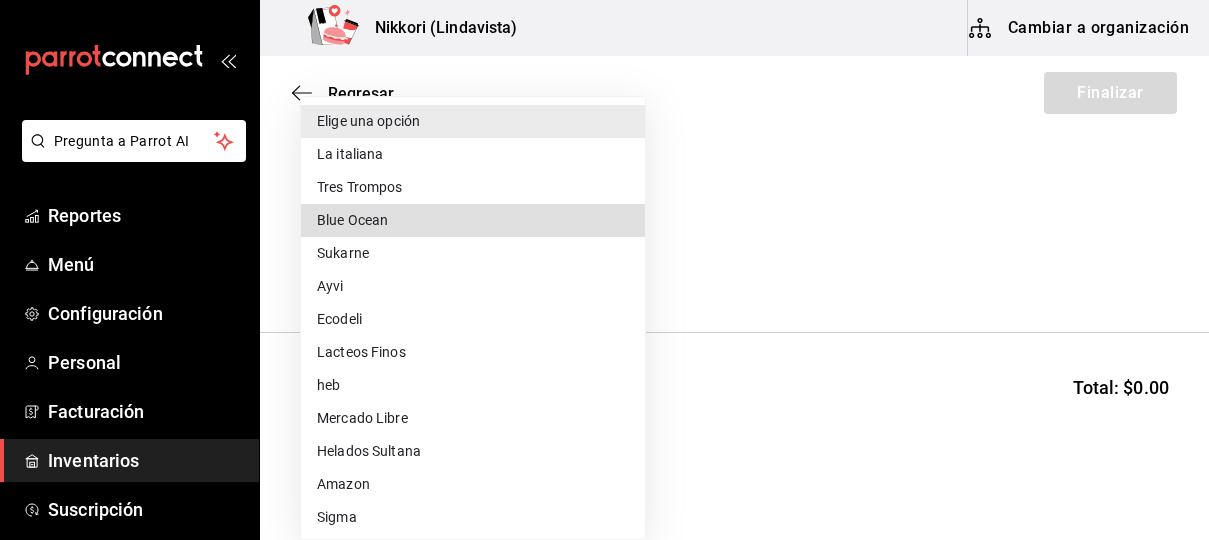 type 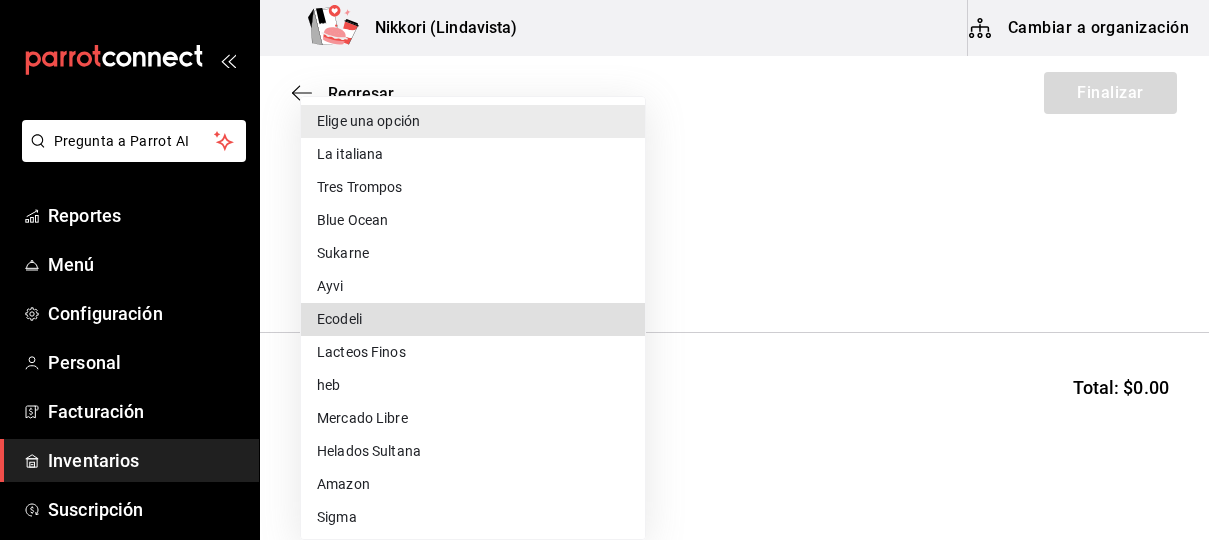 type 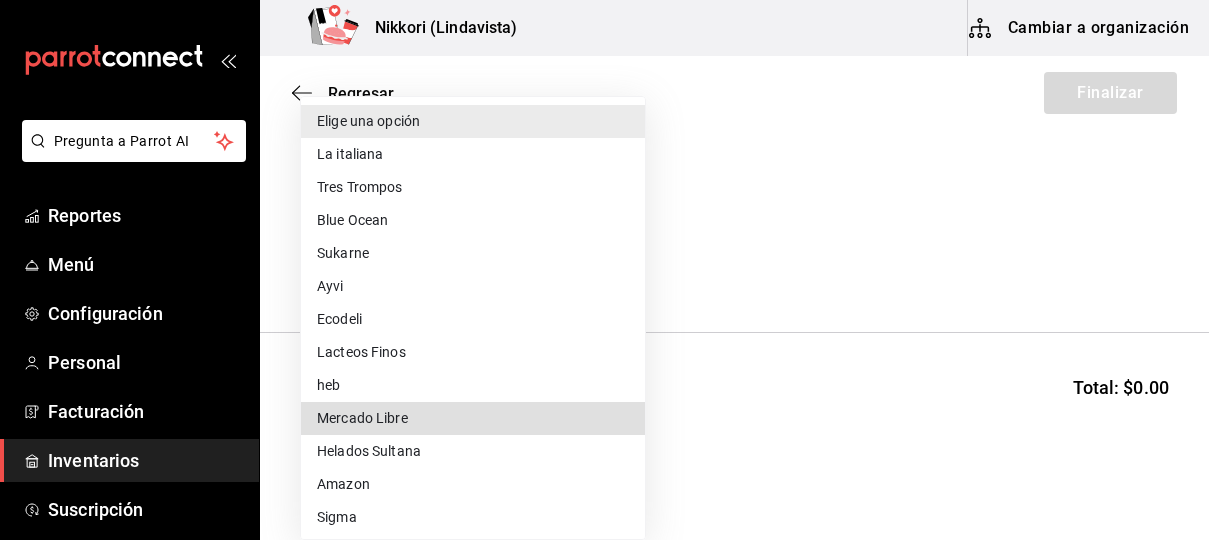type 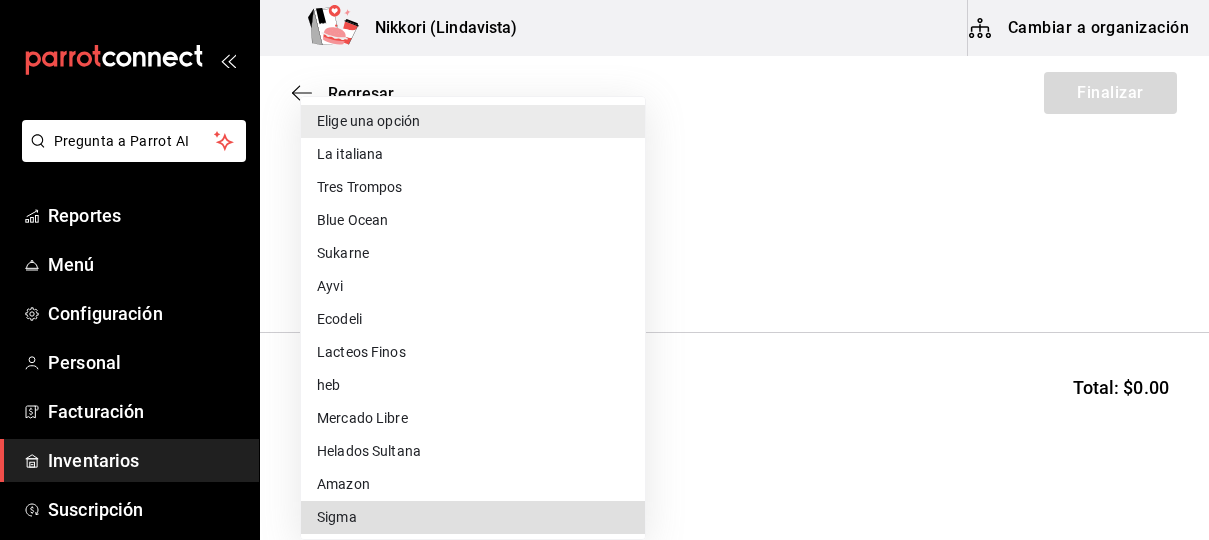 type 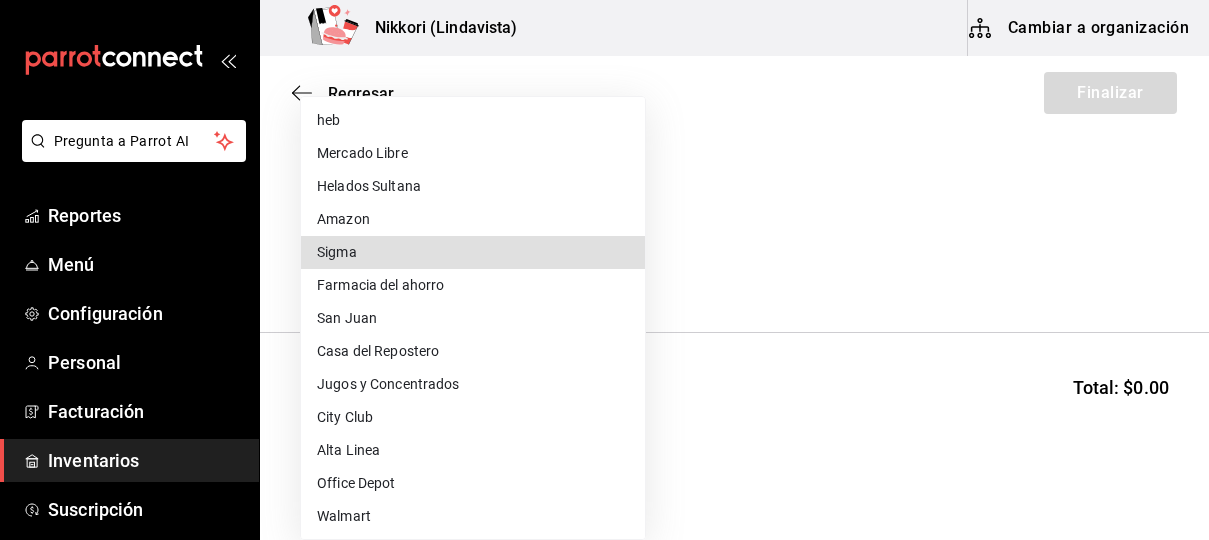 type 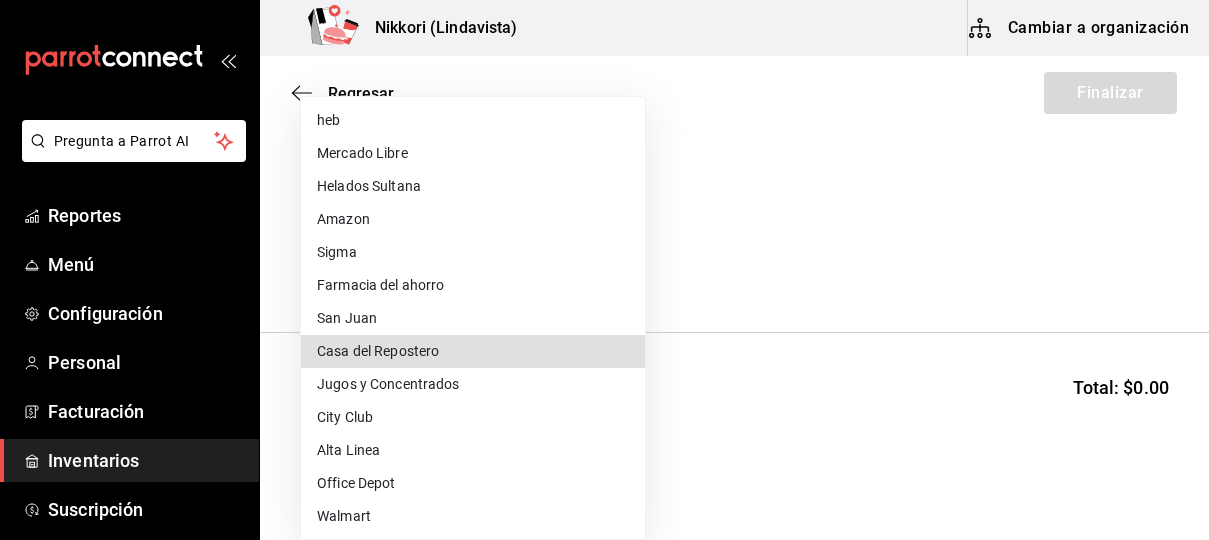 type 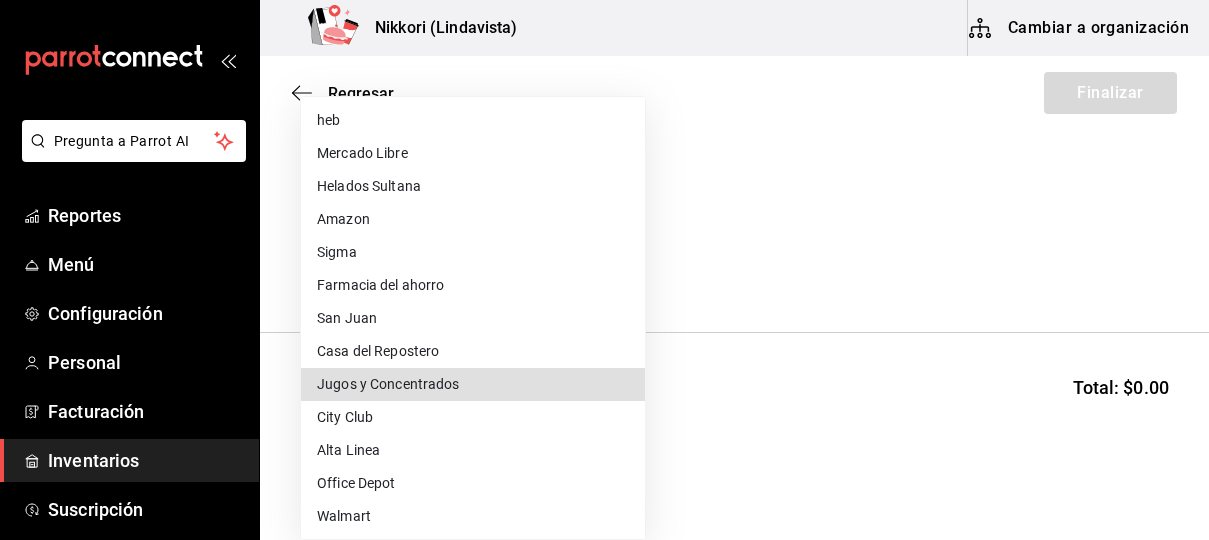type 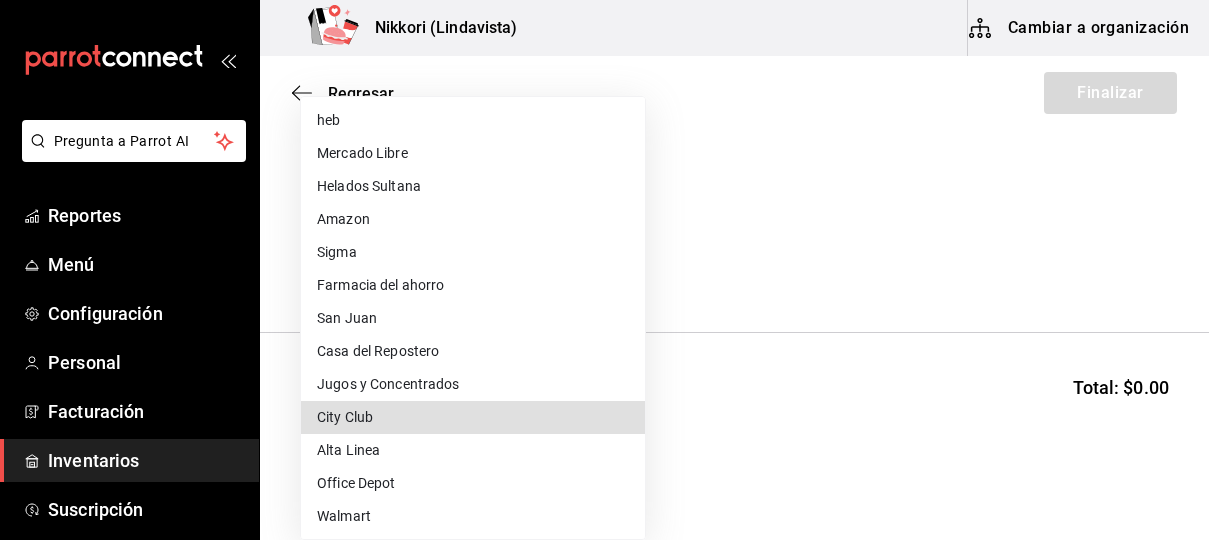 type 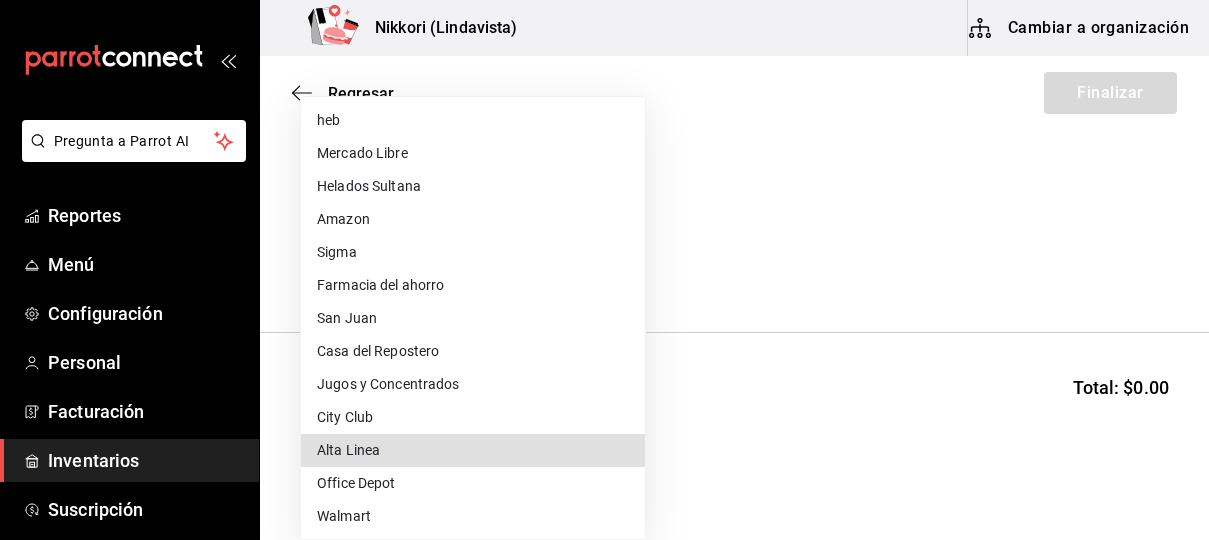 type 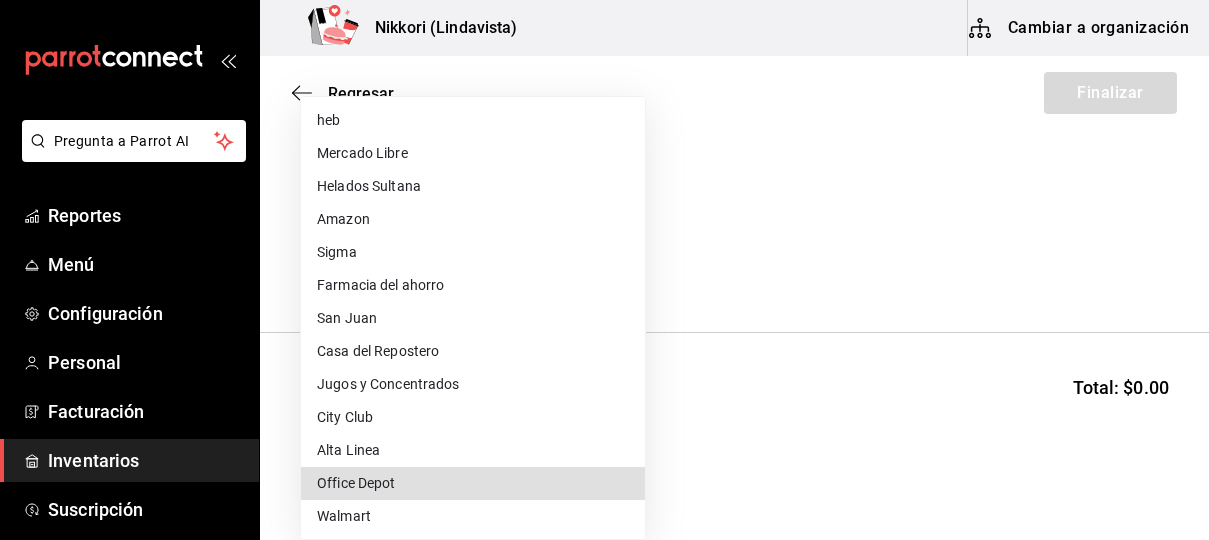type 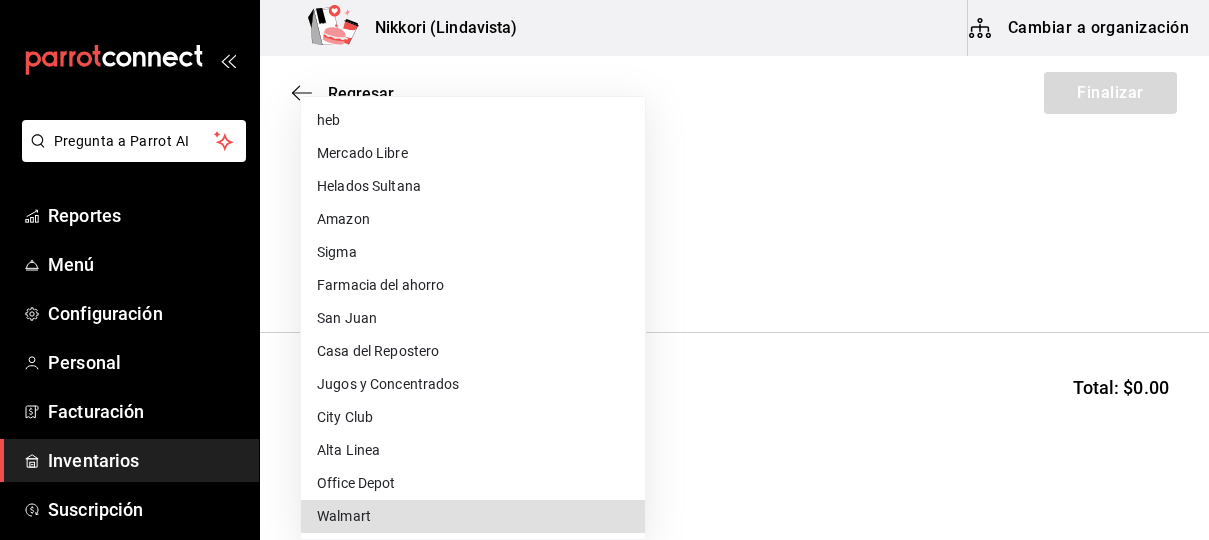 type 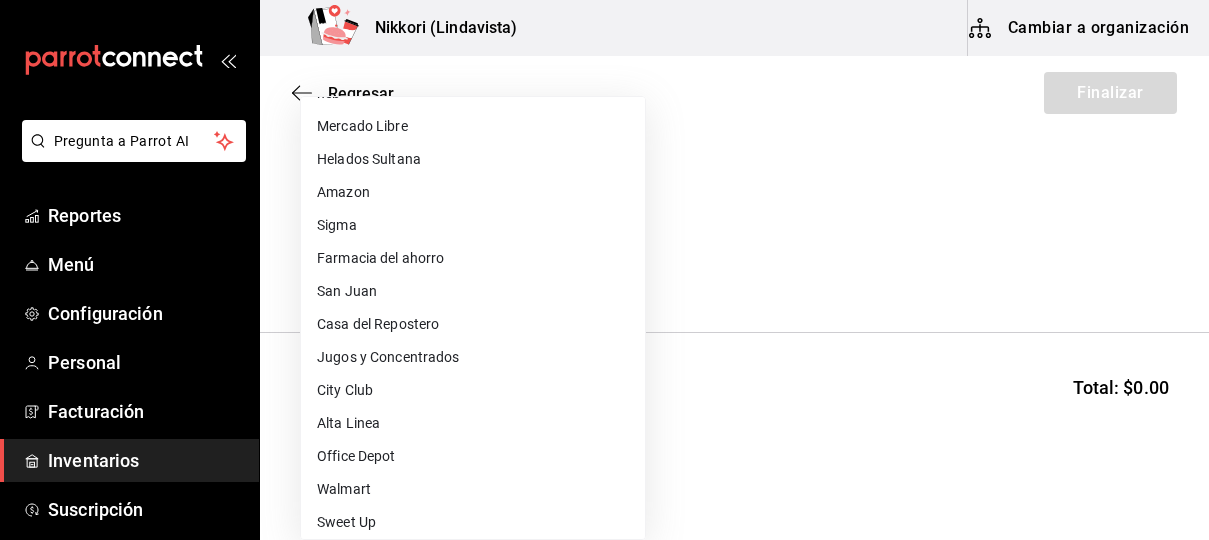 type 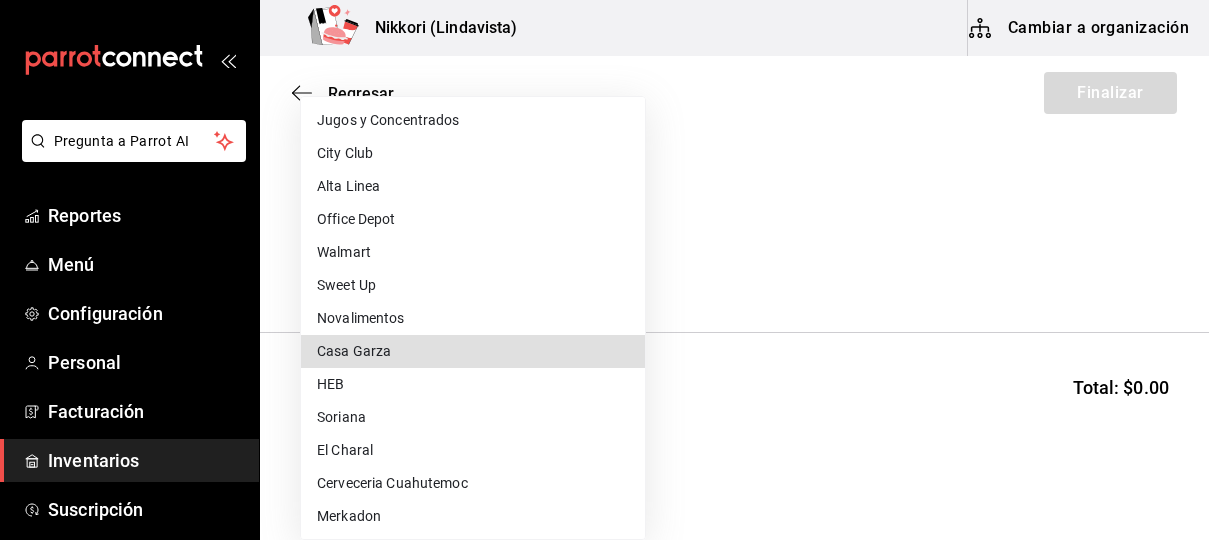type 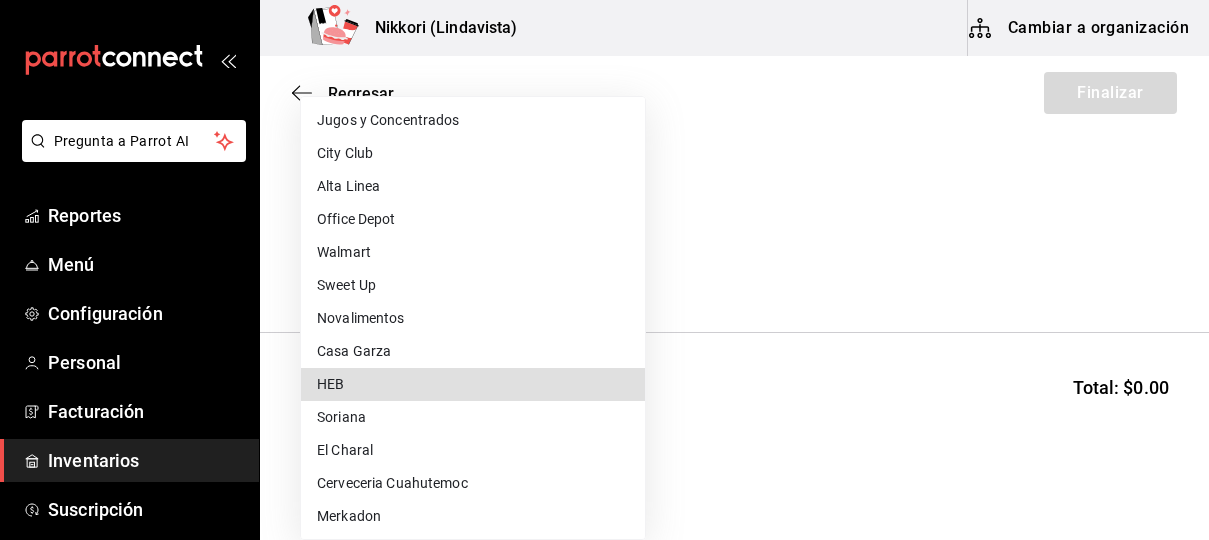 type 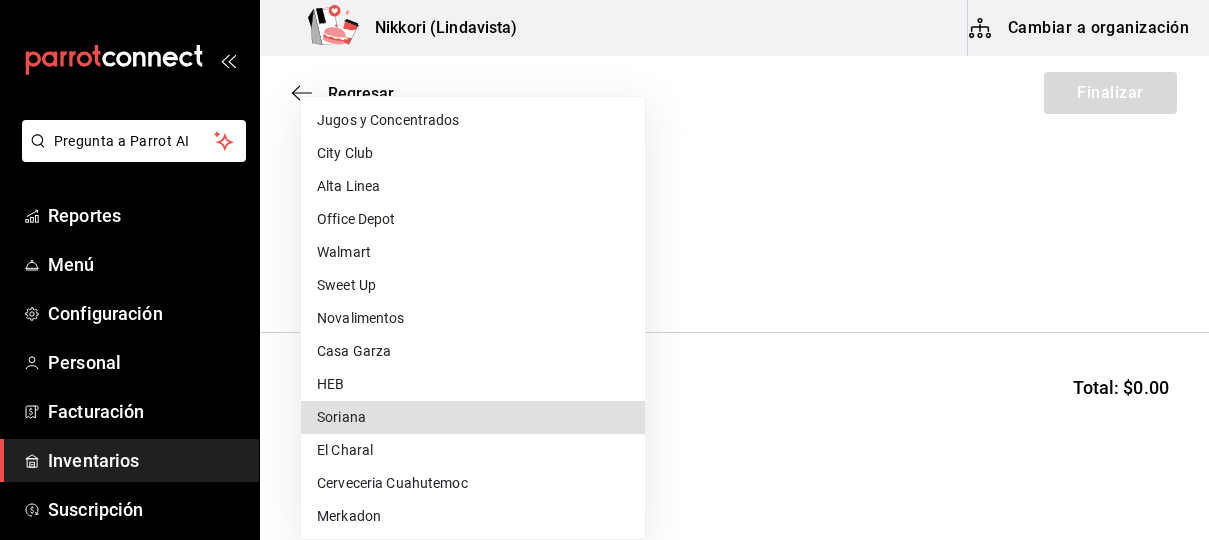 type 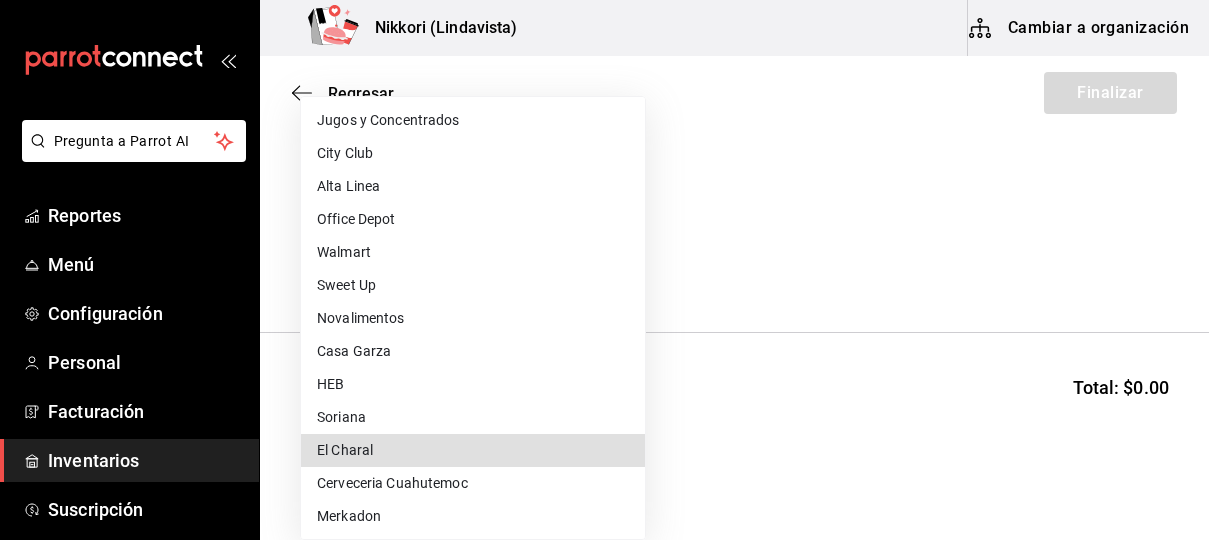type 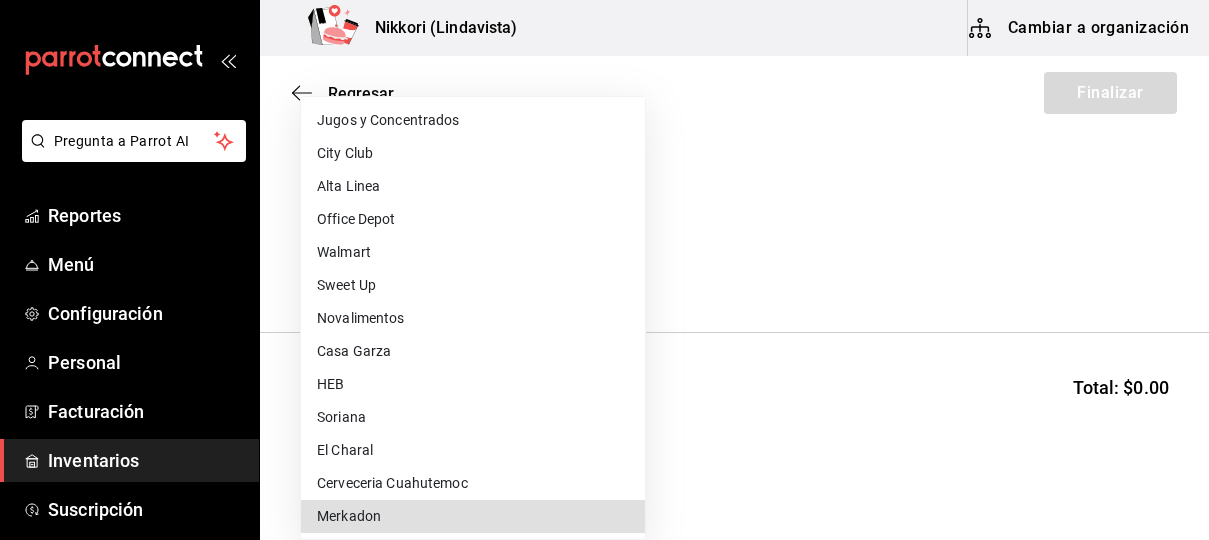 type 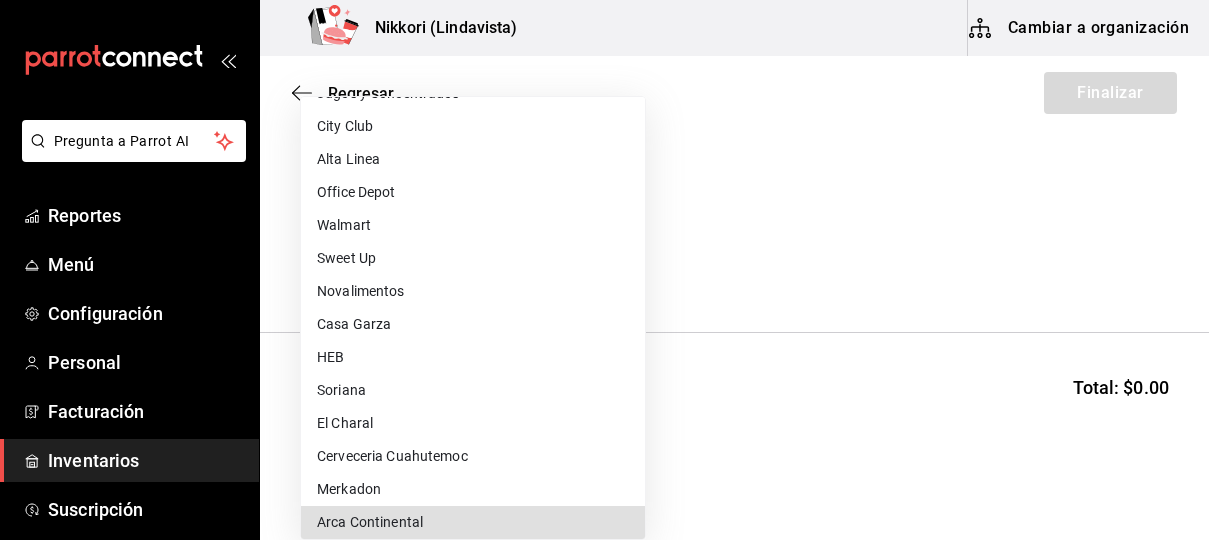 type 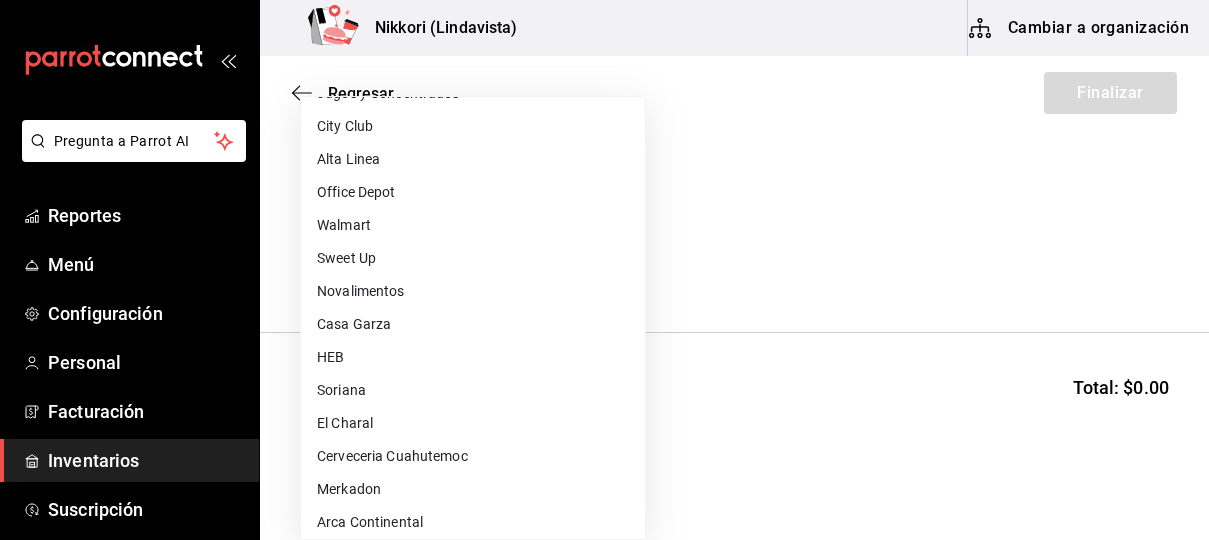 scroll, scrollTop: 793, scrollLeft: 0, axis: vertical 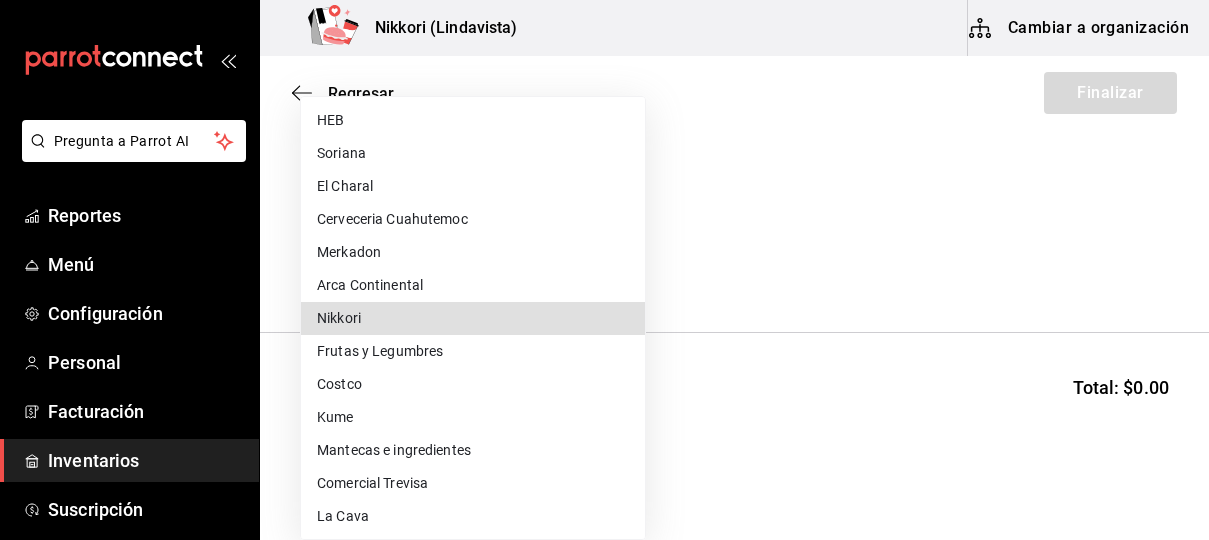 type 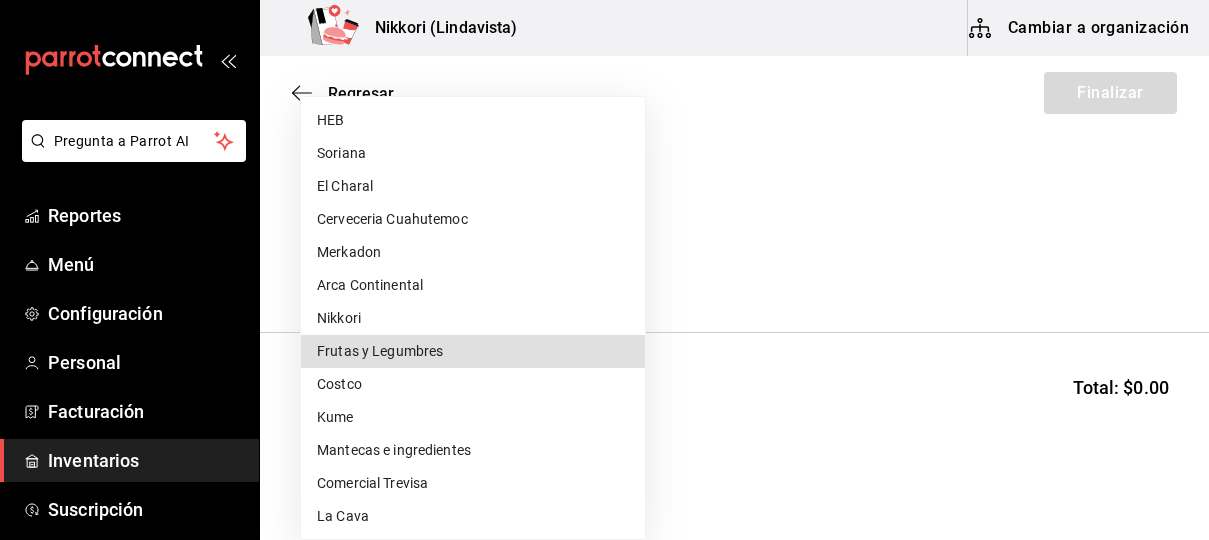 type 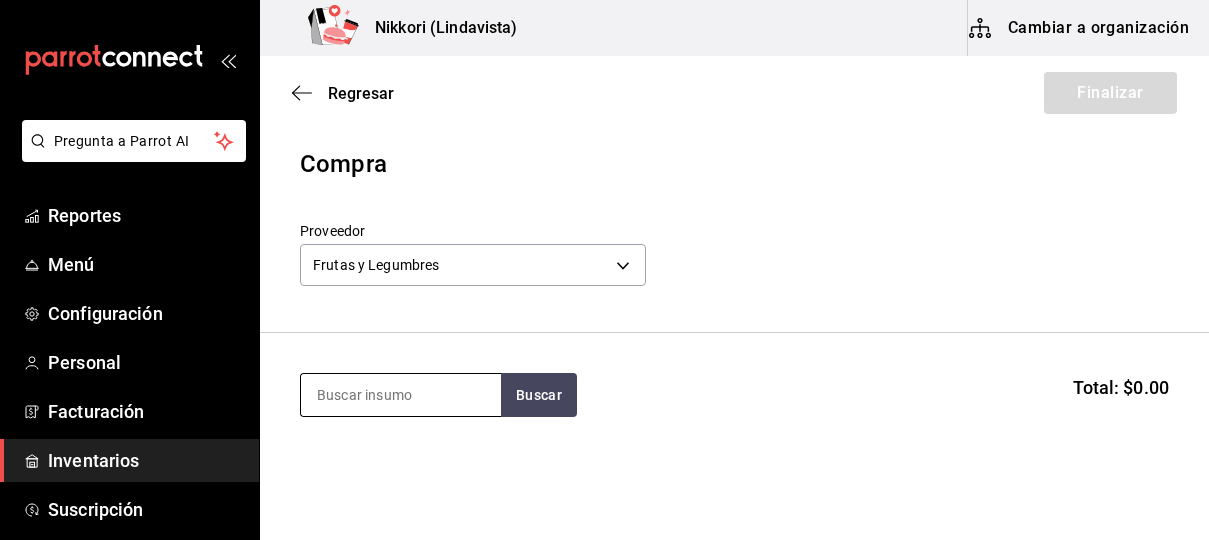 click at bounding box center (401, 395) 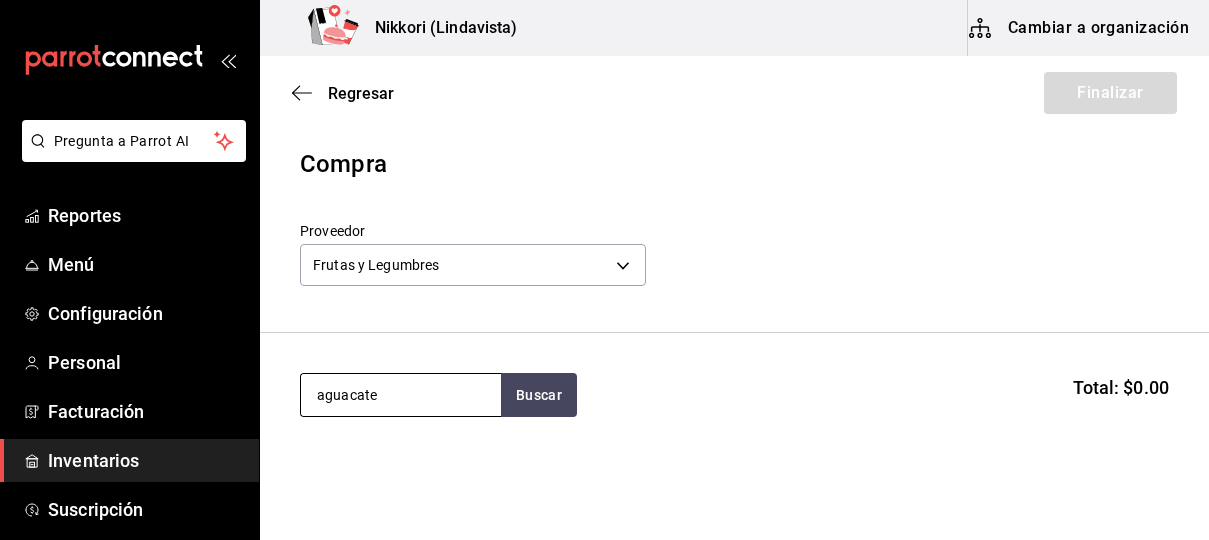 type on "aguacate" 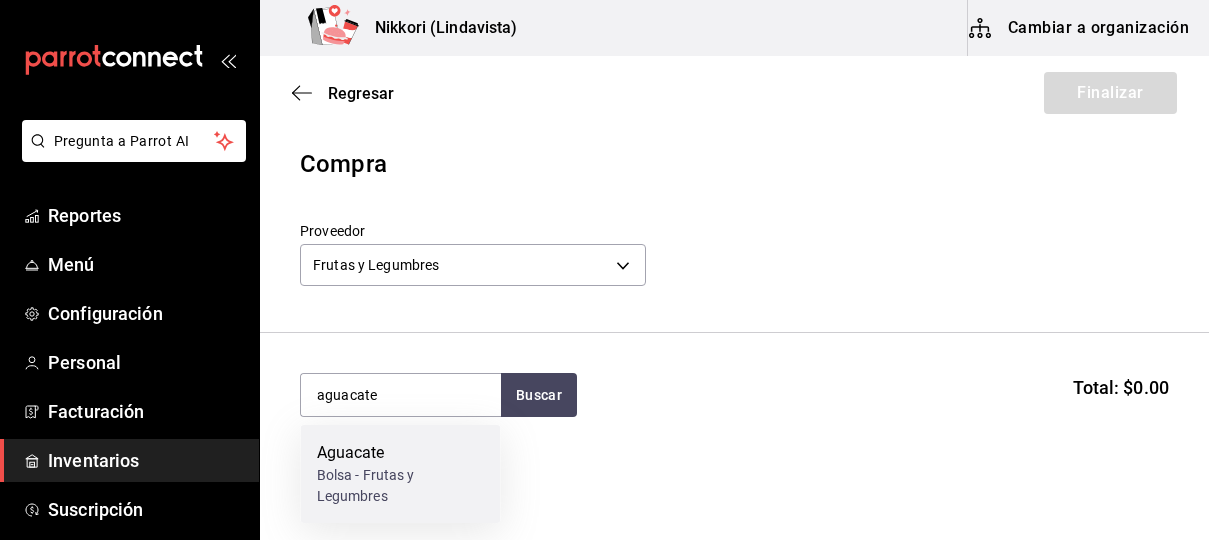 click on "Aguacate" at bounding box center (401, 453) 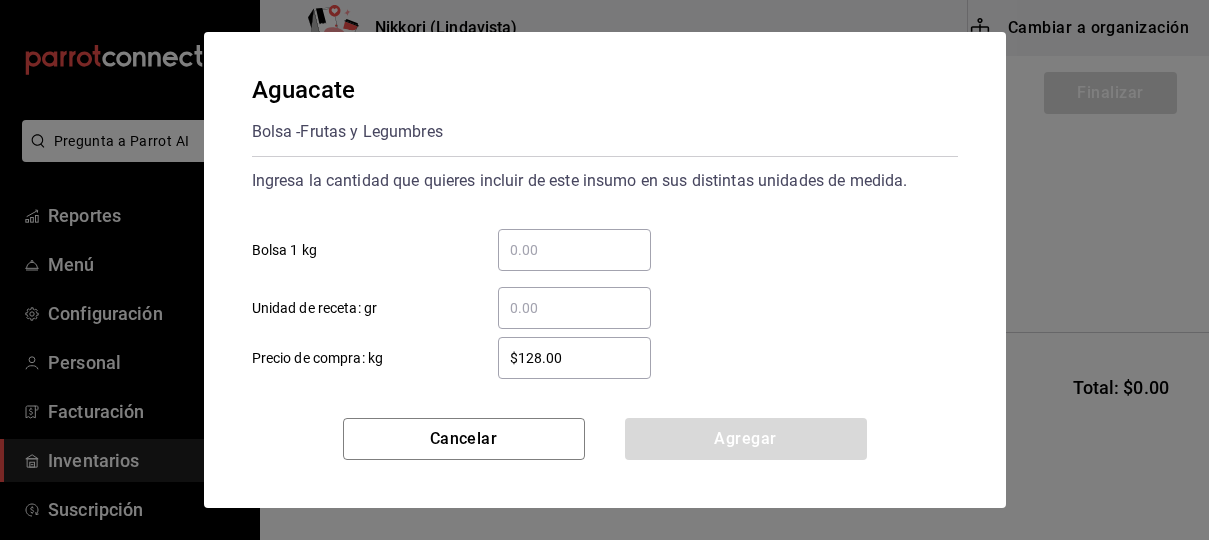 click on "​" at bounding box center (574, 250) 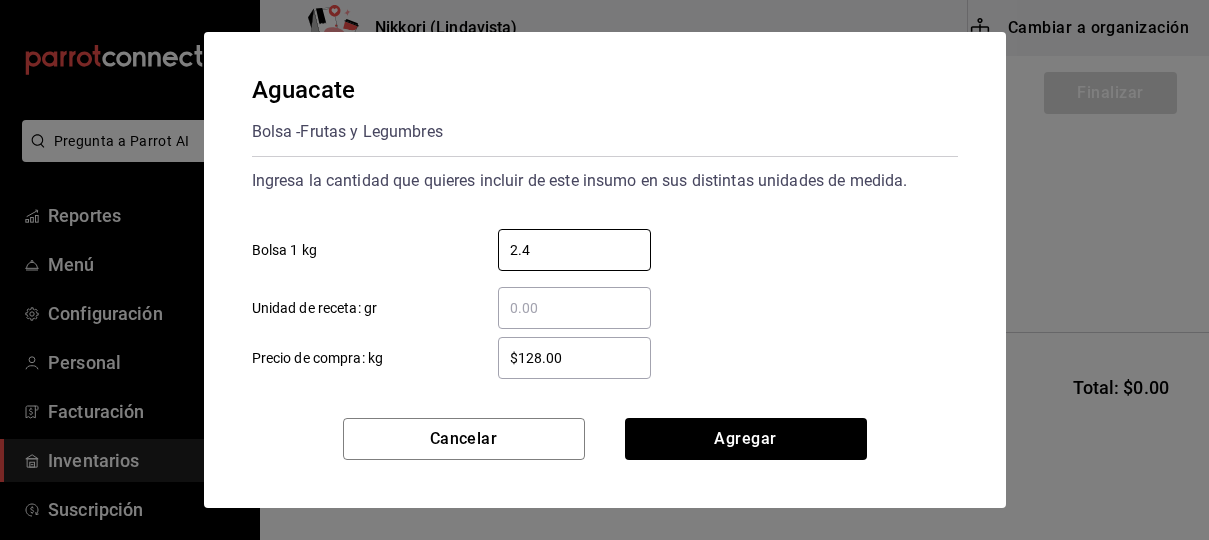 type on "2.4" 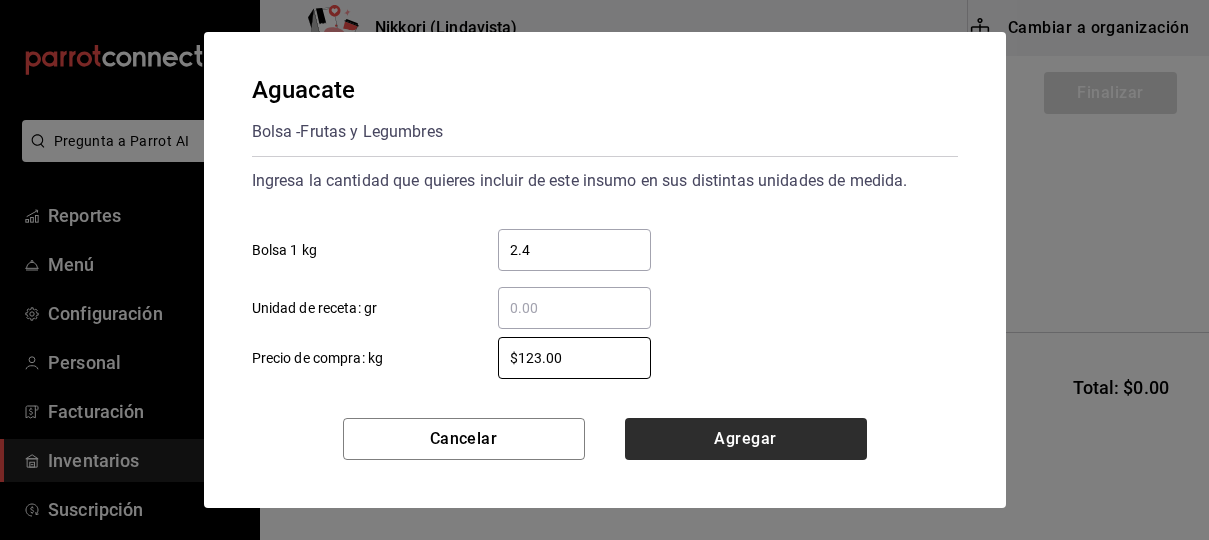 type on "$123.00" 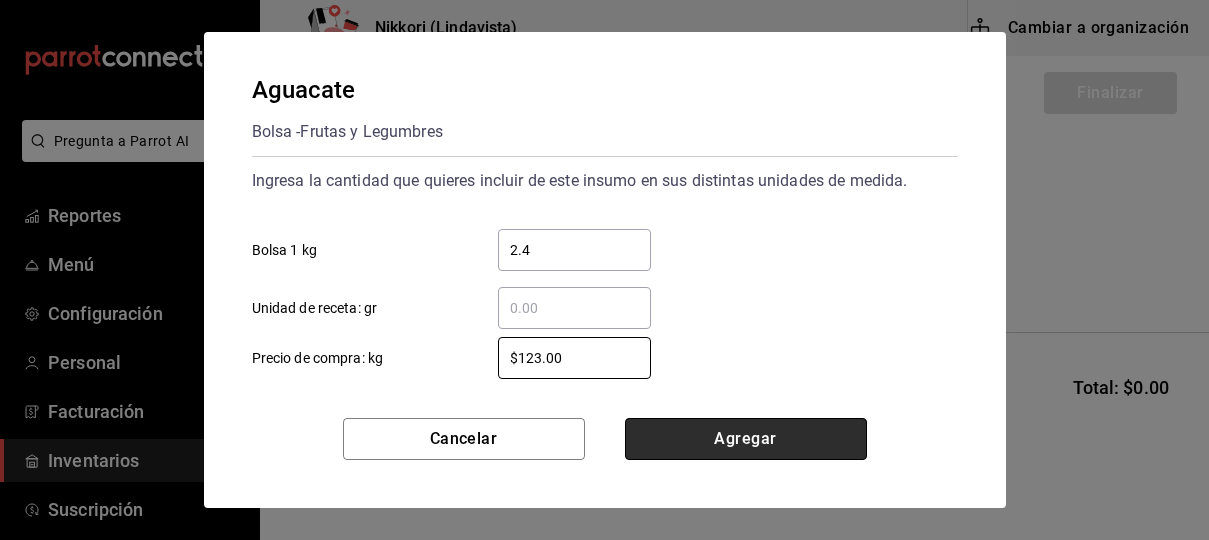 click on "Agregar" at bounding box center [746, 439] 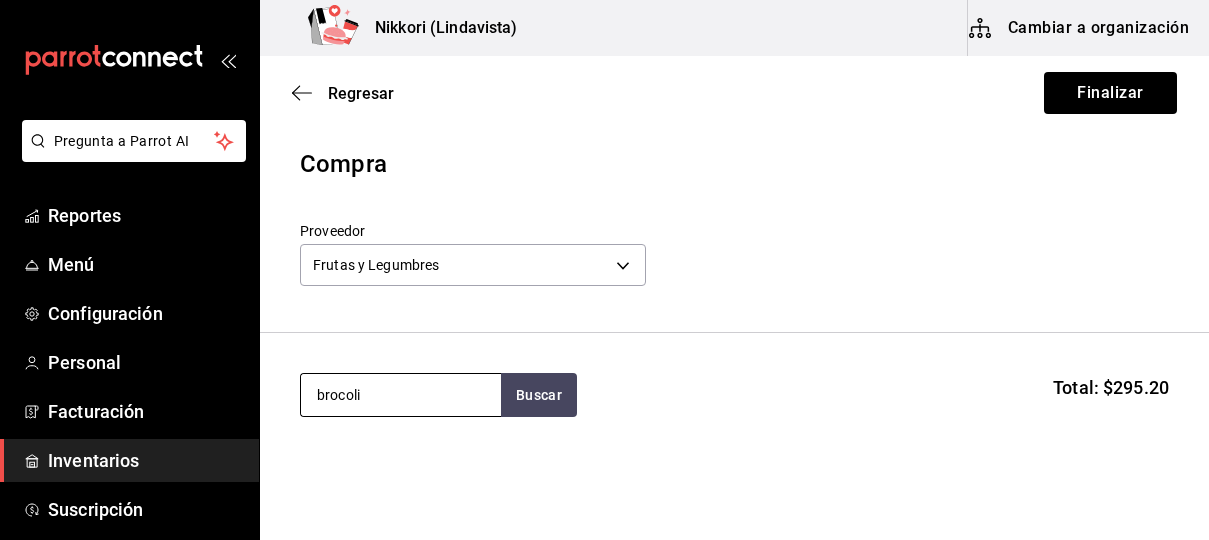 type on "brocoli" 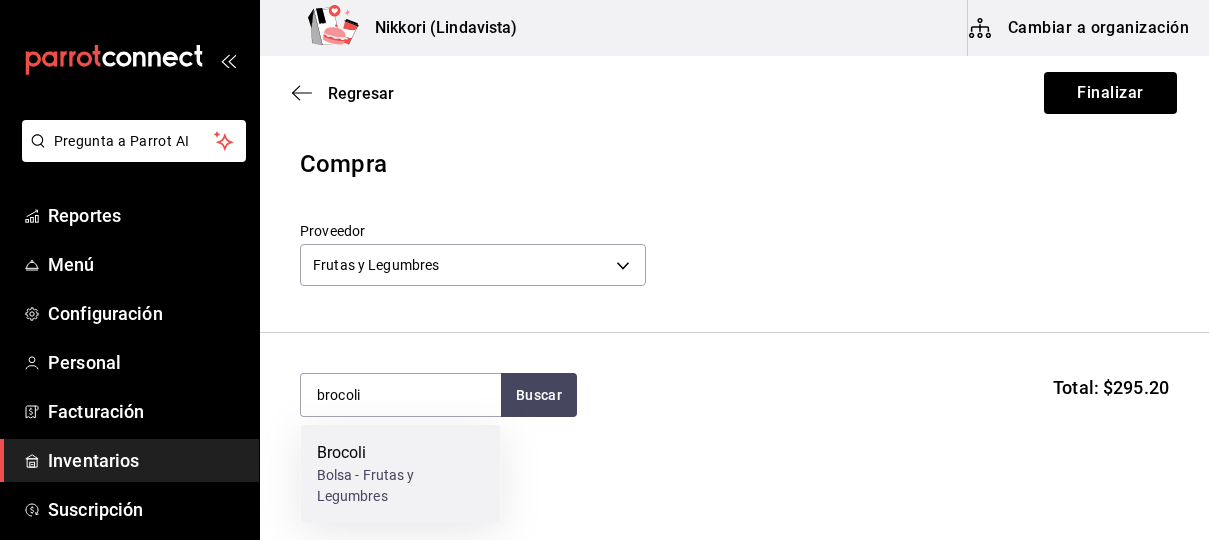 click on "Brocoli" at bounding box center [401, 453] 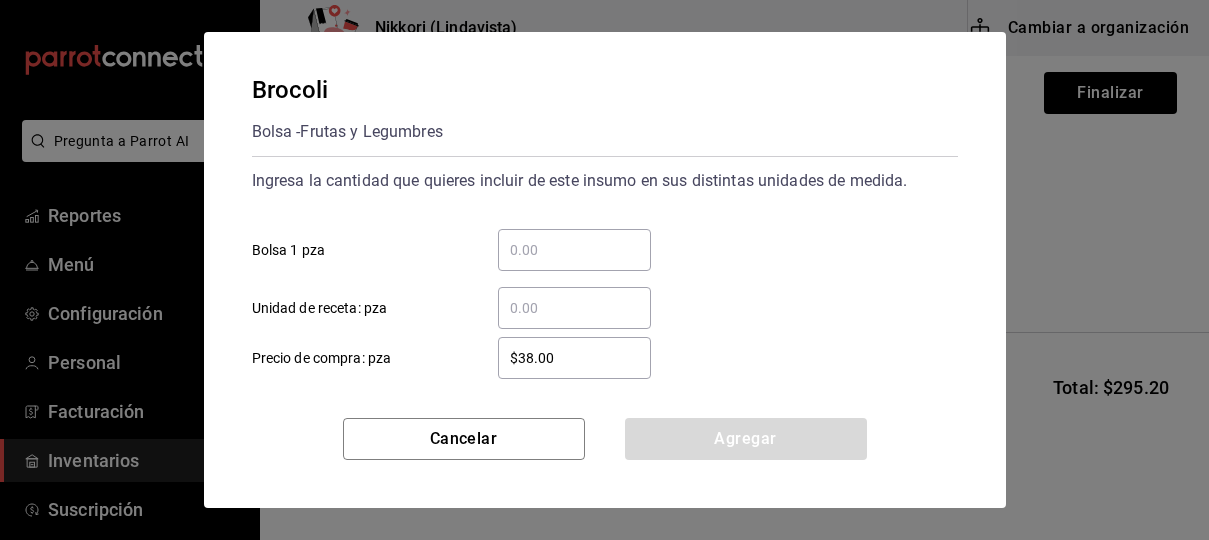 click on "​ Bolsa 1 pza" at bounding box center (574, 250) 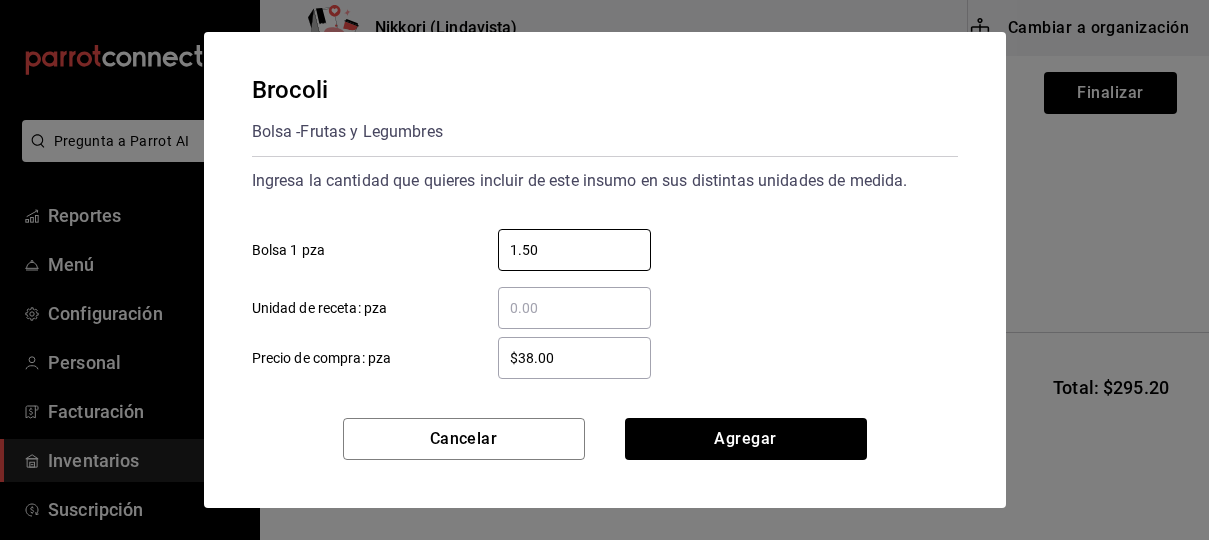 type on "1.50" 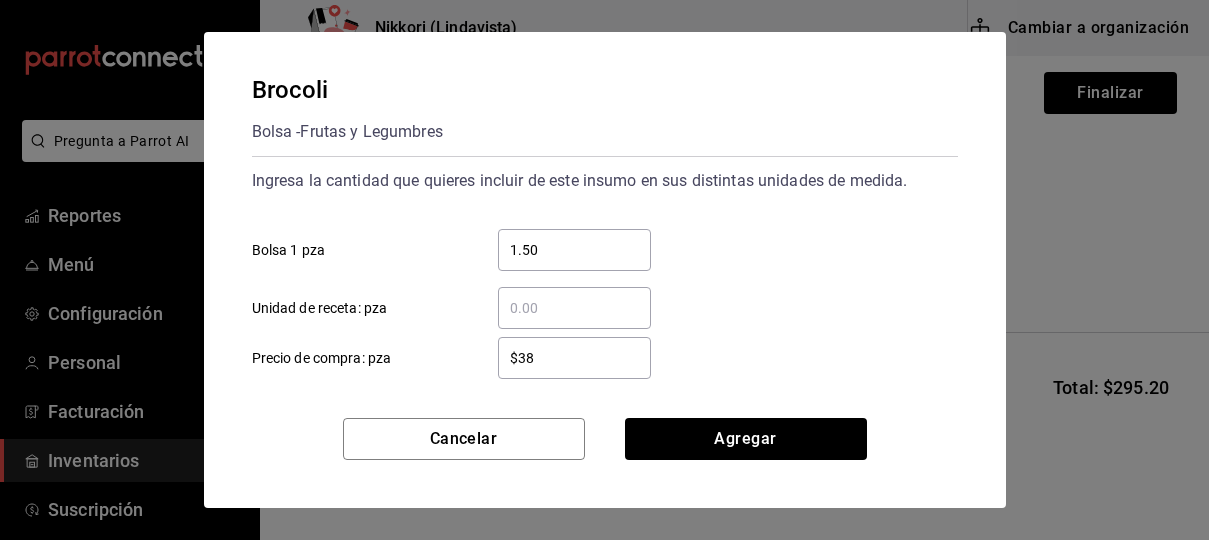 type on "$3" 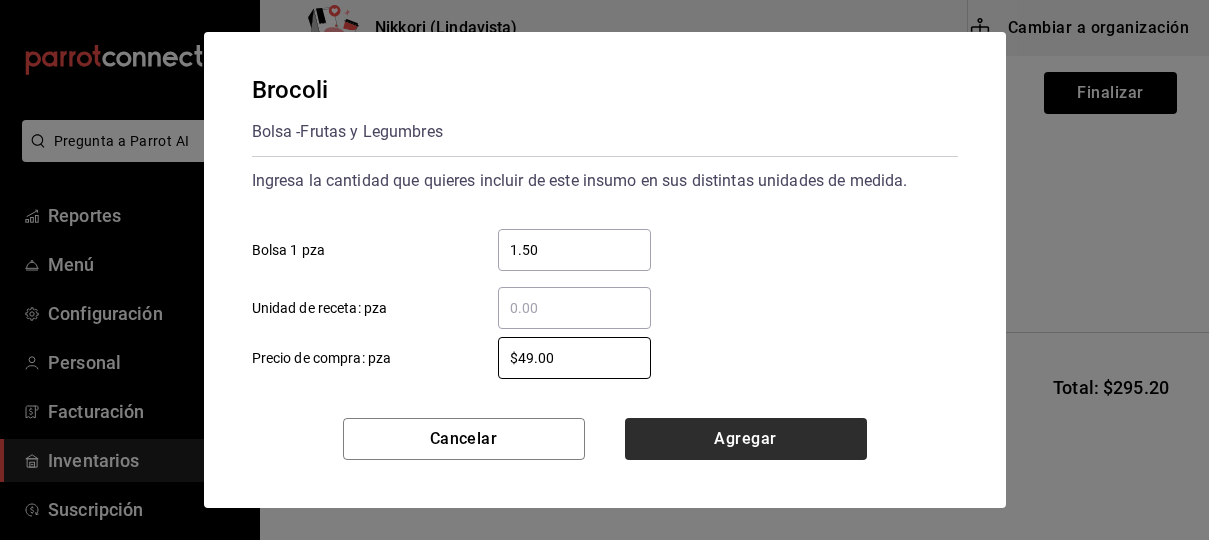 type on "$49.00" 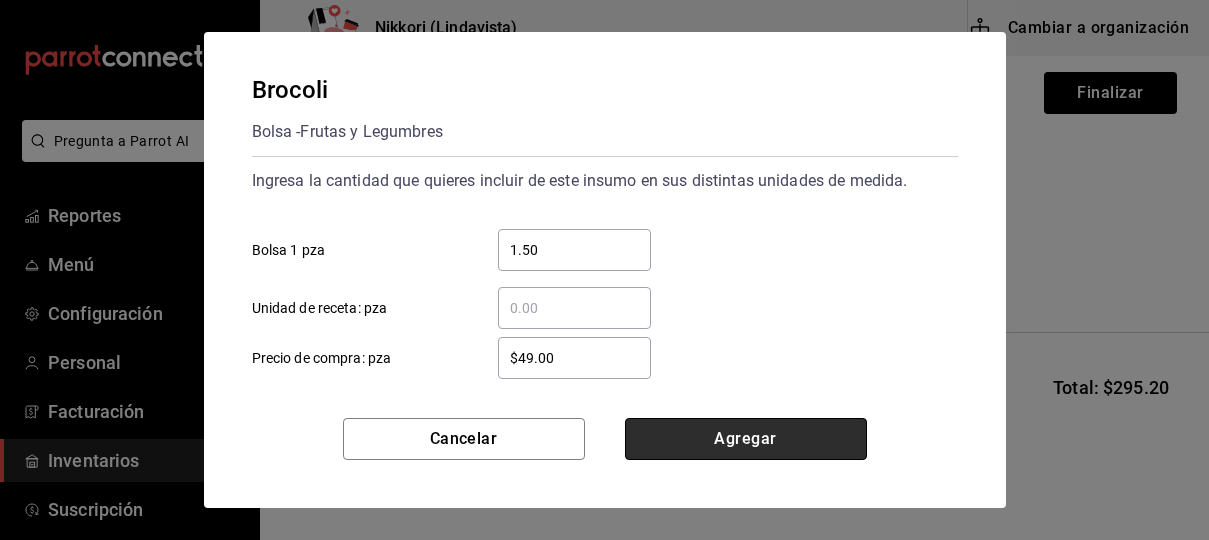 click on "Agregar" at bounding box center (746, 439) 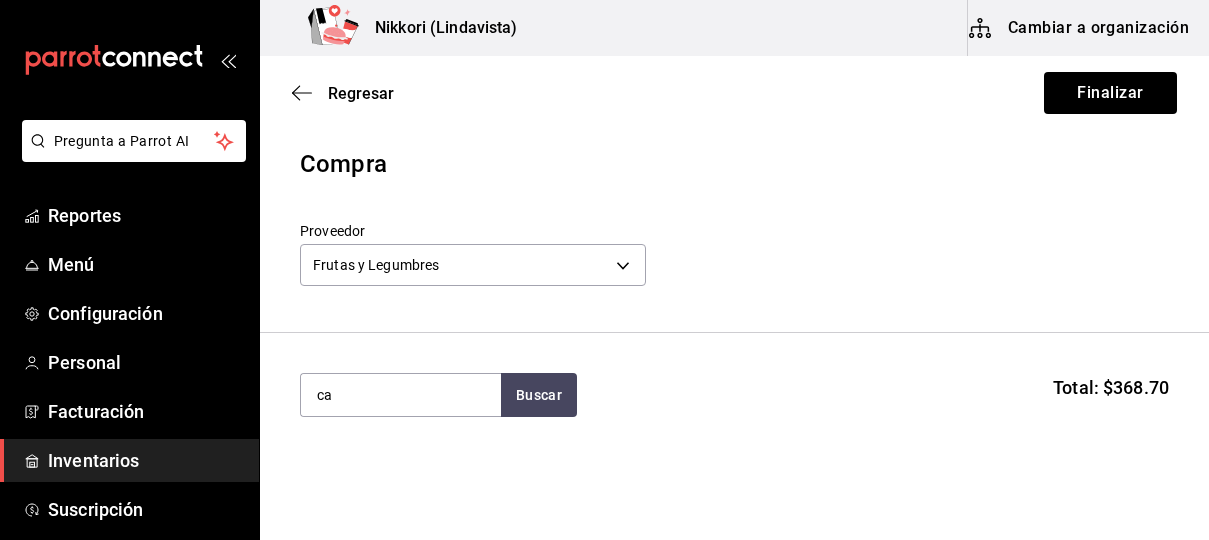 click on "Compra Proveedor Frutas y Legumbres [UUID]" at bounding box center (734, 239) 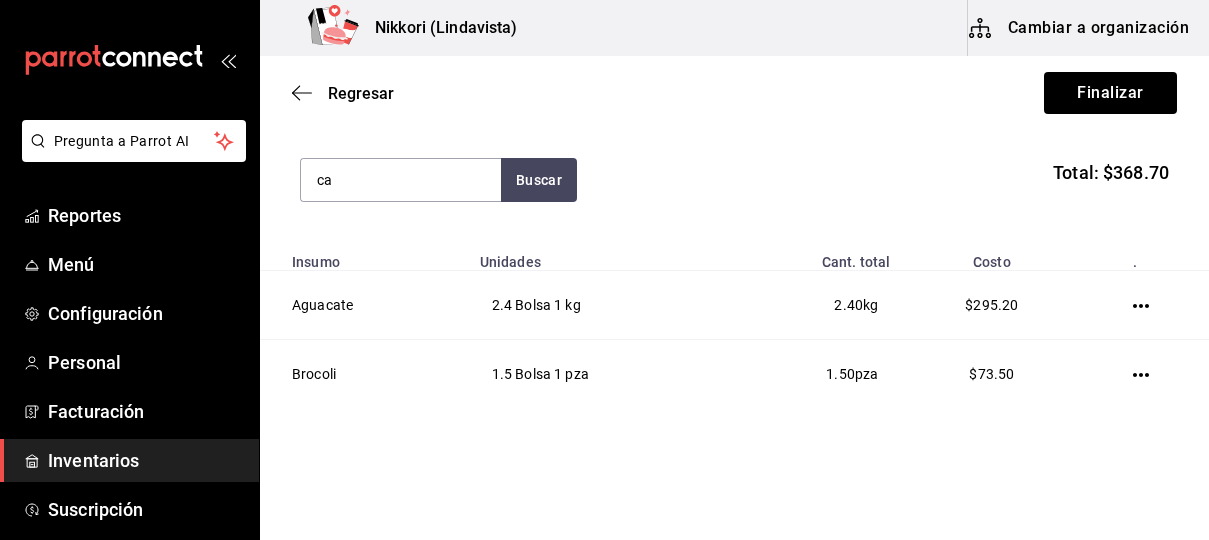 scroll, scrollTop: 180, scrollLeft: 0, axis: vertical 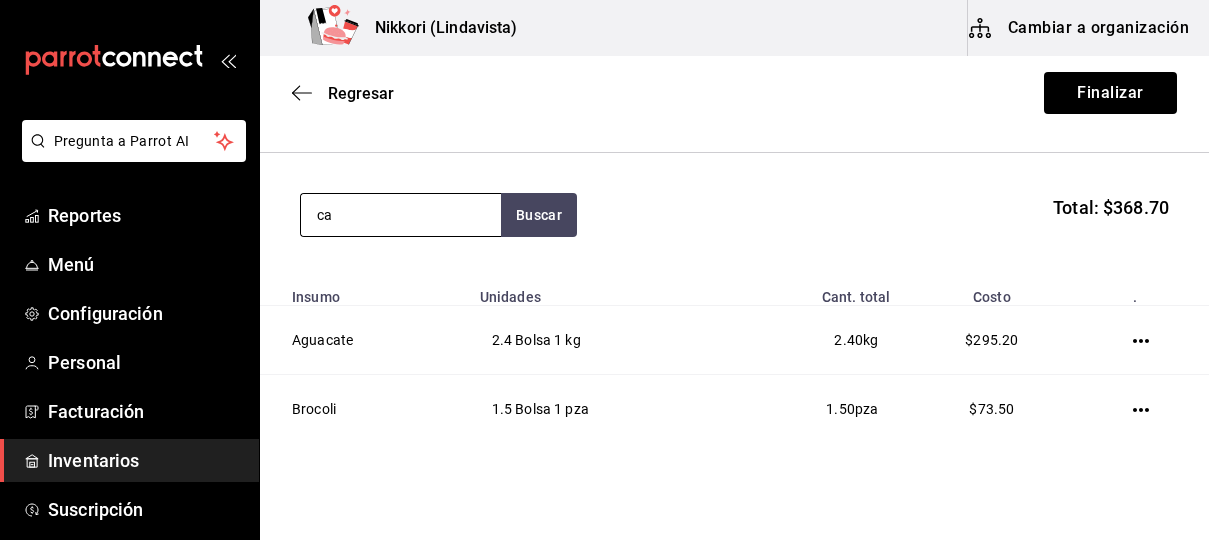 click on "ca" at bounding box center [401, 215] 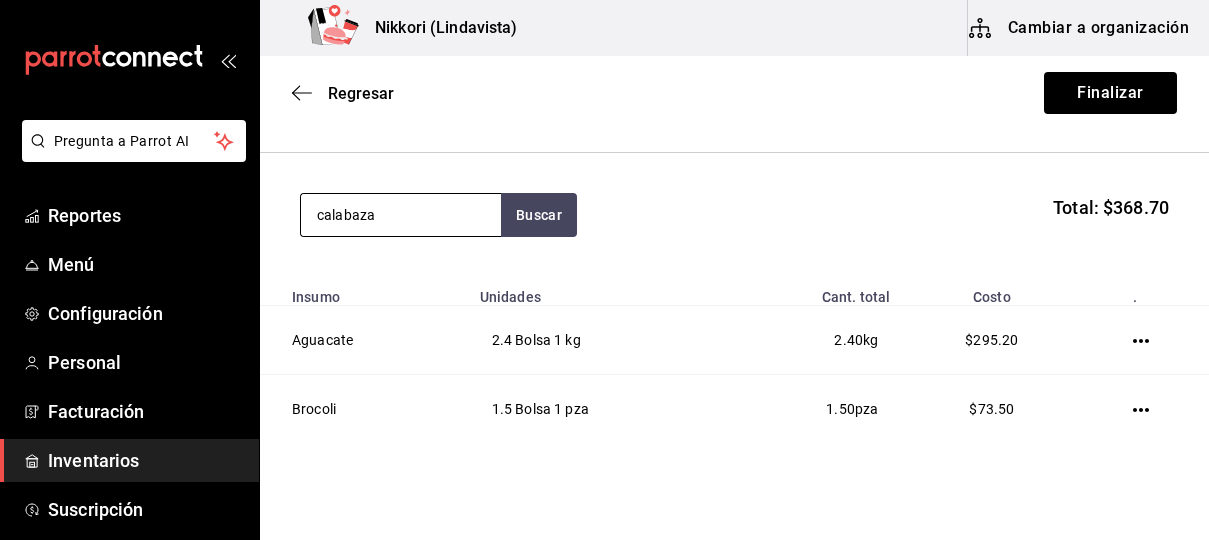 type 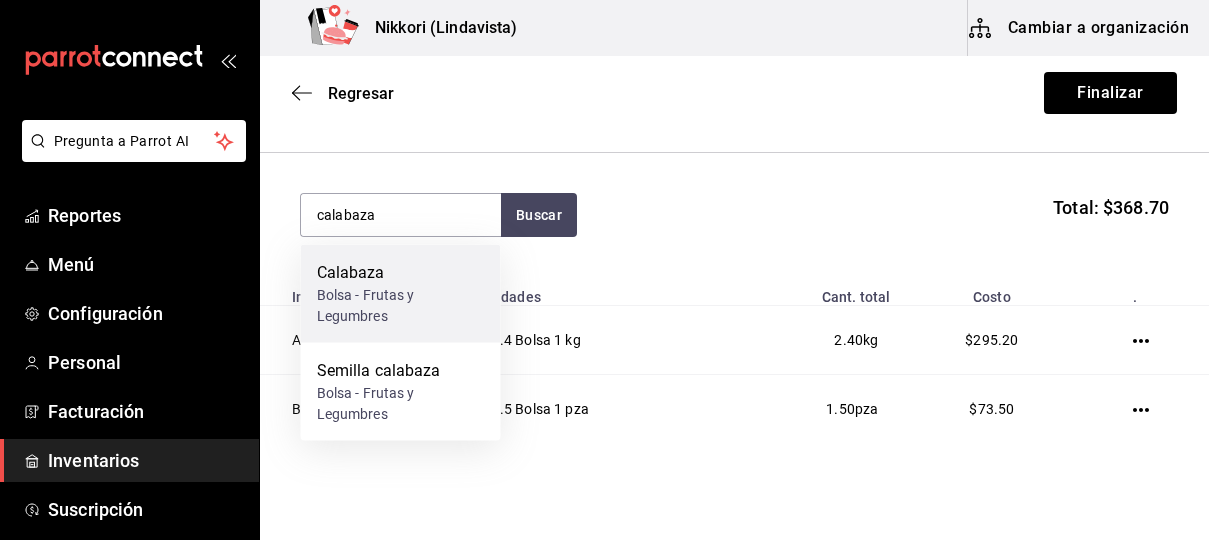 click on "Calabaza" at bounding box center (401, 273) 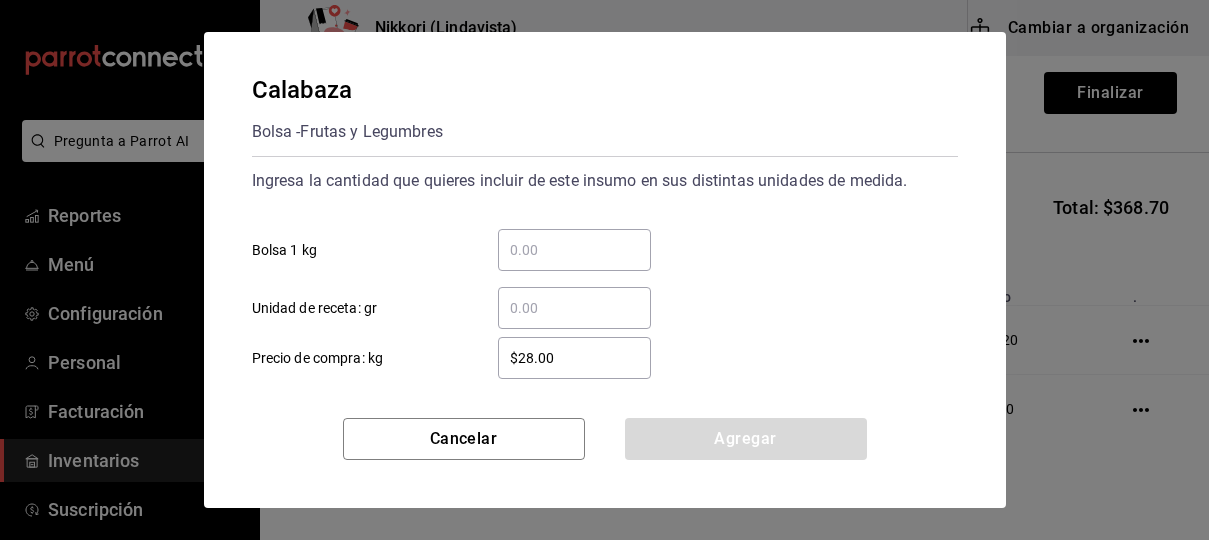 click on "​ Bolsa 1 kg" at bounding box center [574, 250] 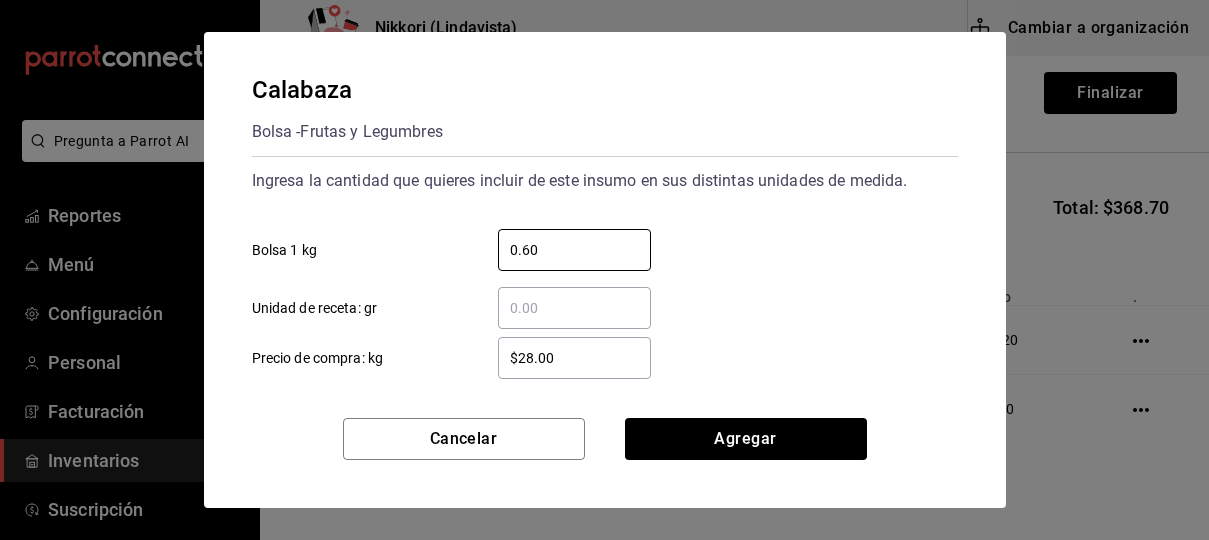 click on "$28.00" at bounding box center (574, 358) 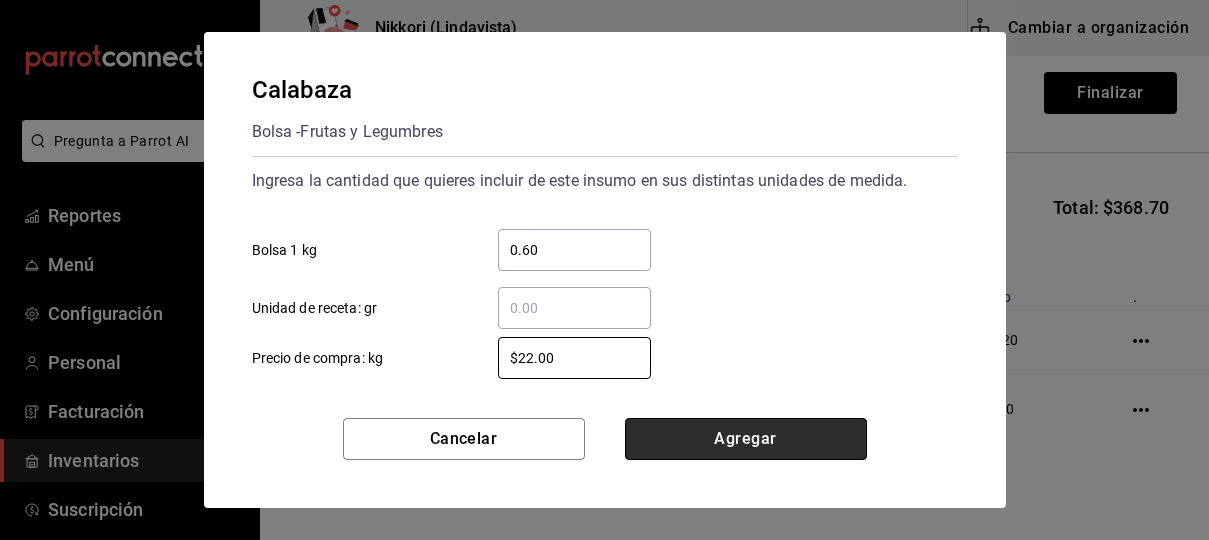 click on "Agregar" at bounding box center [746, 439] 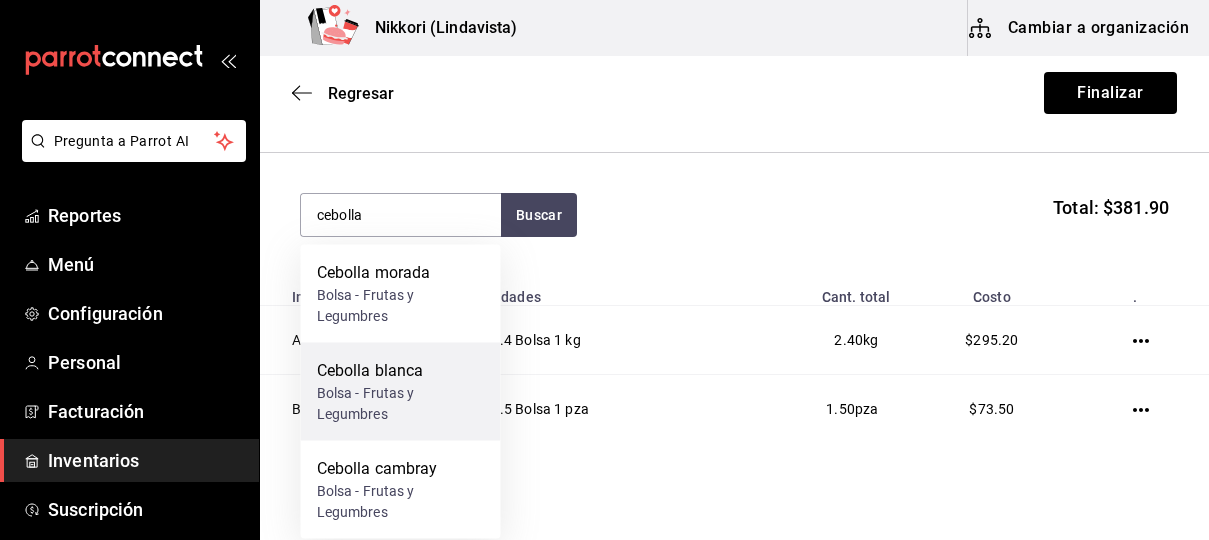 click on "Cebolla blanca" at bounding box center [401, 371] 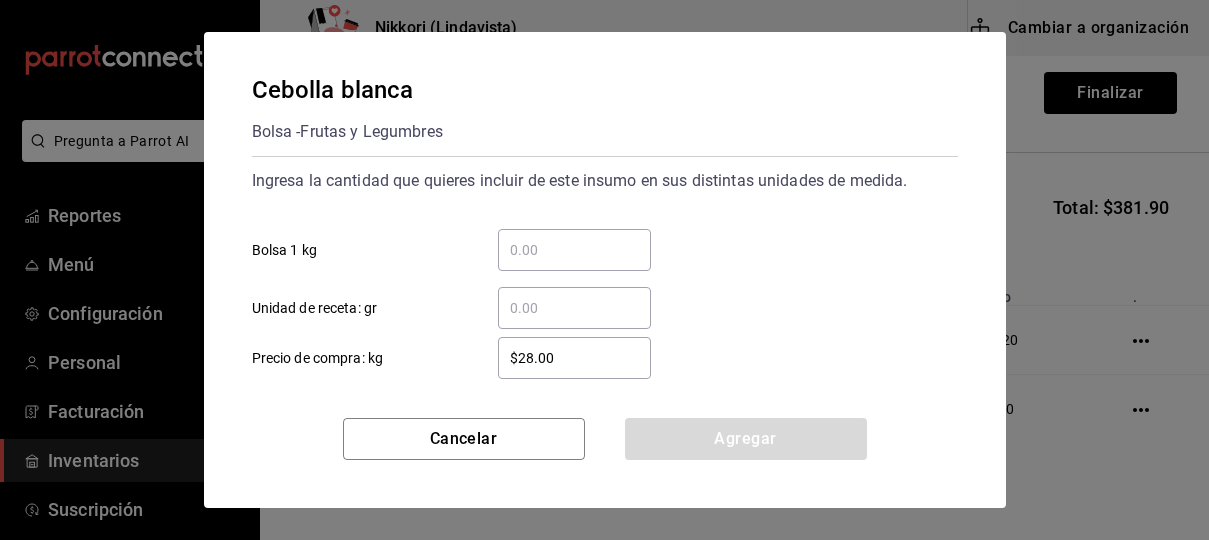 click on "​ Bolsa 1 kg" at bounding box center (574, 250) 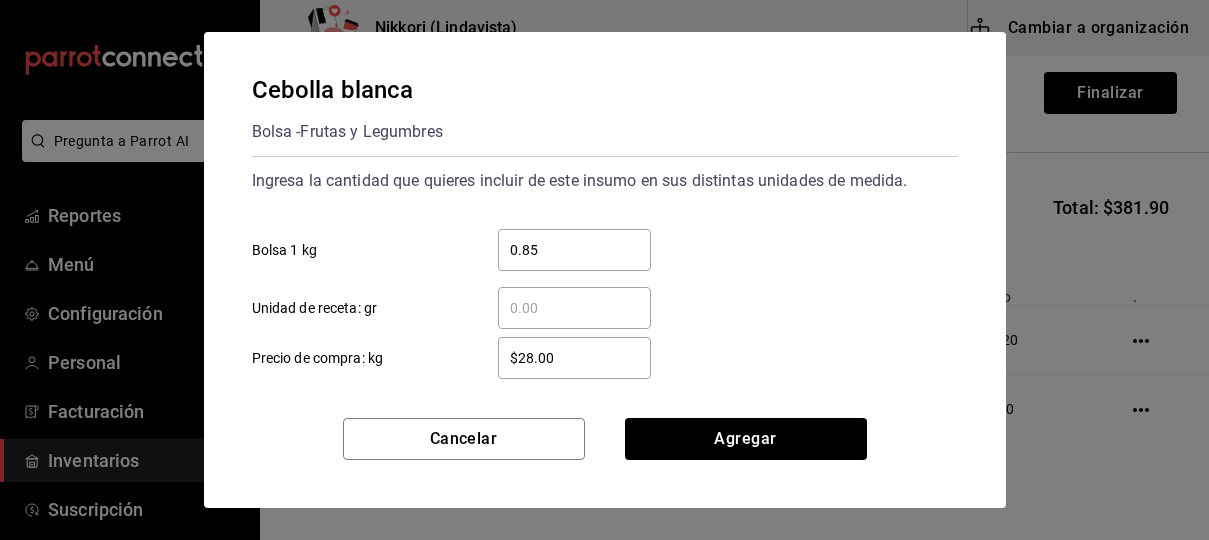 click on "$28.00" at bounding box center (574, 358) 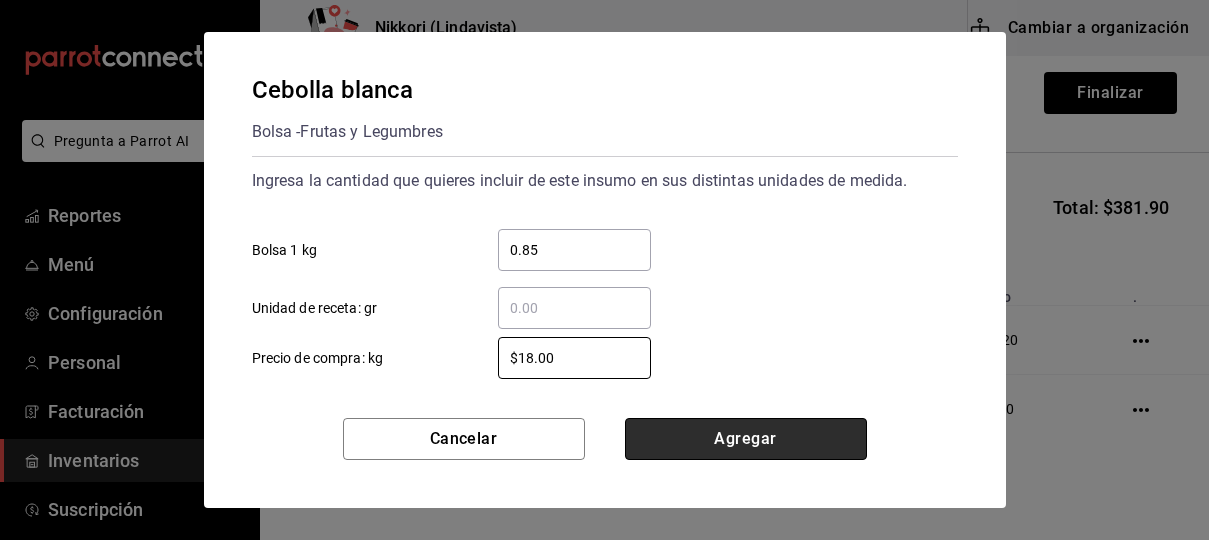 click on "Agregar" at bounding box center [746, 439] 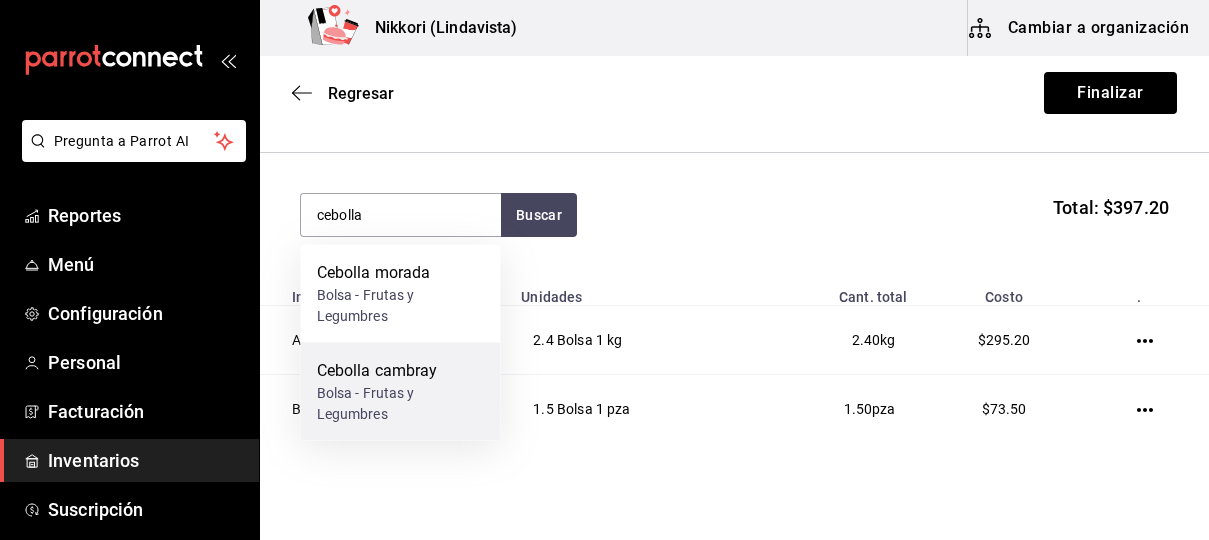 click on "Cebolla cambray" at bounding box center [401, 371] 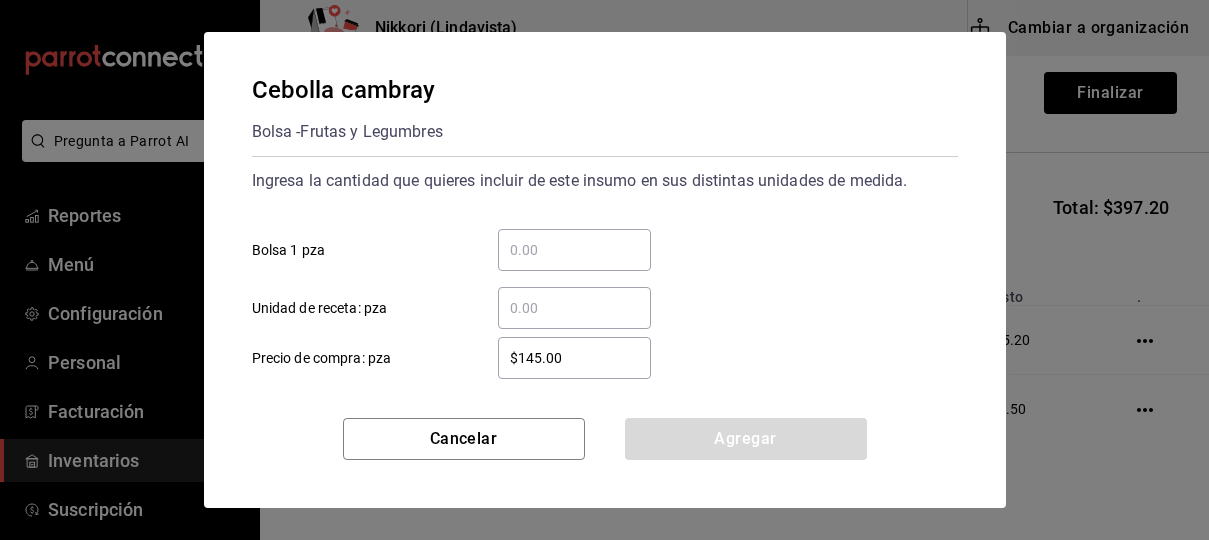 click on "​ Bolsa 1 pza" at bounding box center [574, 250] 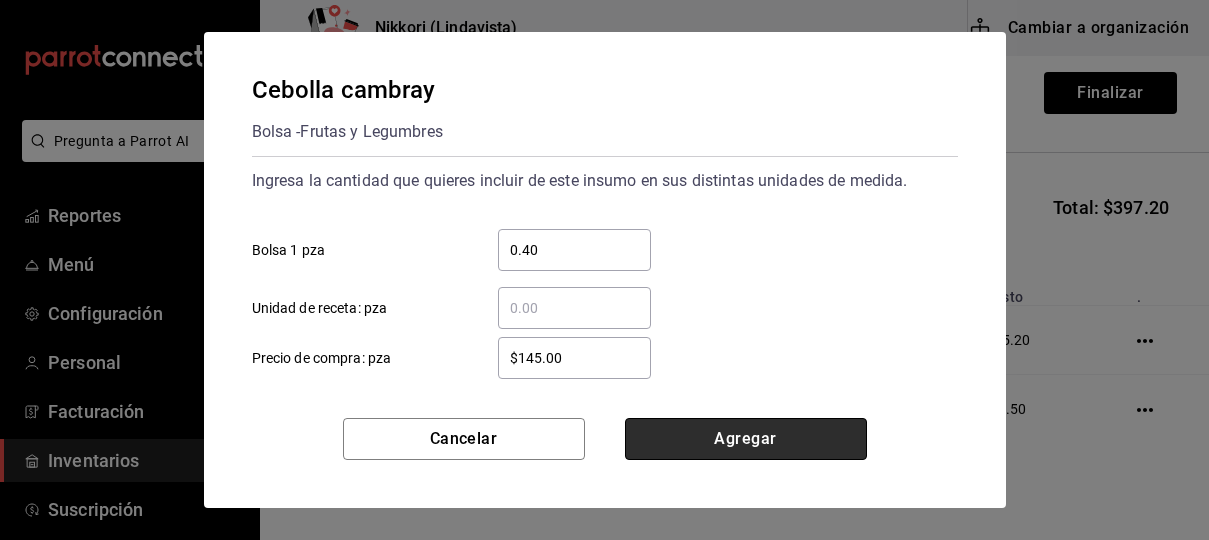 click on "Agregar" at bounding box center [746, 439] 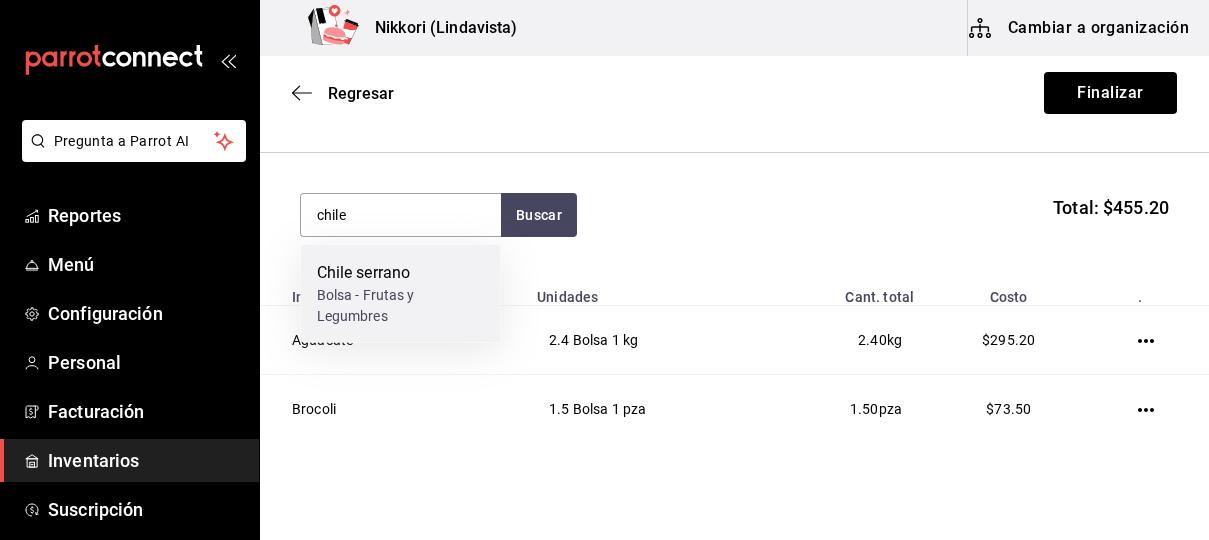 click on "Chile serrano" at bounding box center (401, 273) 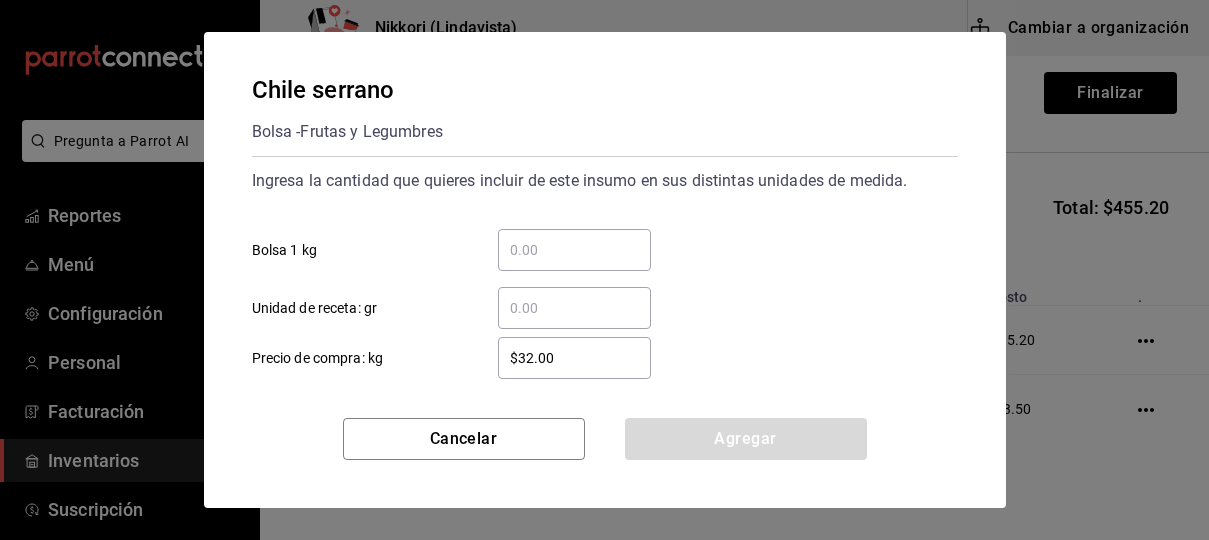 click on "​ Bolsa 1 kg" at bounding box center [574, 250] 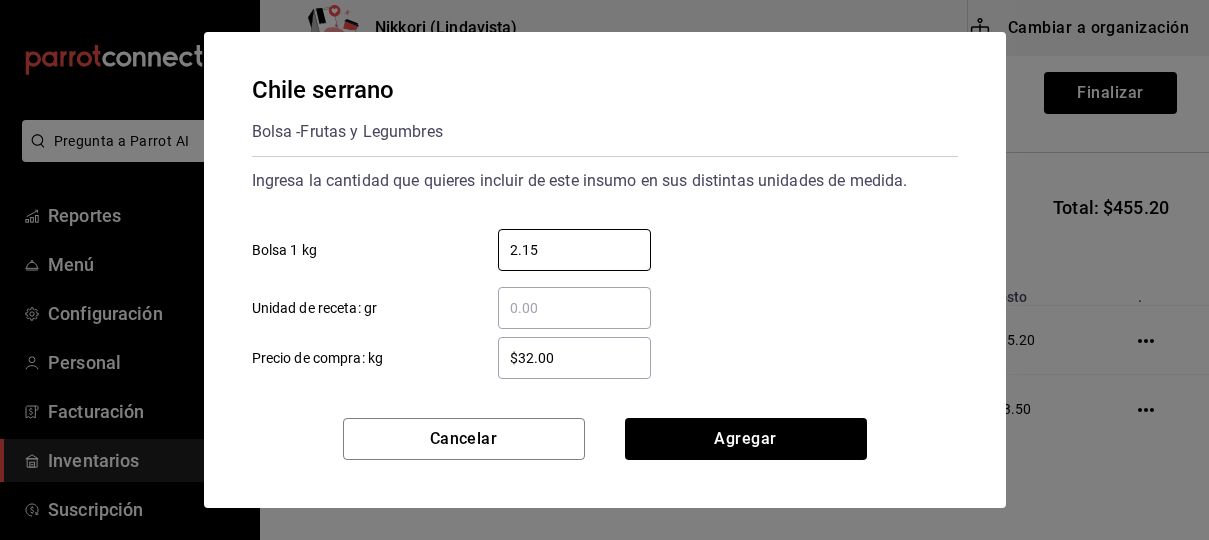 click on "$32.00" at bounding box center [574, 358] 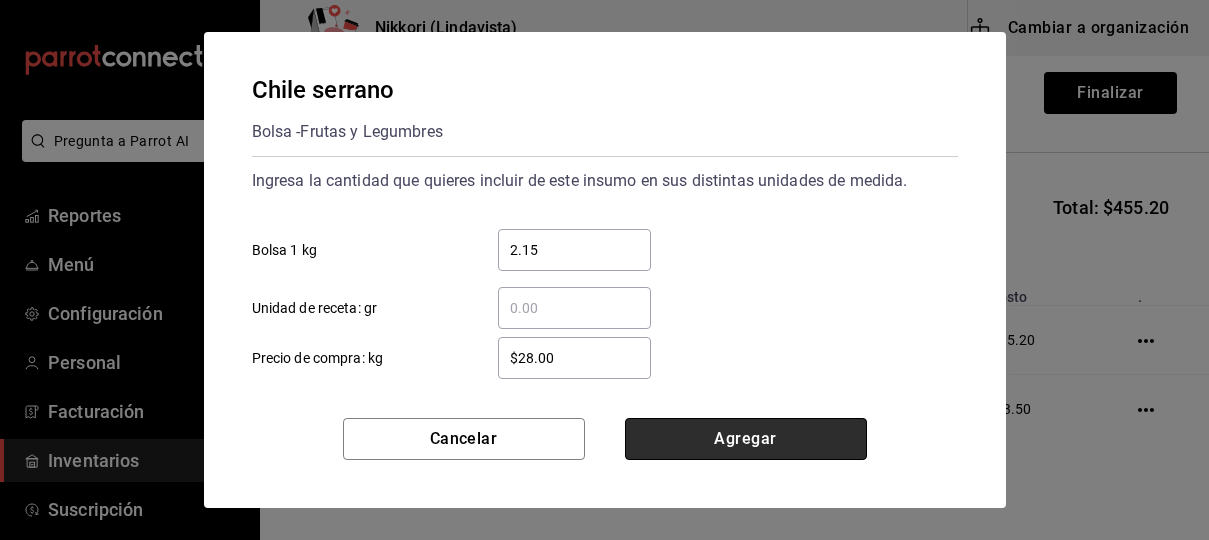 click on "Agregar" at bounding box center [746, 439] 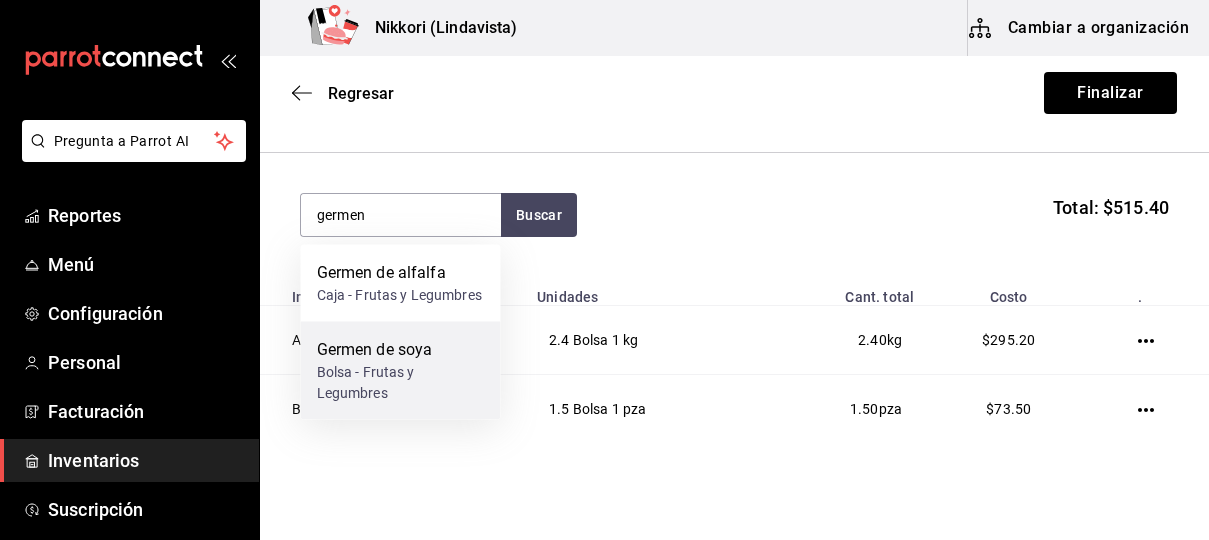 click on "Bolsa - Frutas y Legumbres" at bounding box center [401, 383] 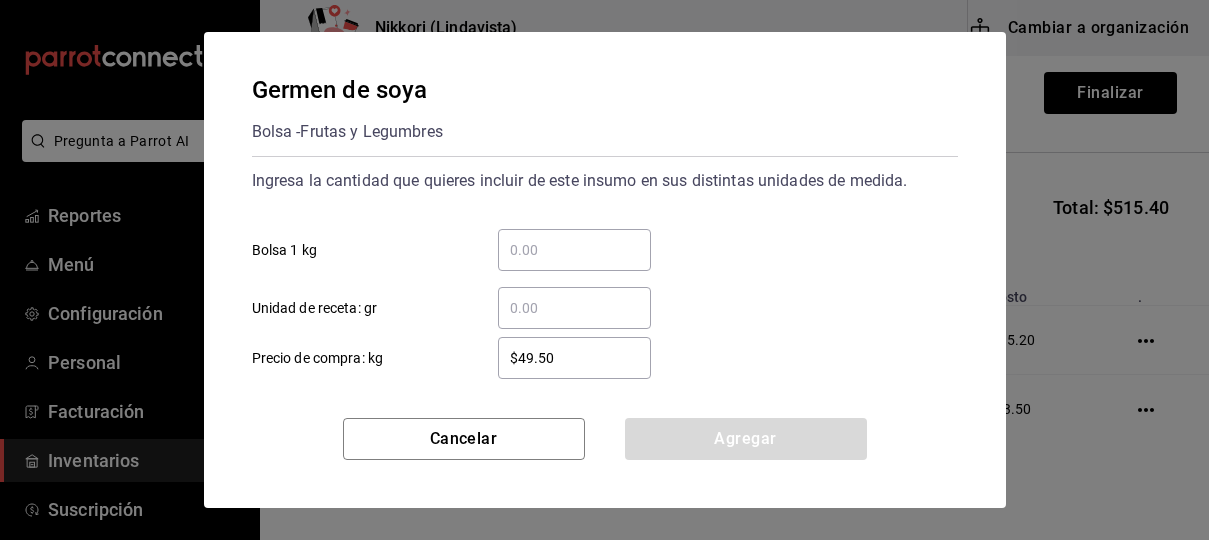 click on "​ Bolsa 1 kg" at bounding box center (574, 250) 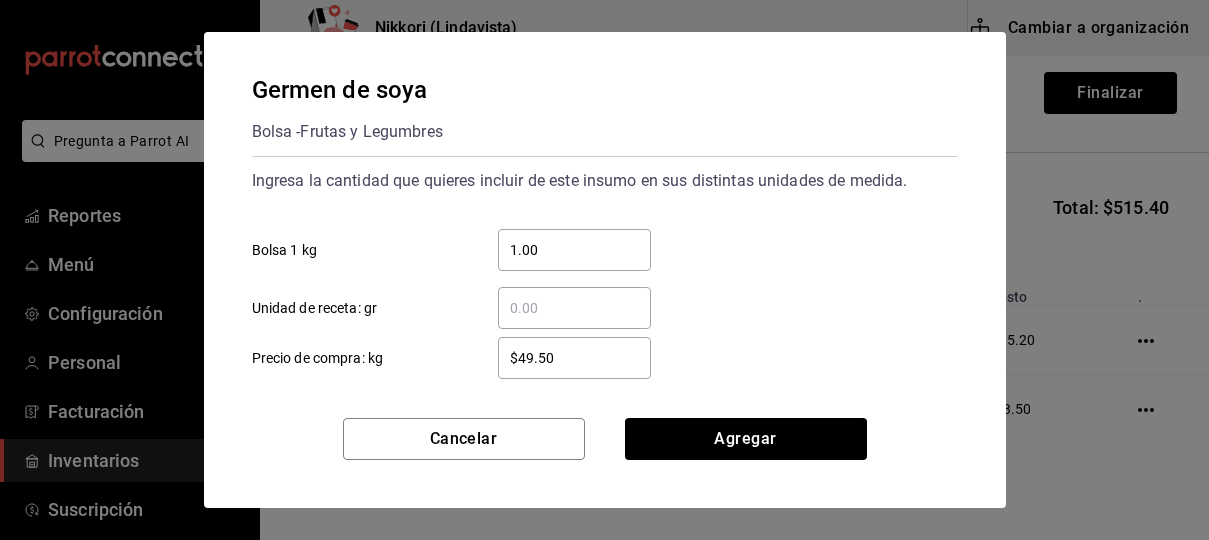 click on "$49.50" at bounding box center [574, 358] 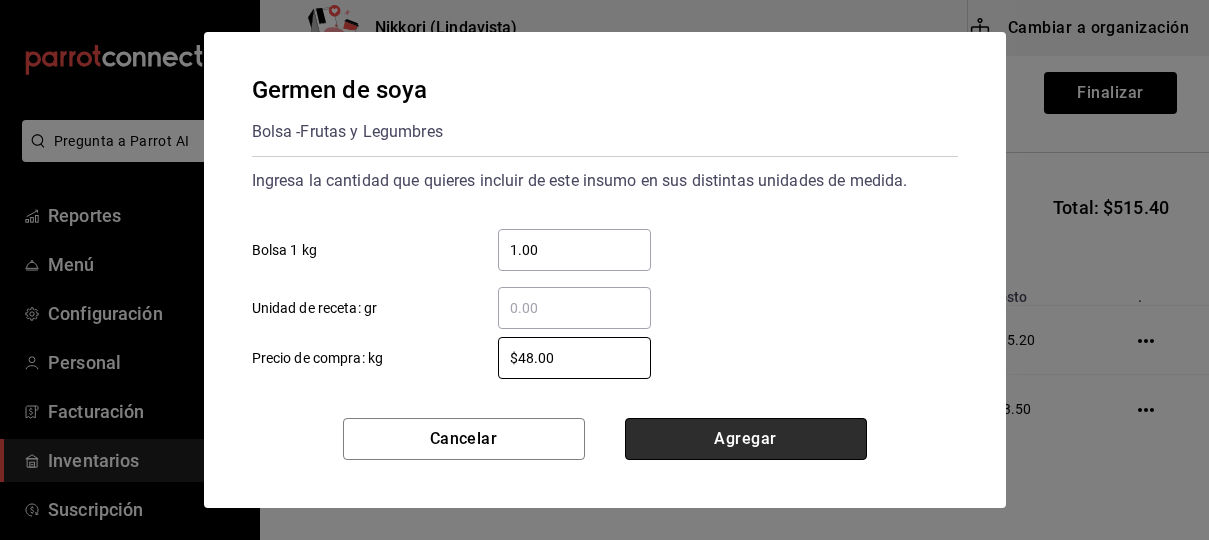 click on "Agregar" at bounding box center [746, 439] 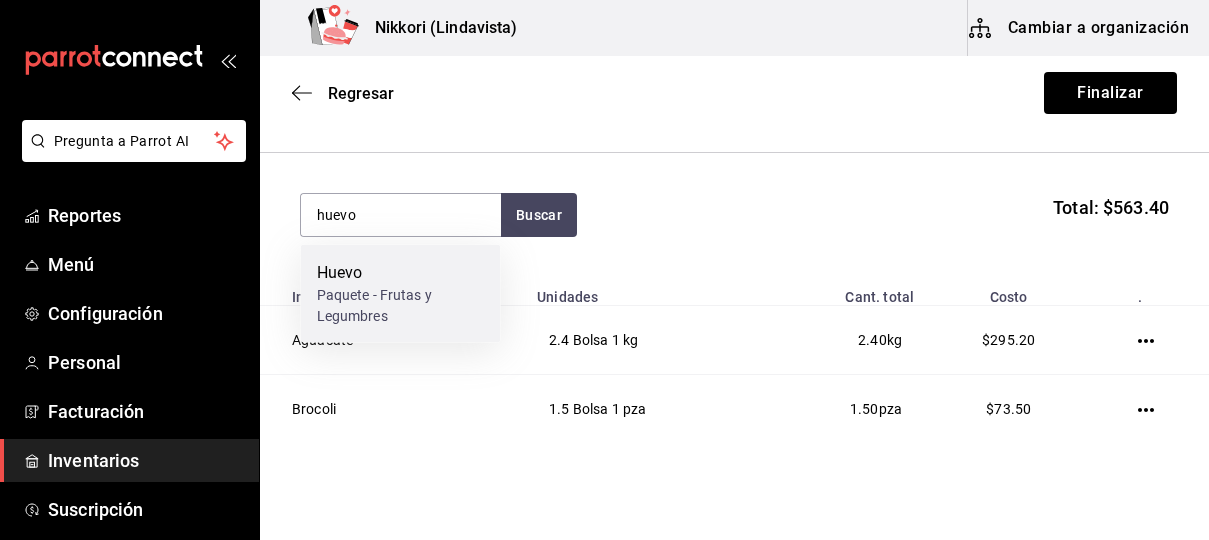 click on "Paquete - Frutas y Legumbres" at bounding box center [401, 306] 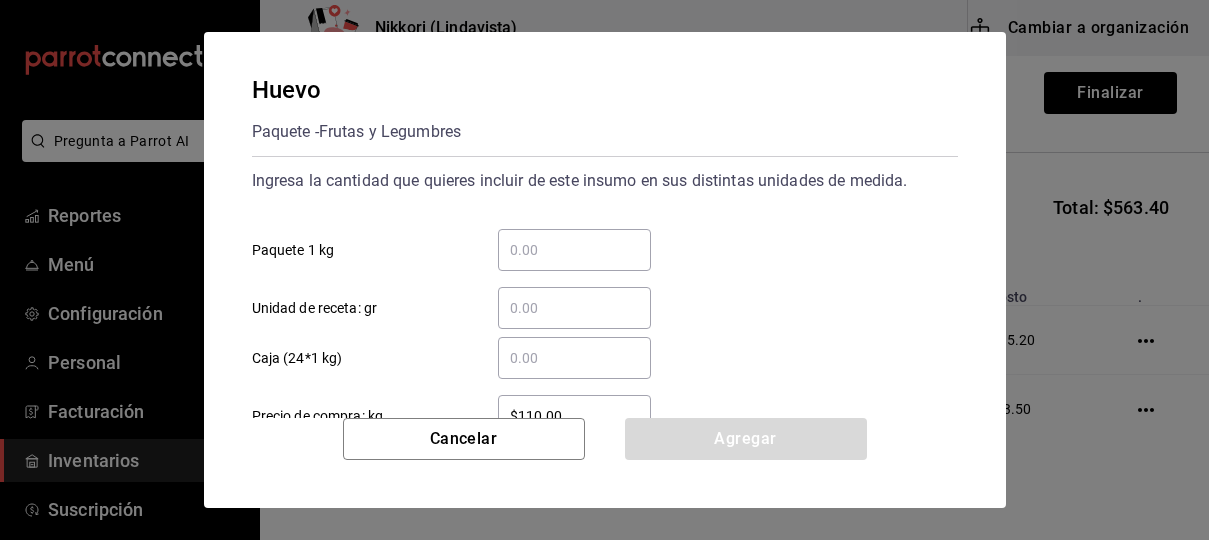 click on "​" at bounding box center (574, 250) 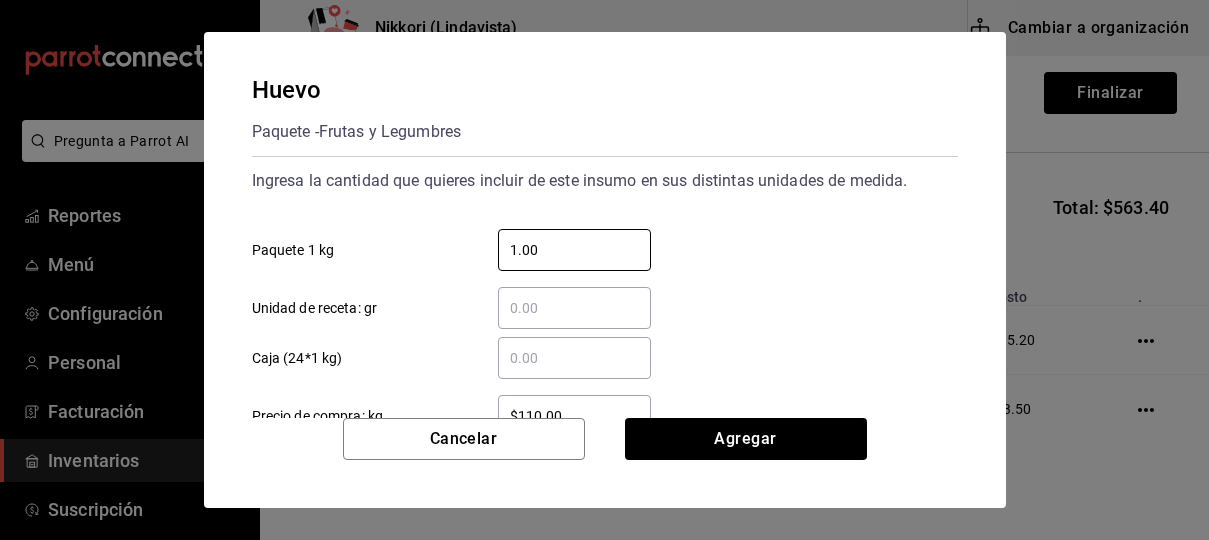 click on "$110.00 ​" at bounding box center [574, 416] 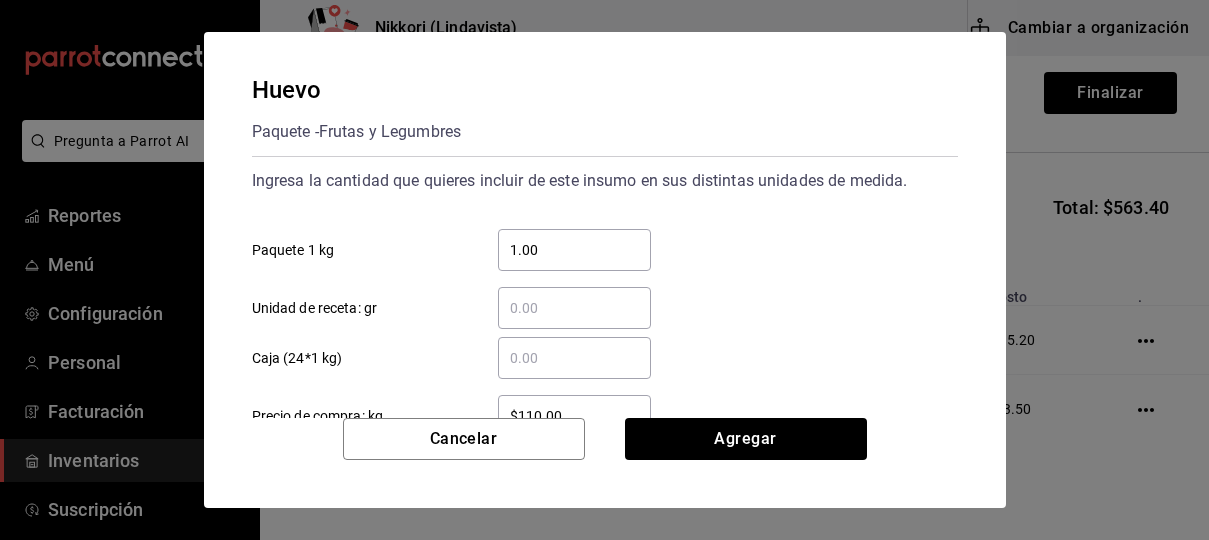 scroll, scrollTop: 10, scrollLeft: 0, axis: vertical 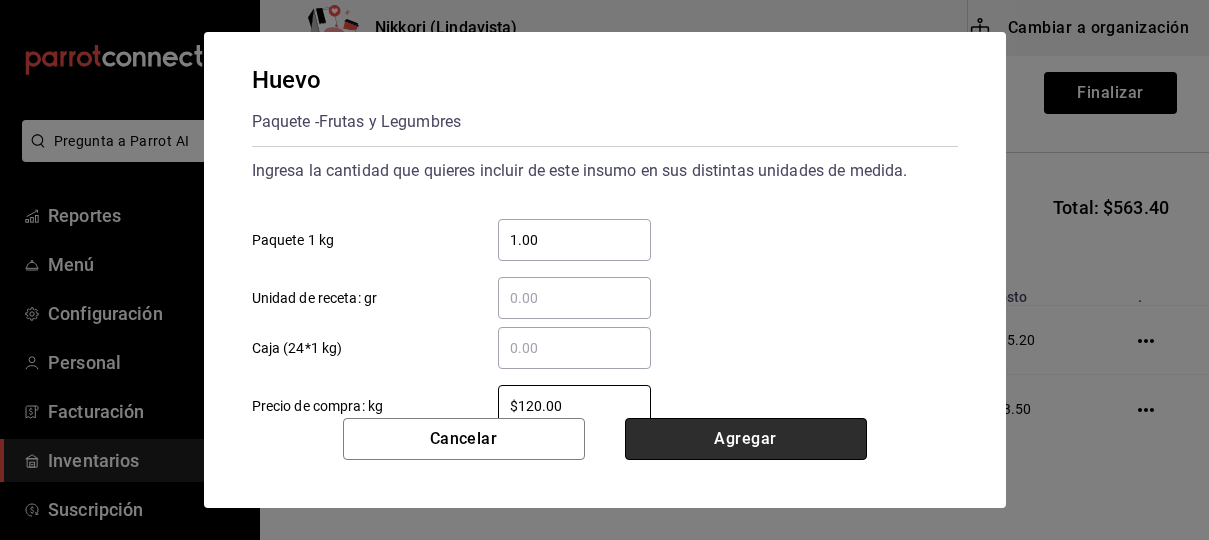 click on "Agregar" at bounding box center [746, 439] 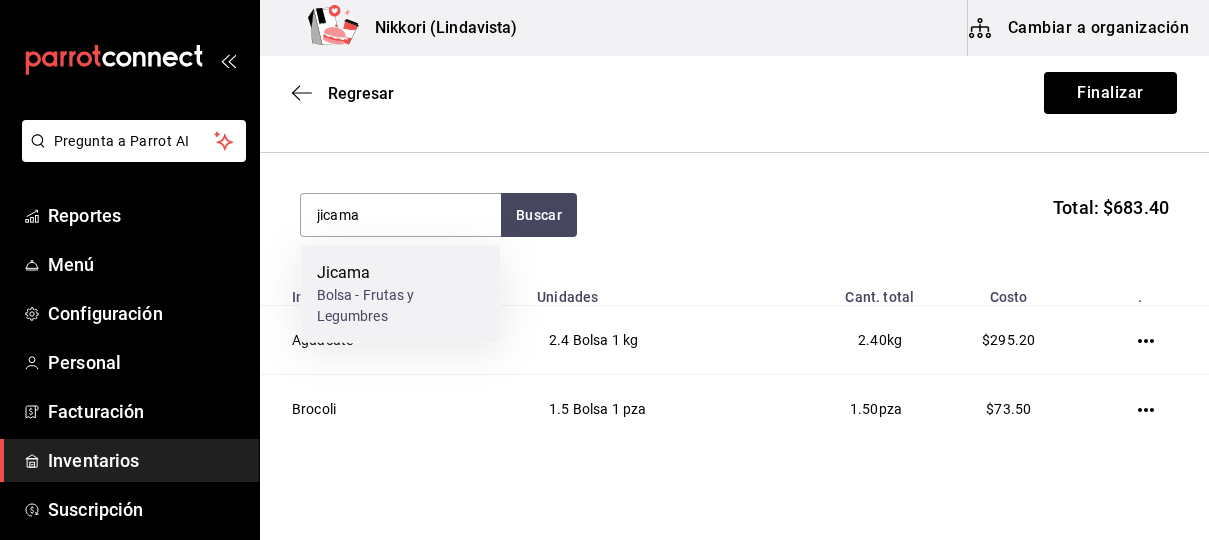 click on "Bolsa - Frutas y Legumbres" at bounding box center [401, 306] 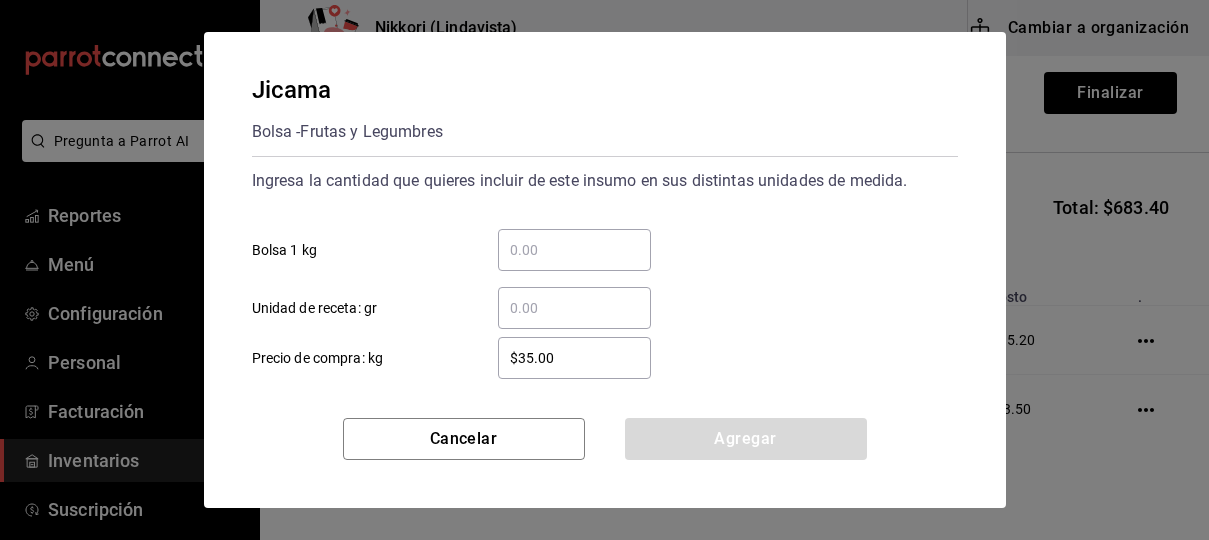 click on "​ Bolsa 1 kg" at bounding box center [574, 250] 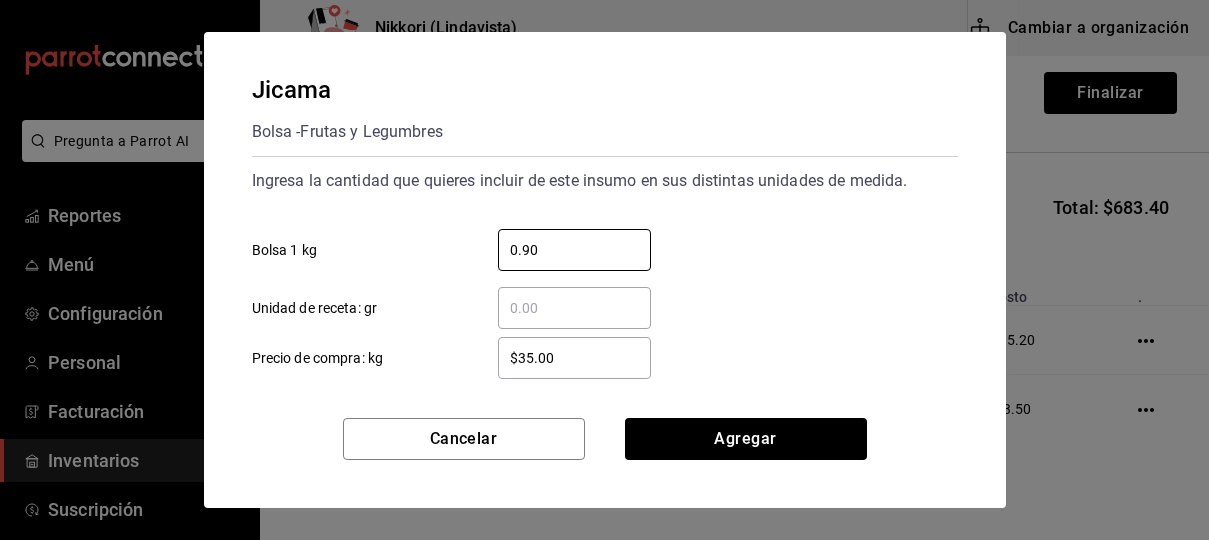 click on "$35.00" at bounding box center (574, 358) 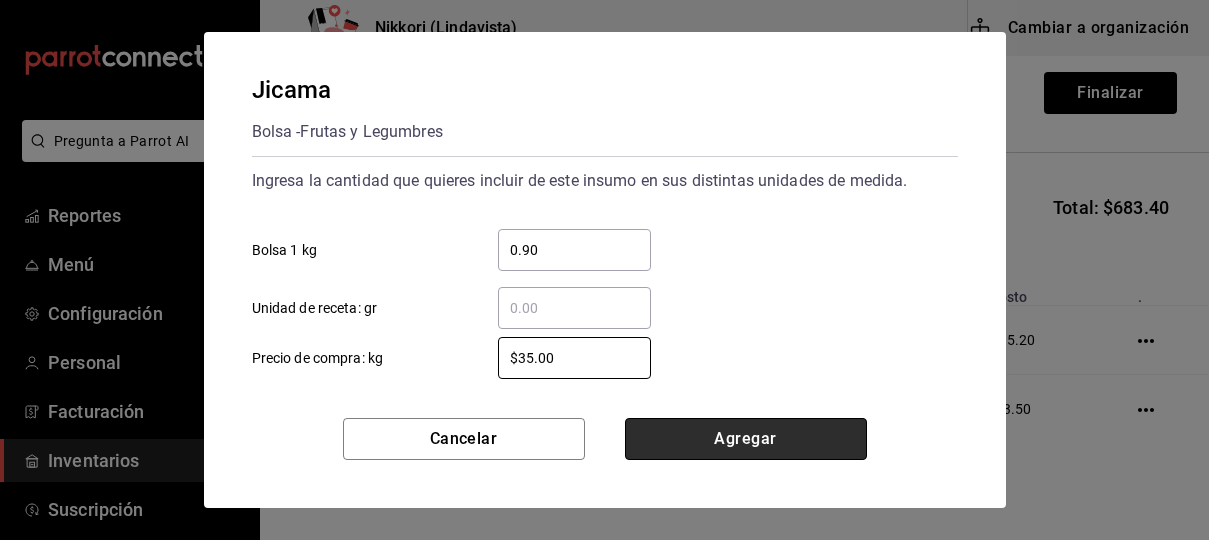 click on "Agregar" at bounding box center (746, 439) 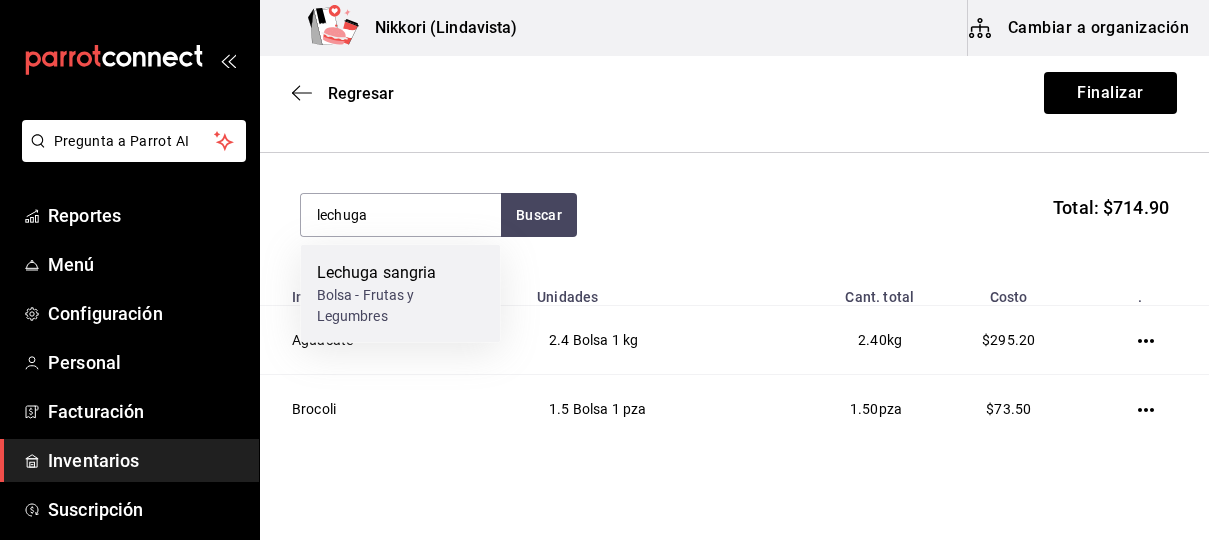 click on "Lechuga sangria" at bounding box center [401, 273] 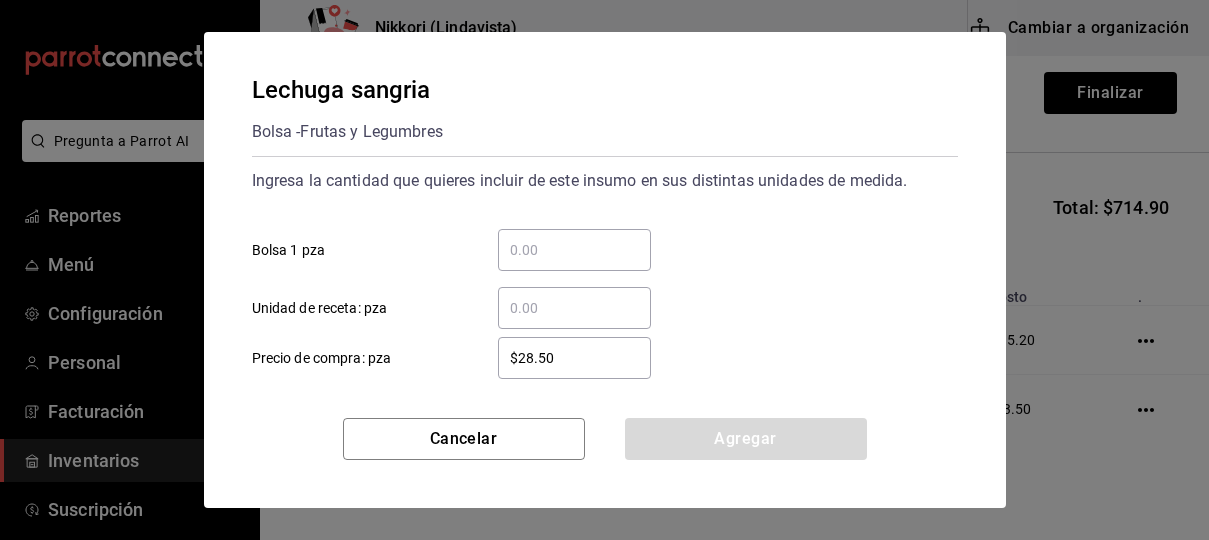click on "​ Bolsa 1 pza" at bounding box center [574, 250] 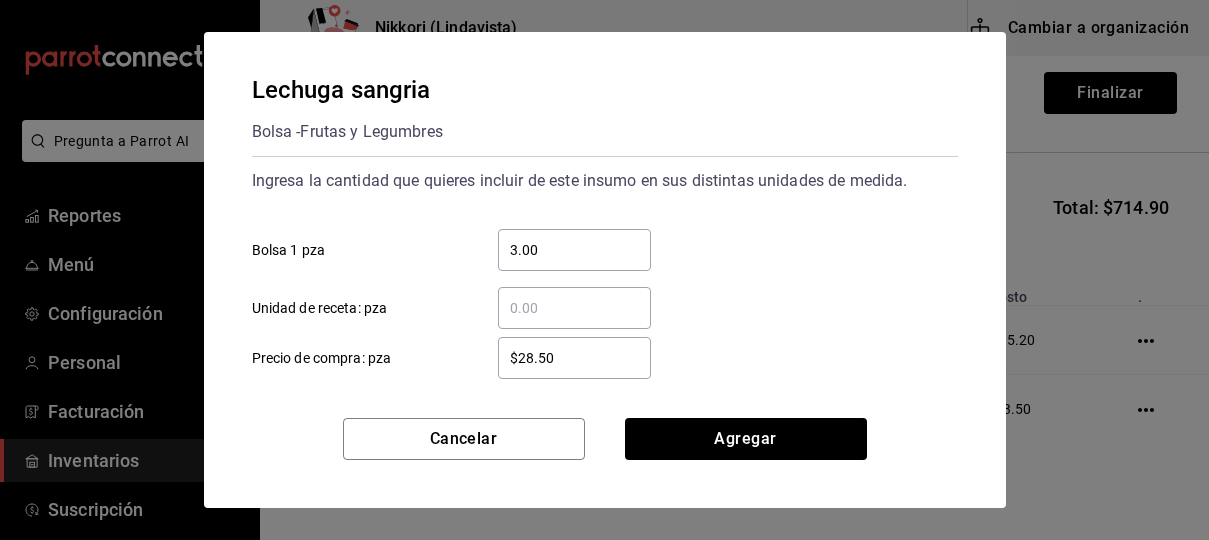 click on "$28.50" at bounding box center [574, 358] 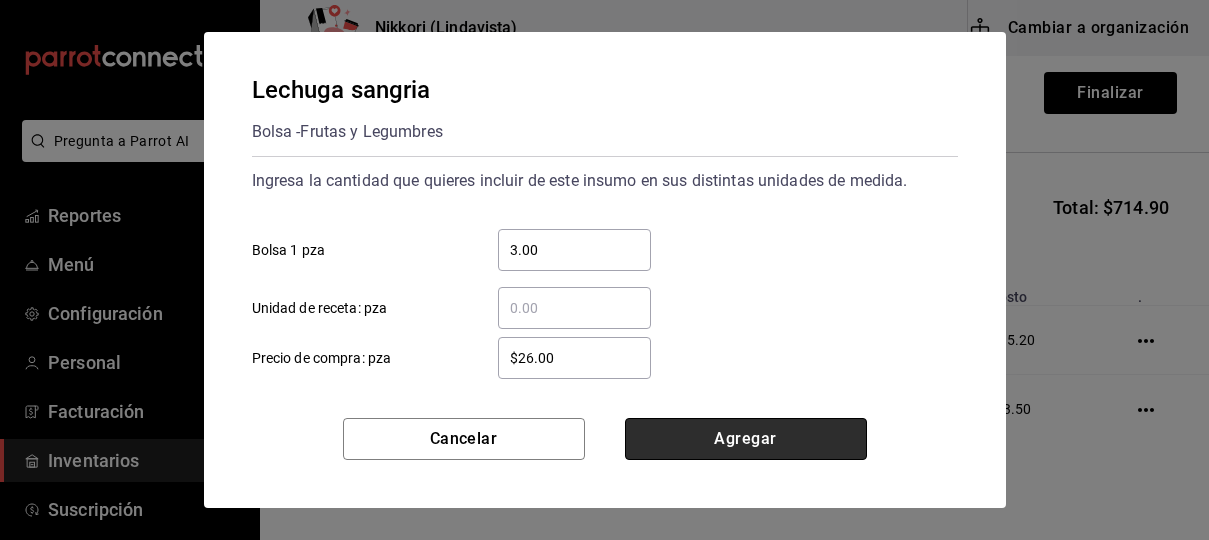click on "Agregar" at bounding box center [746, 439] 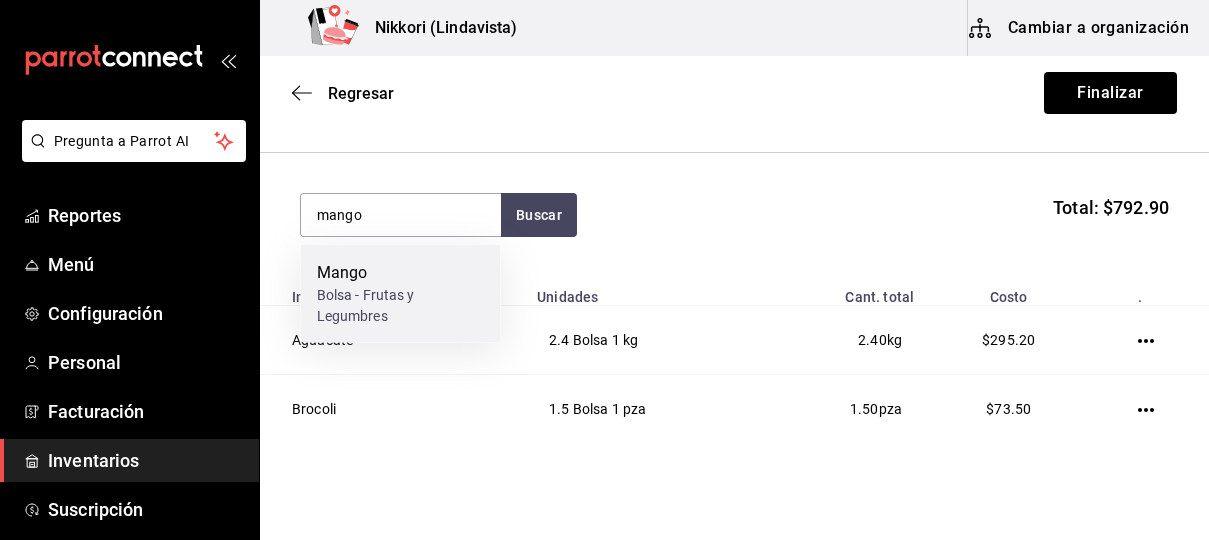 click on "Bolsa - Frutas y Legumbres" at bounding box center (401, 306) 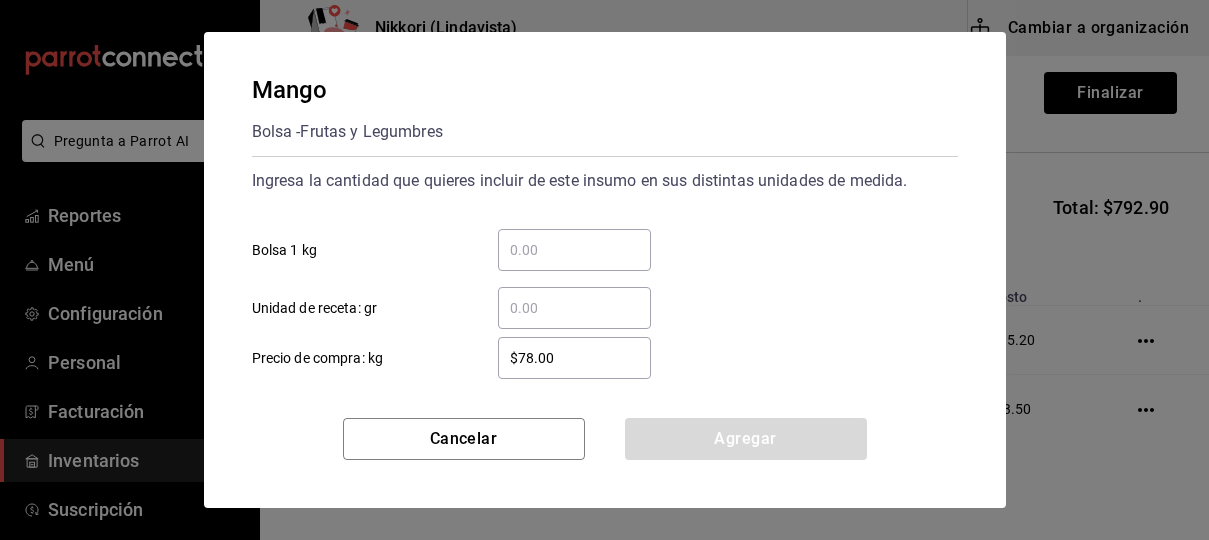 click on "​ Bolsa 1 kg" at bounding box center [574, 250] 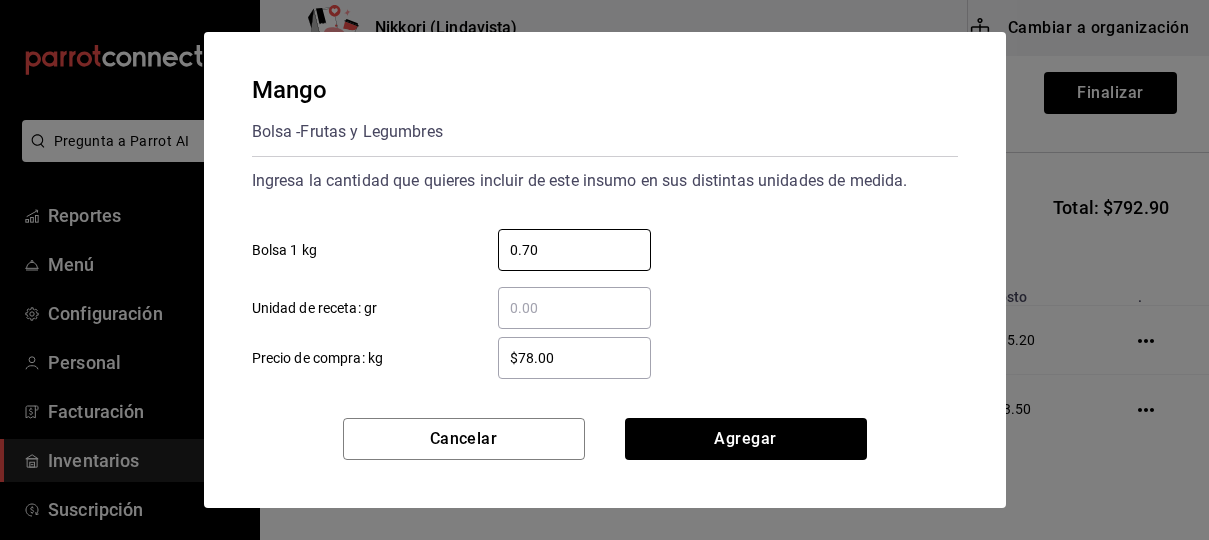 click on "$78.00" at bounding box center (574, 358) 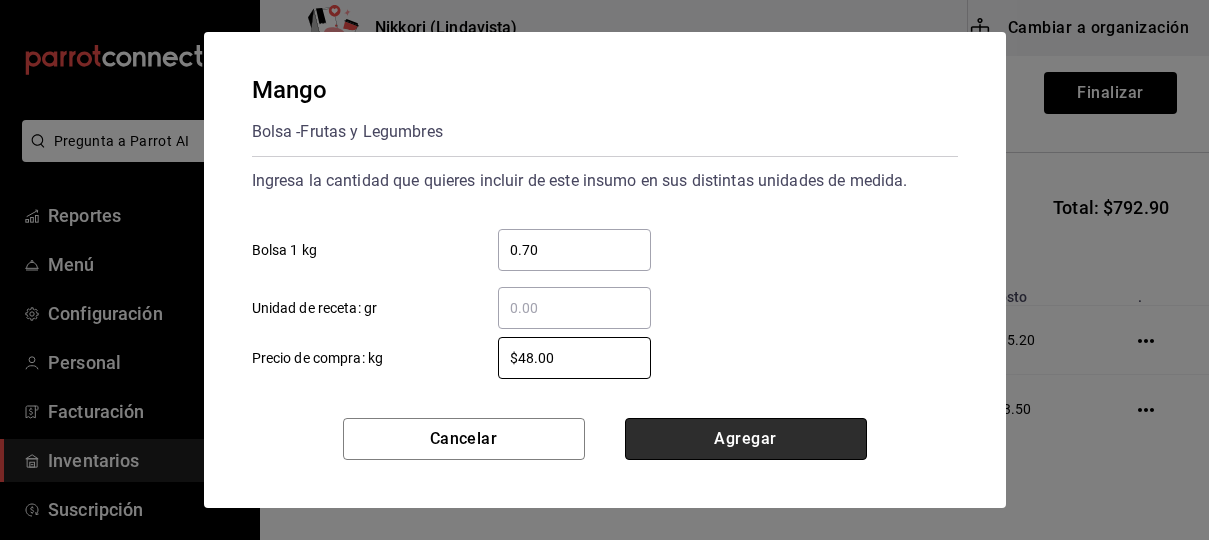 click on "Agregar" at bounding box center (746, 439) 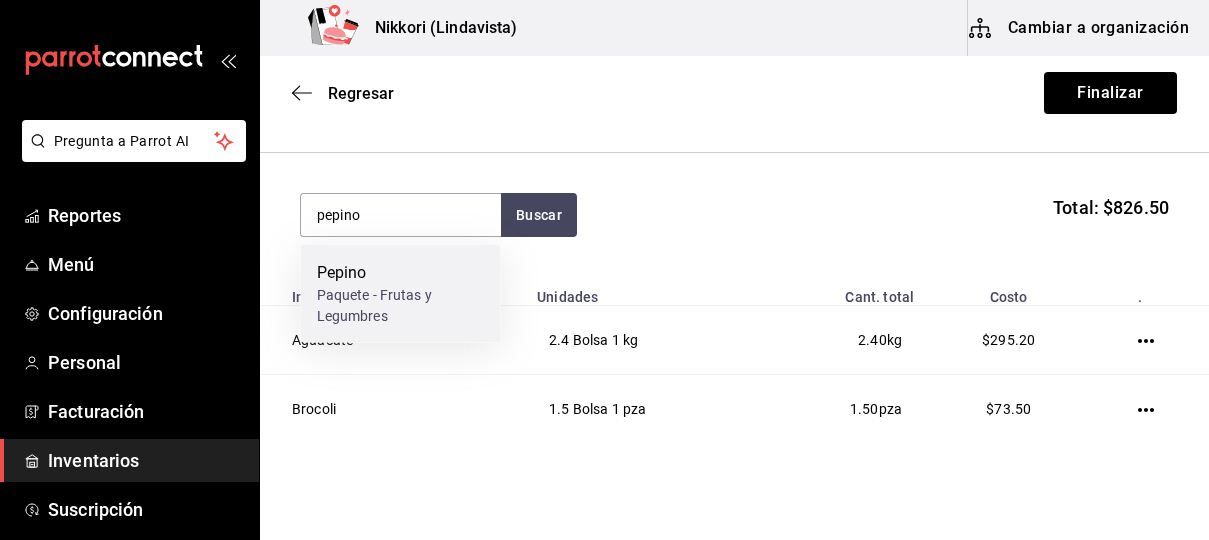 click on "Pepino" at bounding box center (401, 273) 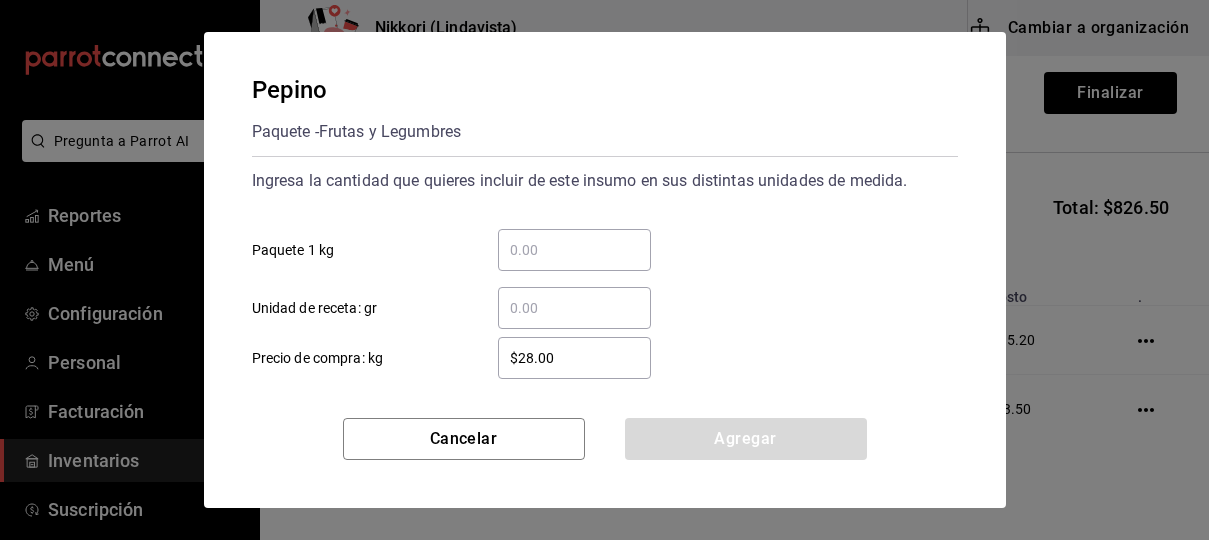 click on "​ Paquete 1 kg" at bounding box center [574, 250] 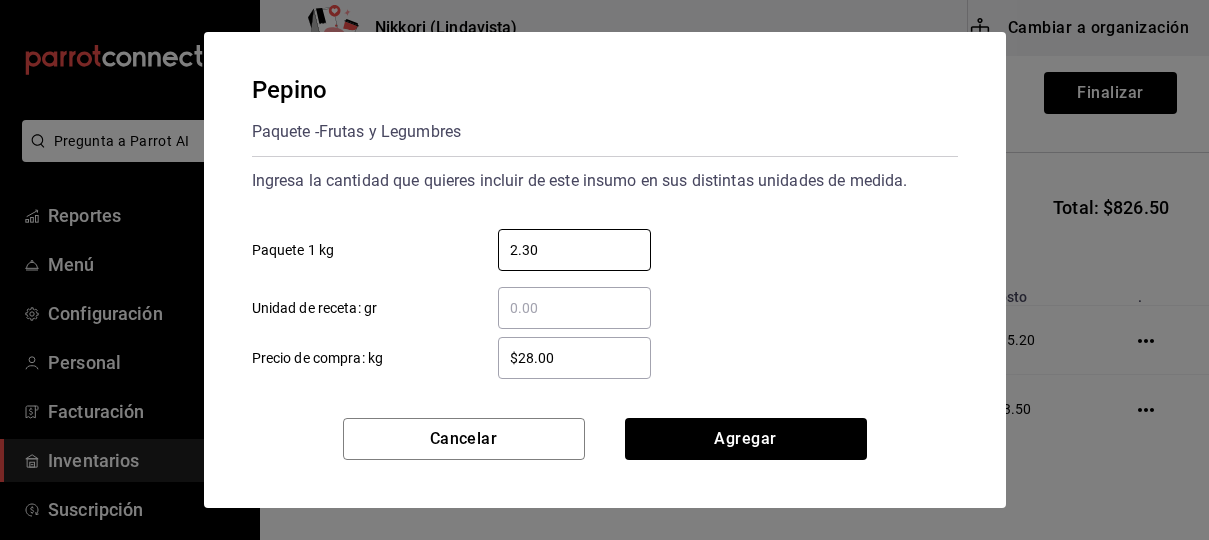 click on "$28.00" at bounding box center (574, 358) 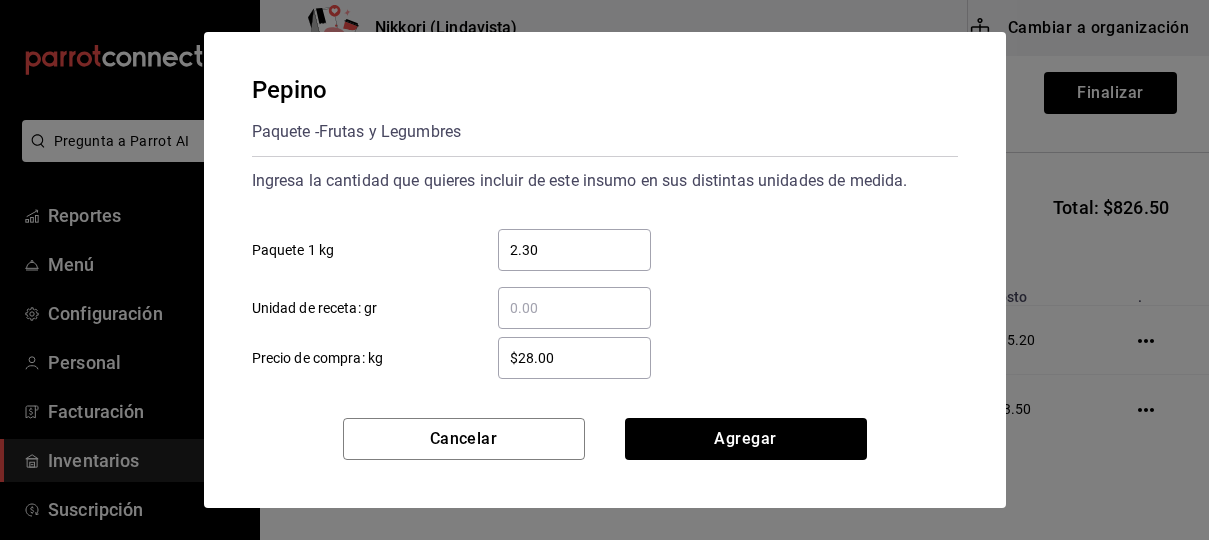 click on "$28.00" at bounding box center [574, 358] 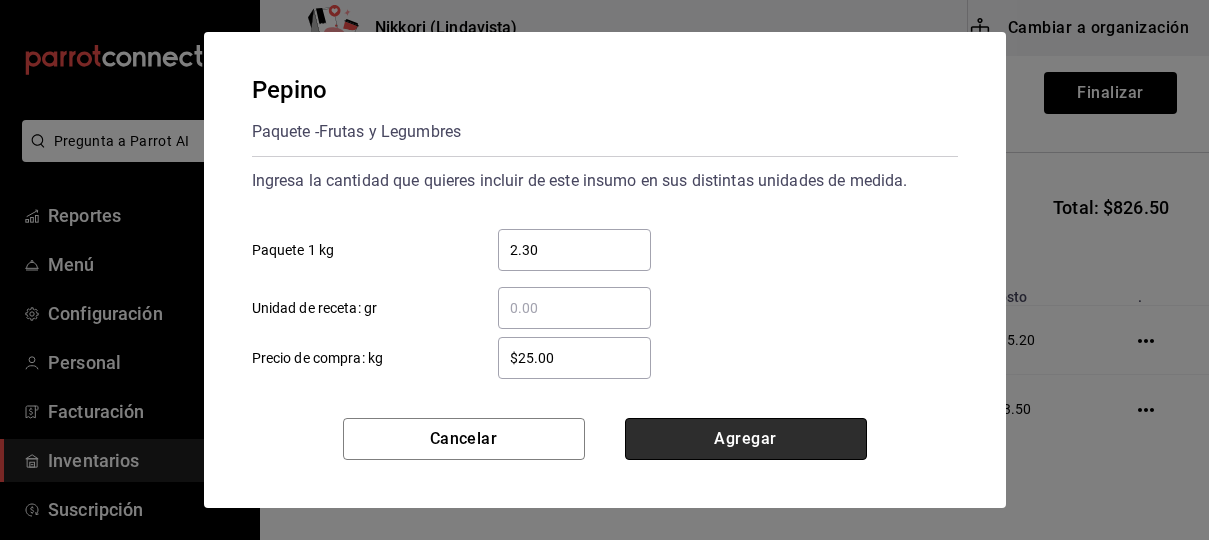 click on "Agregar" at bounding box center [746, 439] 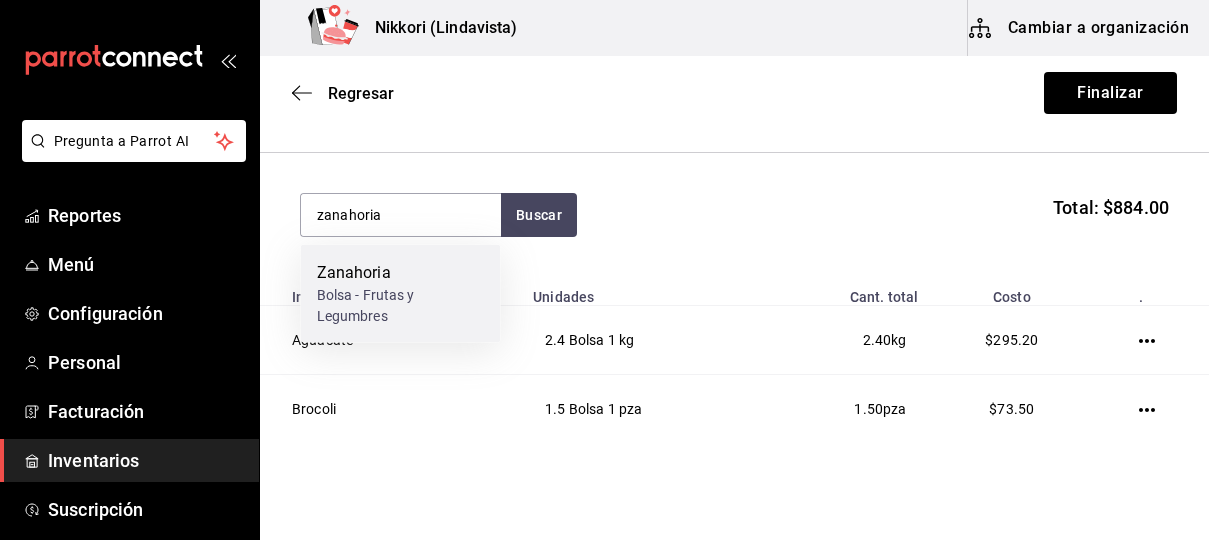 click on "Zanahoria" at bounding box center [401, 273] 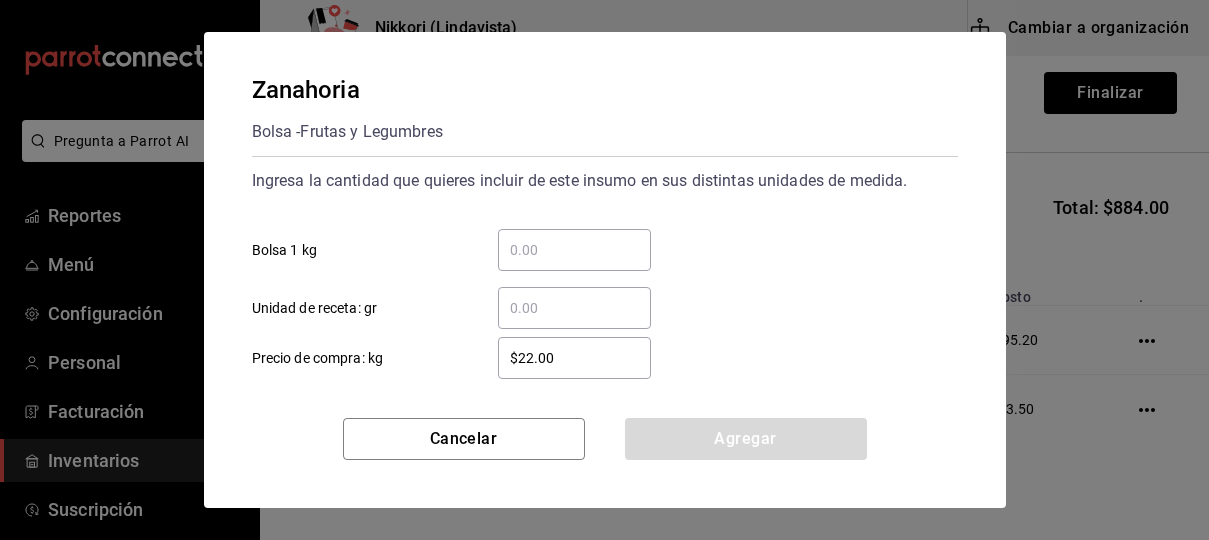 click on "​ Bolsa 1 kg" at bounding box center (574, 250) 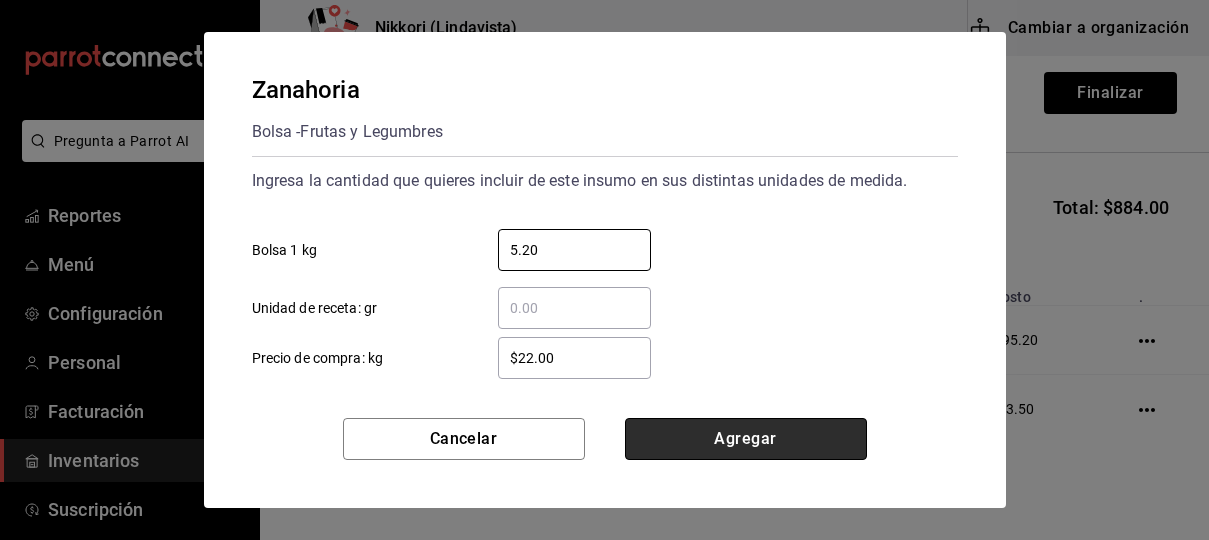 click on "Agregar" at bounding box center [746, 439] 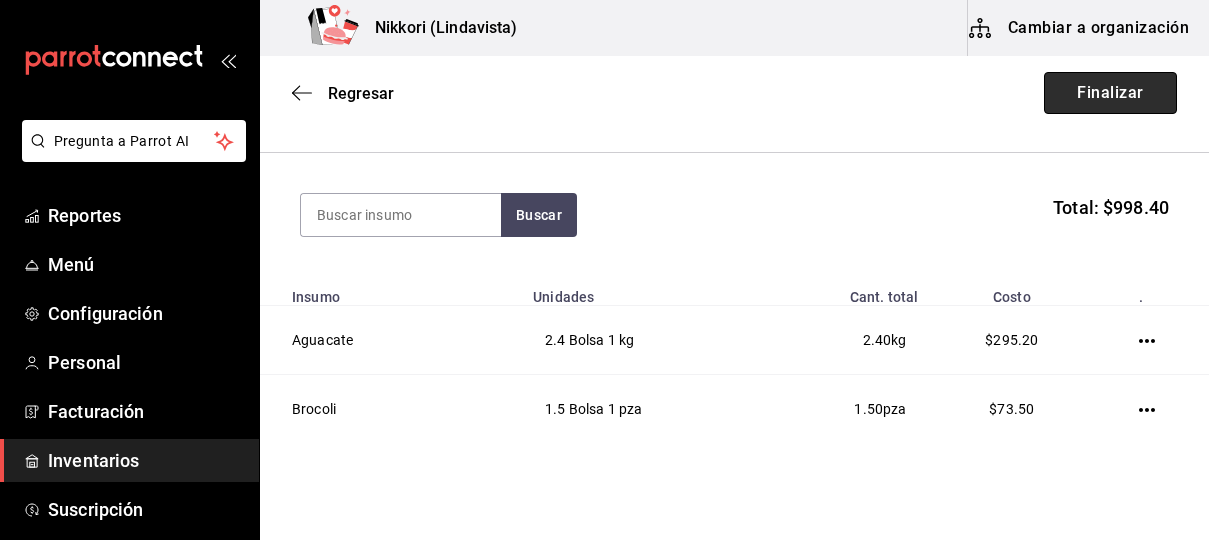 click on "Finalizar" at bounding box center [1110, 93] 